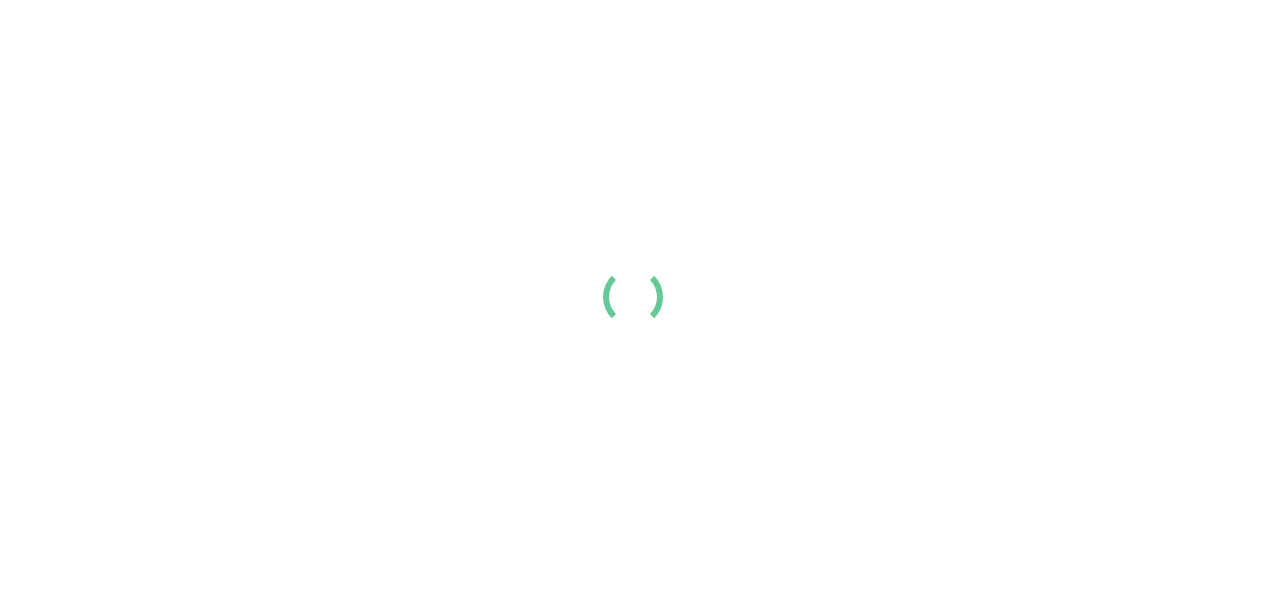 scroll, scrollTop: 0, scrollLeft: 0, axis: both 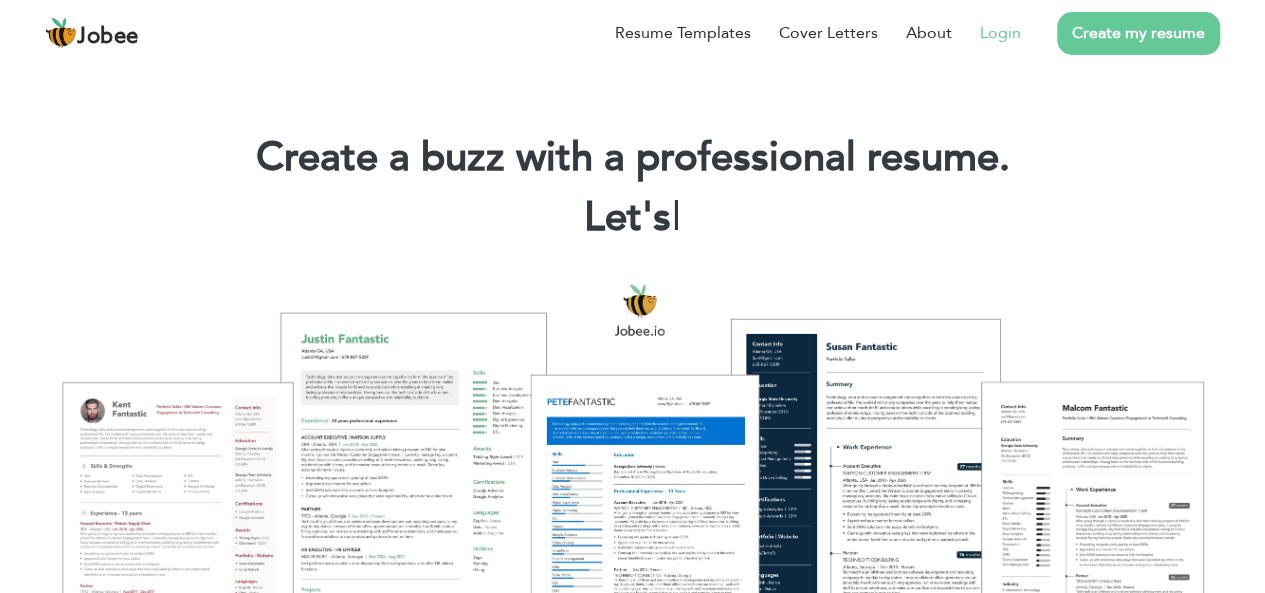 click on "Login" at bounding box center [1000, 33] 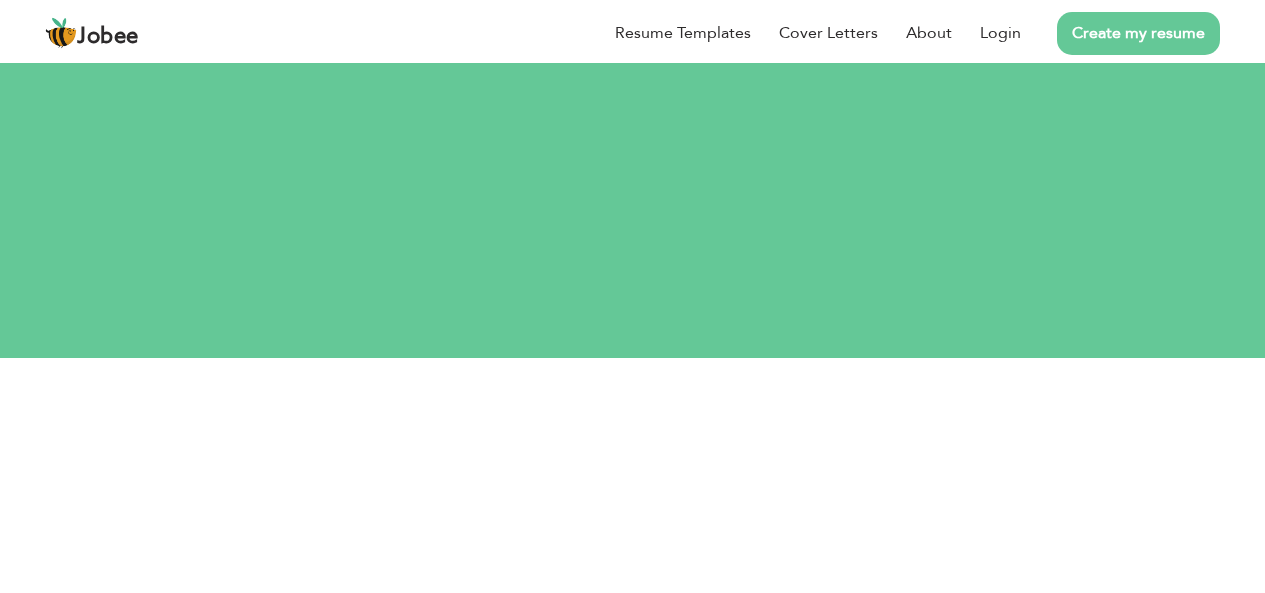 scroll, scrollTop: 0, scrollLeft: 0, axis: both 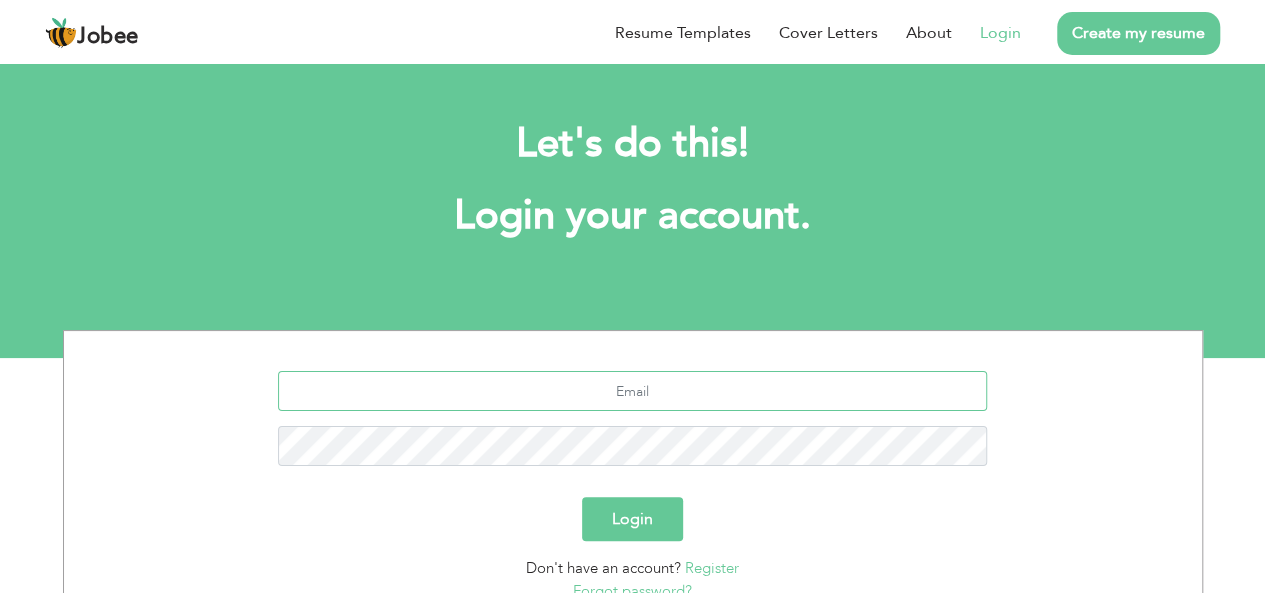 click at bounding box center [632, 391] 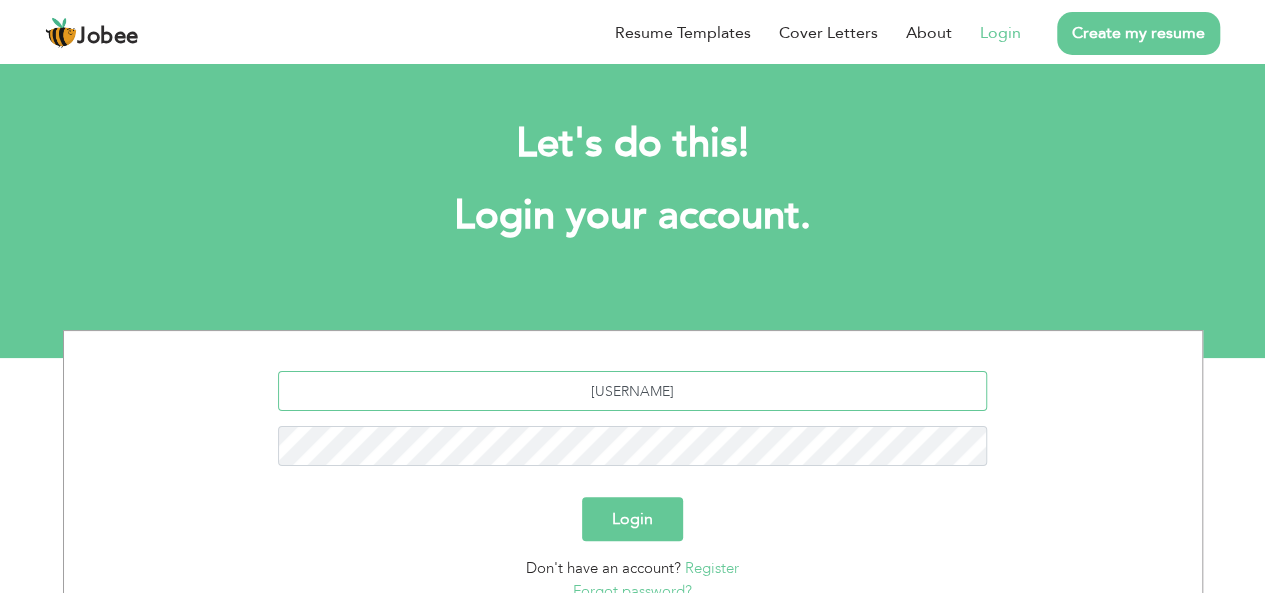 click on "tousf.haider" at bounding box center (632, 391) 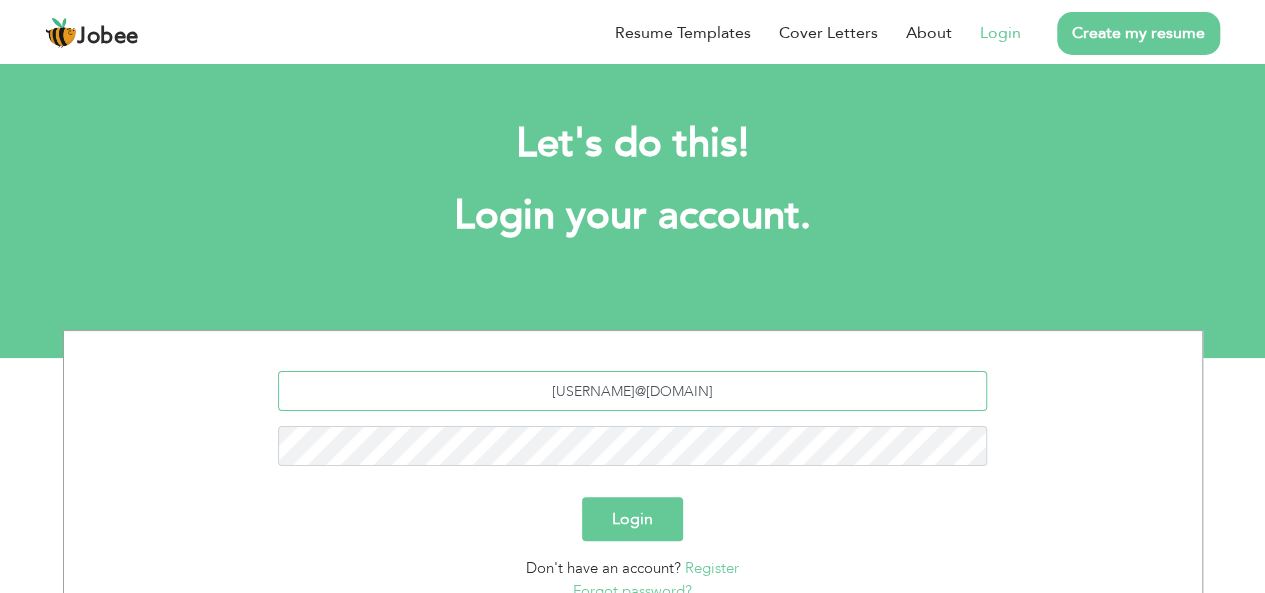 type on "tousif.haider@yahoo.com" 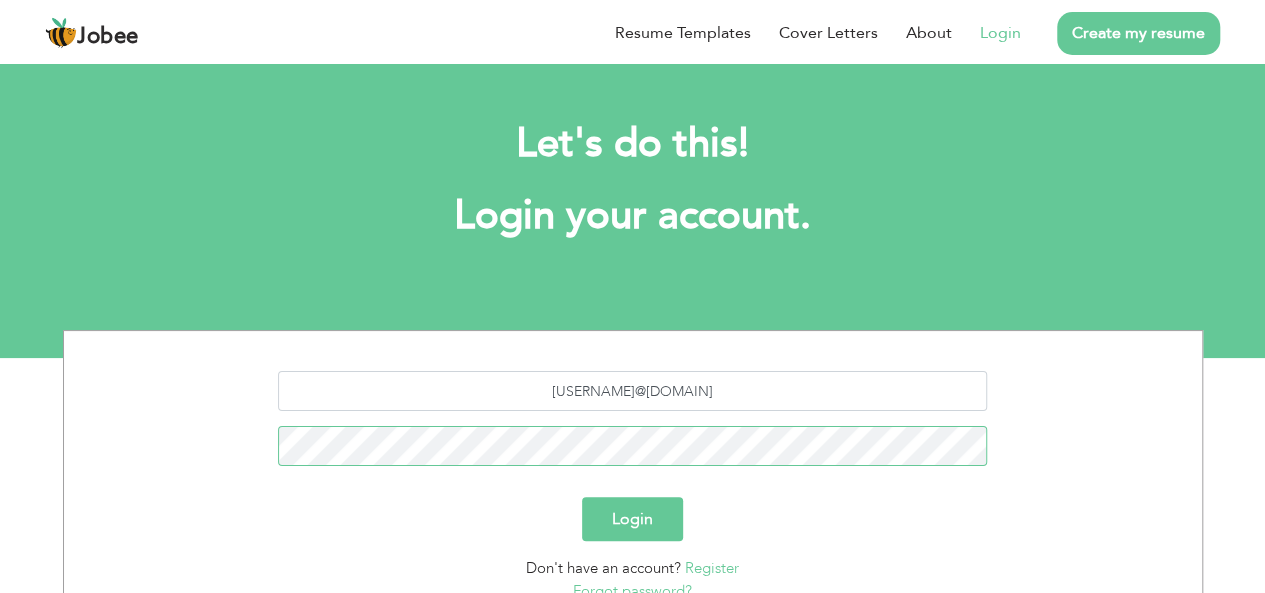 click on "Login" at bounding box center (632, 519) 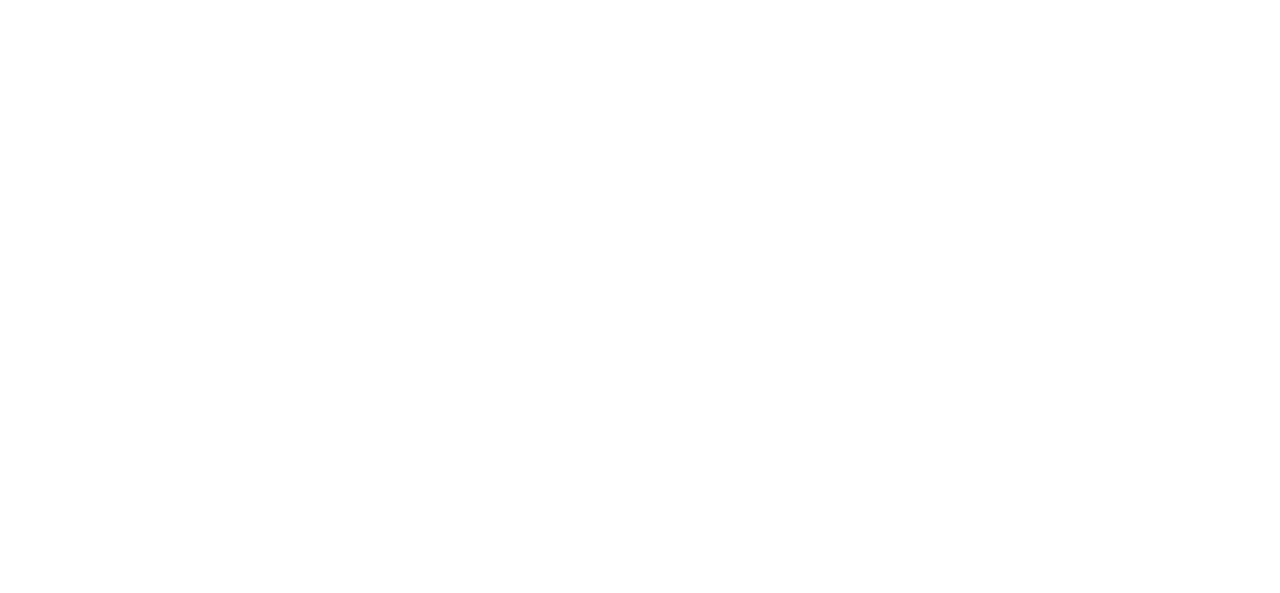 scroll, scrollTop: 0, scrollLeft: 0, axis: both 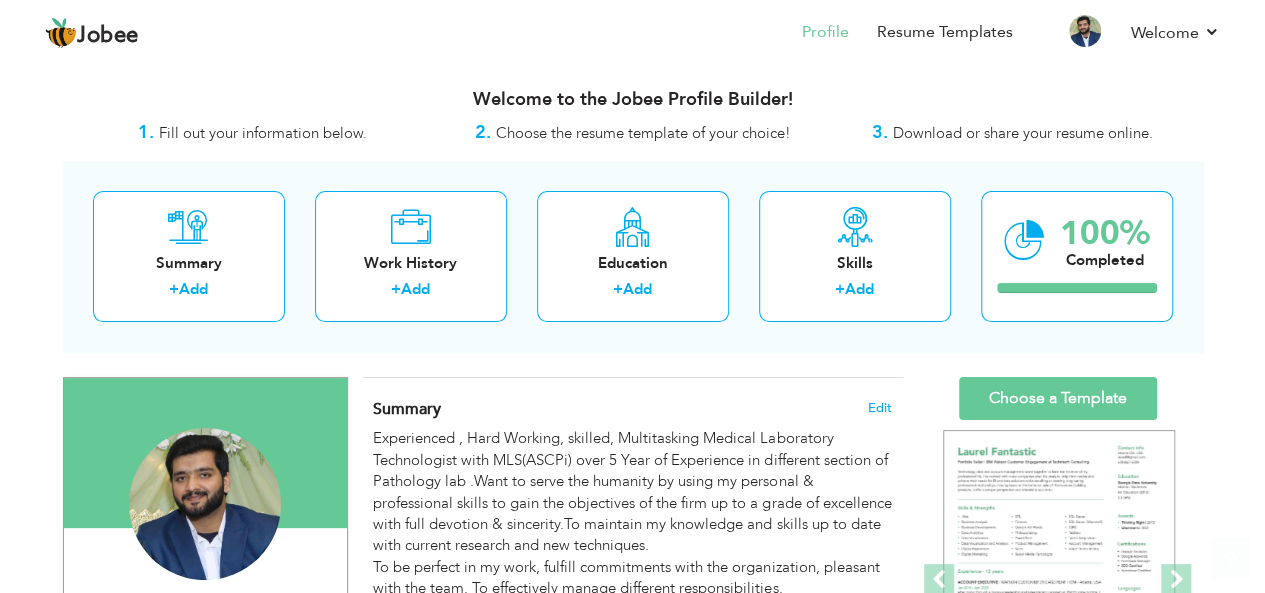 drag, startPoint x: 1273, startPoint y: 101, endPoint x: 1267, endPoint y: 57, distance: 44.407207 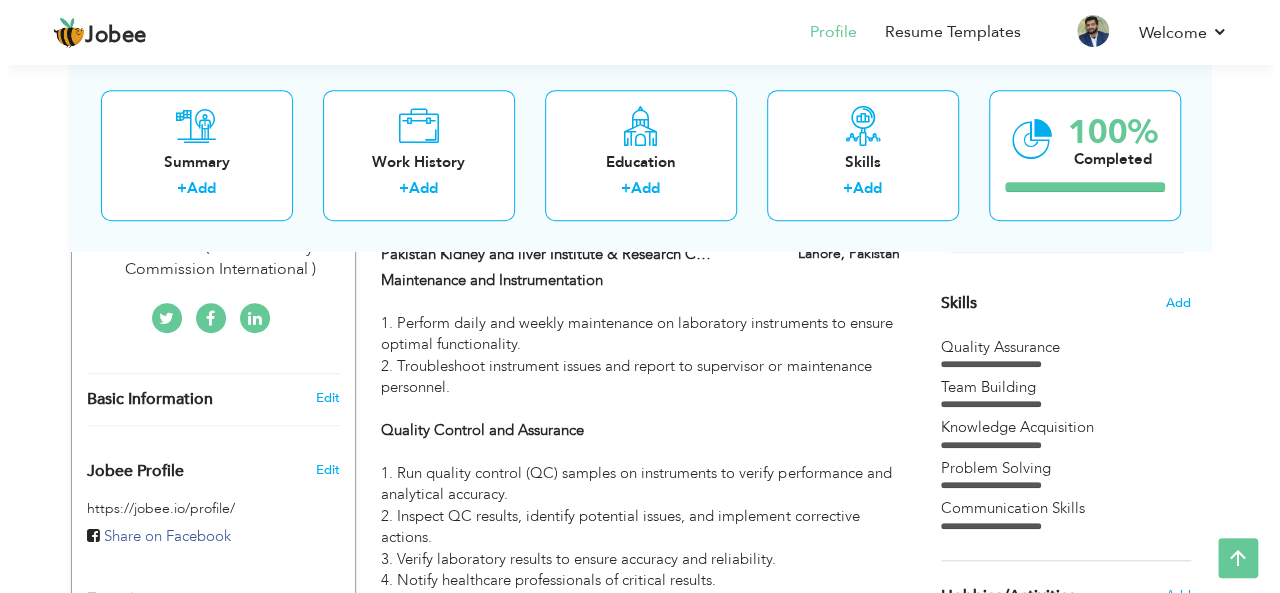 scroll, scrollTop: 306, scrollLeft: 0, axis: vertical 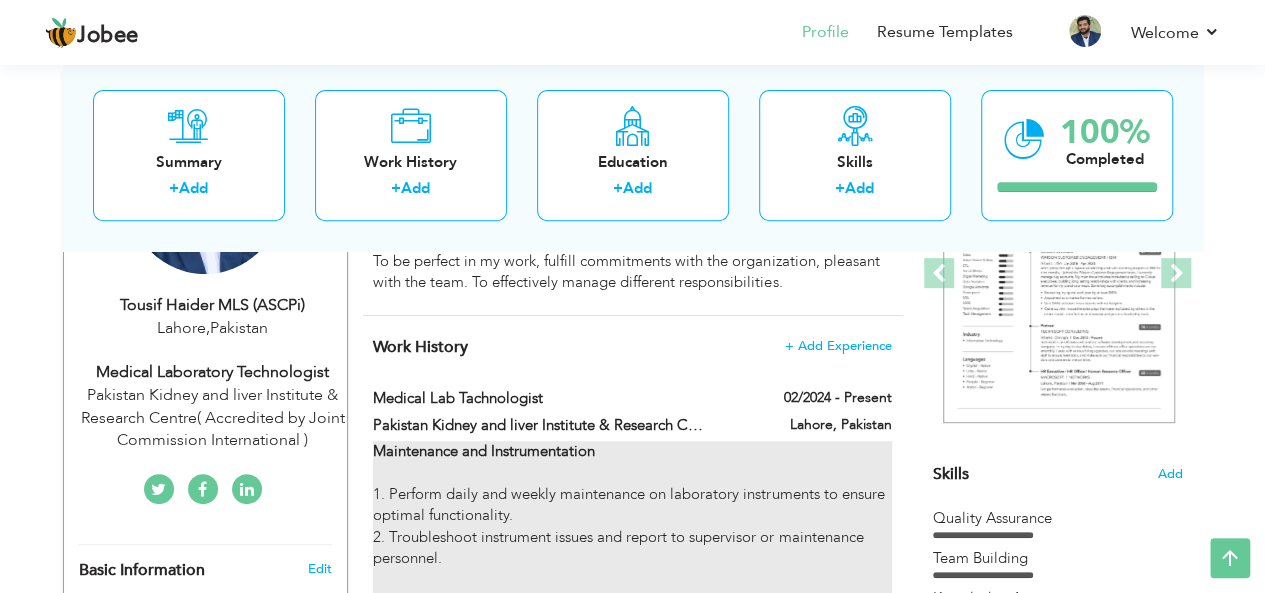 click on "Maintenance and Instrumentation
1. Perform daily and weekly maintenance on laboratory instruments to ensure optimal functionality.
2. Troubleshoot instrument issues and report to supervisor or maintenance personnel.
Quality Control and Assurance
1. Run quality control (QC) samples on instruments to verify performance and analytical accuracy.
2. Inspect QC results, identify potential issues, and implement corrective actions.
3. Verify laboratory results to ensure accuracy and reliability.
4. Notify healthcare professionals of critical results.
Inventory Management
1. Maintain inventory levels of reagents, supplies, and materials at predetermined PAR levels.
2. Order supplies and materials as needed.
External Quality Assurance
1. Participate in external proficiency testing programs (e.g., CAP EQAS, RIQAS).
2. Analyze and report external quality assurance results.
Documentation and Compliance
1. Document maintenance, QC, and QA activities.
Expertise on Instruments" at bounding box center (632, 938) 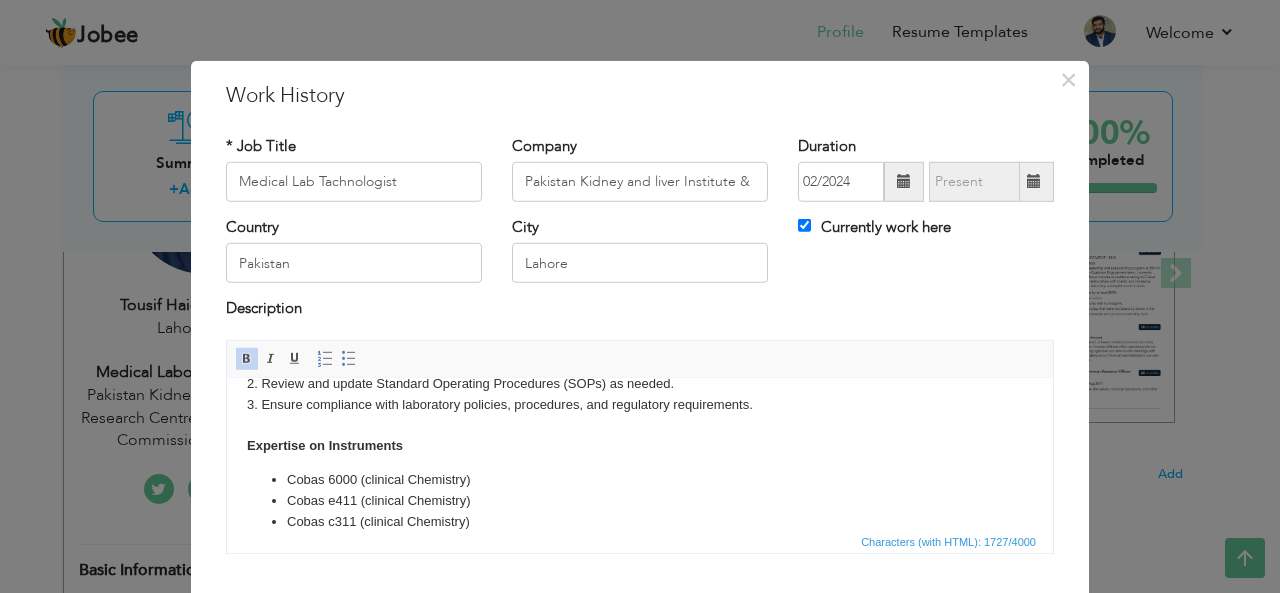 scroll, scrollTop: 555, scrollLeft: 0, axis: vertical 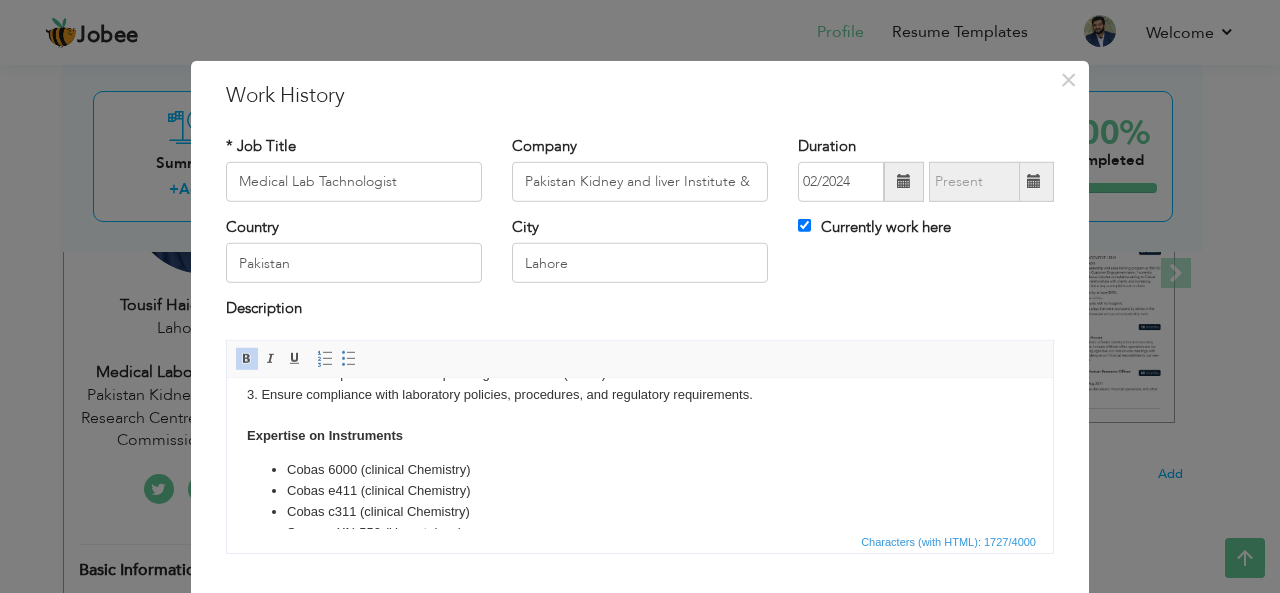 drag, startPoint x: 1047, startPoint y: 400, endPoint x: 1287, endPoint y: 850, distance: 510 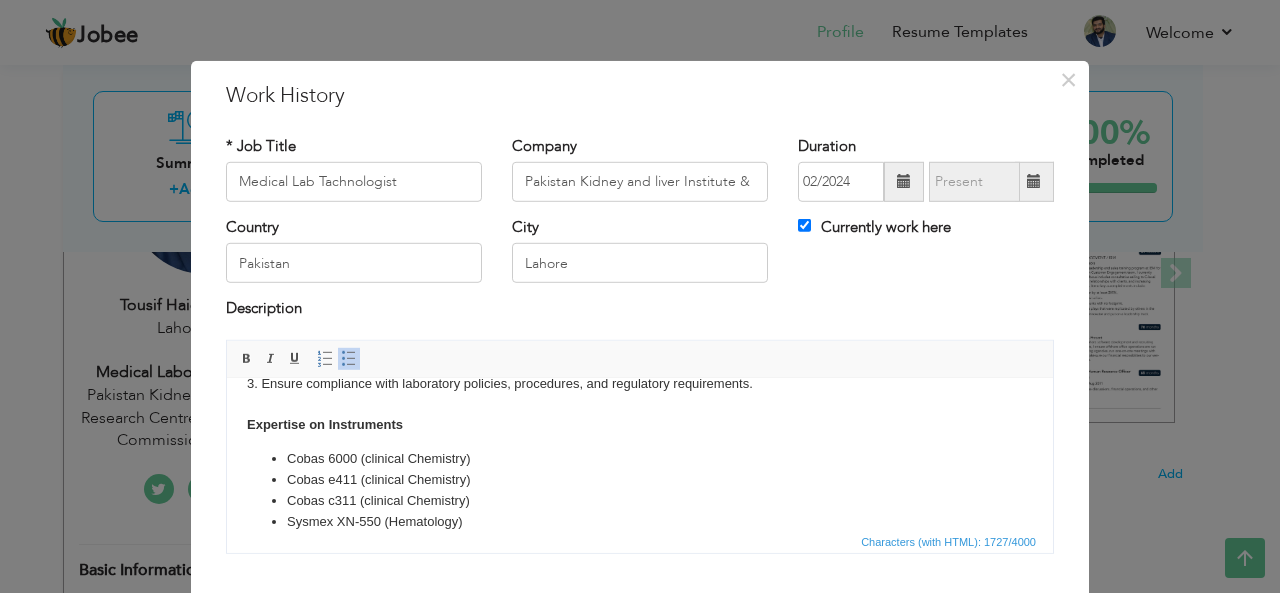 scroll, scrollTop: 586, scrollLeft: 0, axis: vertical 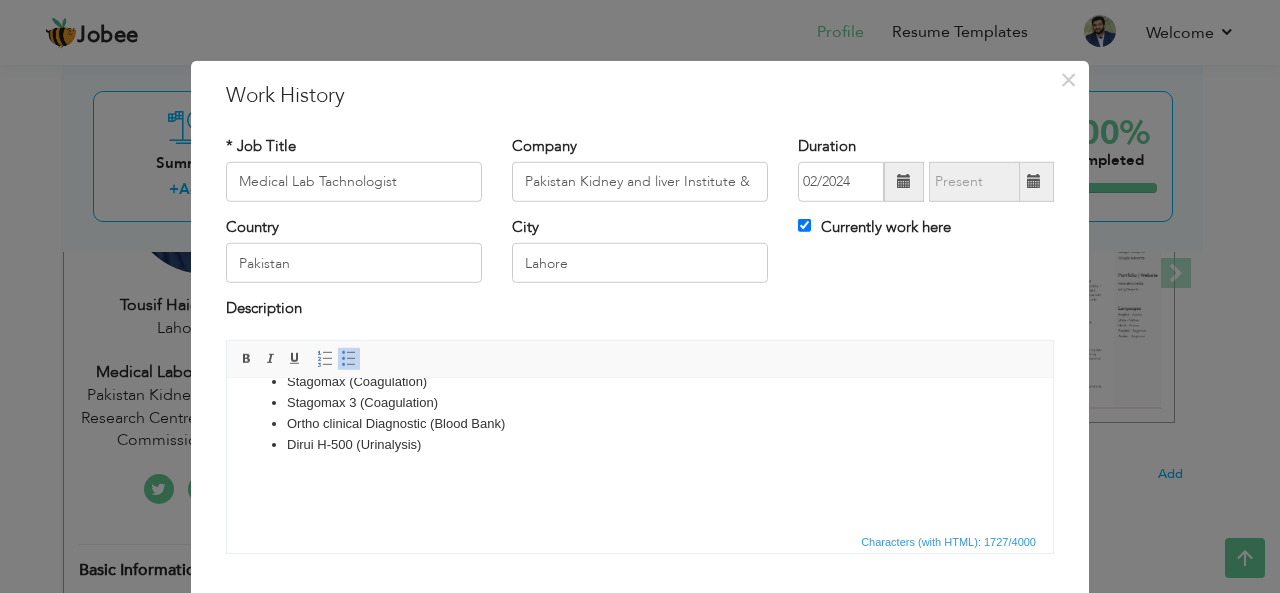 drag, startPoint x: 483, startPoint y: 495, endPoint x: 456, endPoint y: 450, distance: 52.478565 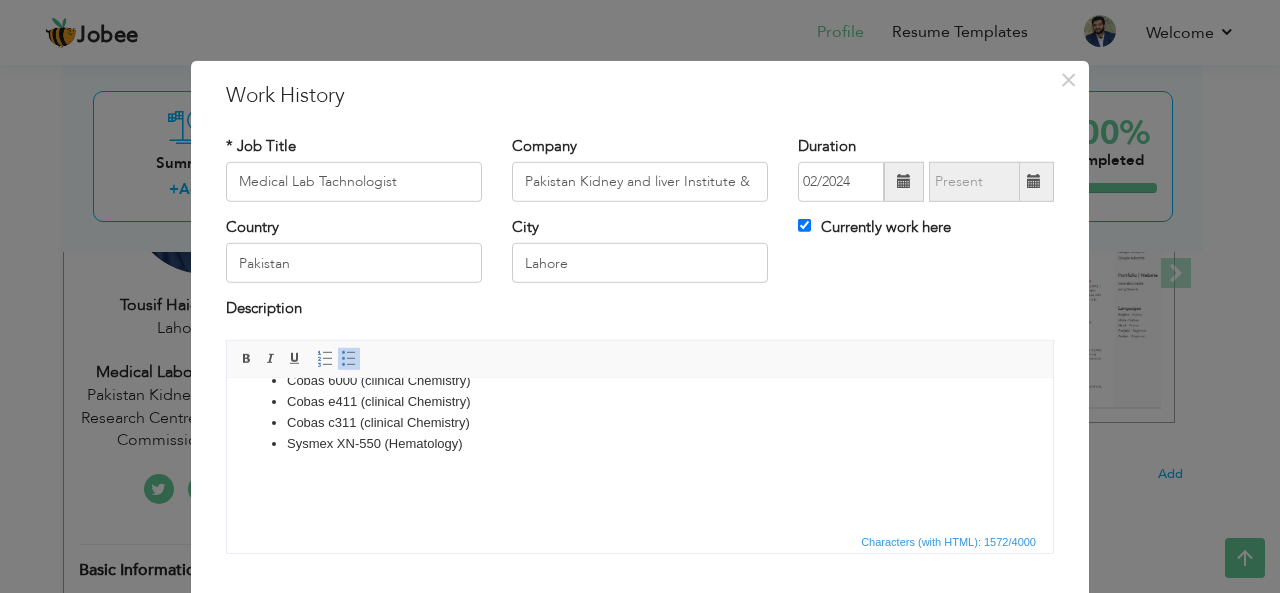 scroll, scrollTop: 644, scrollLeft: 0, axis: vertical 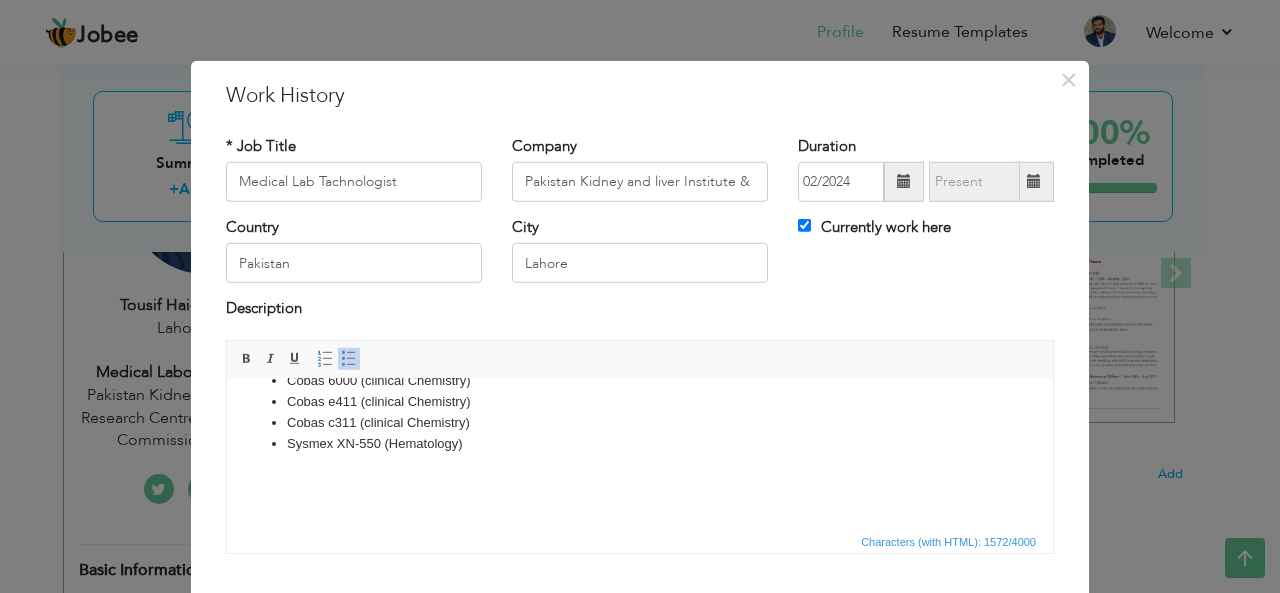 drag, startPoint x: 488, startPoint y: 444, endPoint x: 237, endPoint y: 438, distance: 251.0717 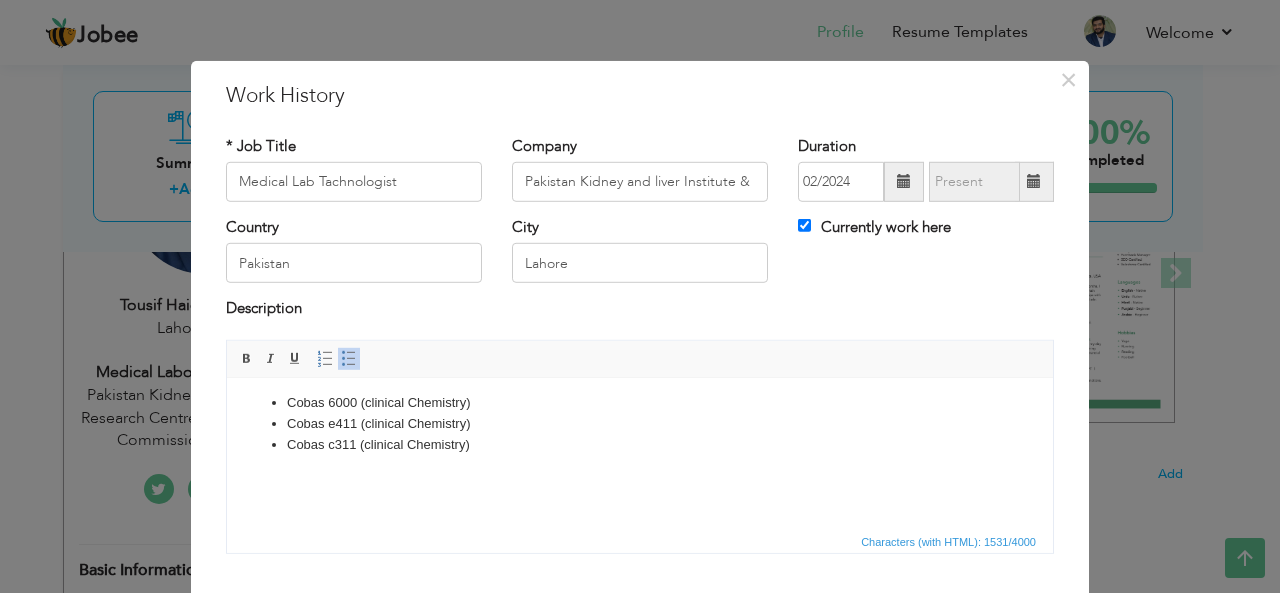 scroll, scrollTop: 644, scrollLeft: 0, axis: vertical 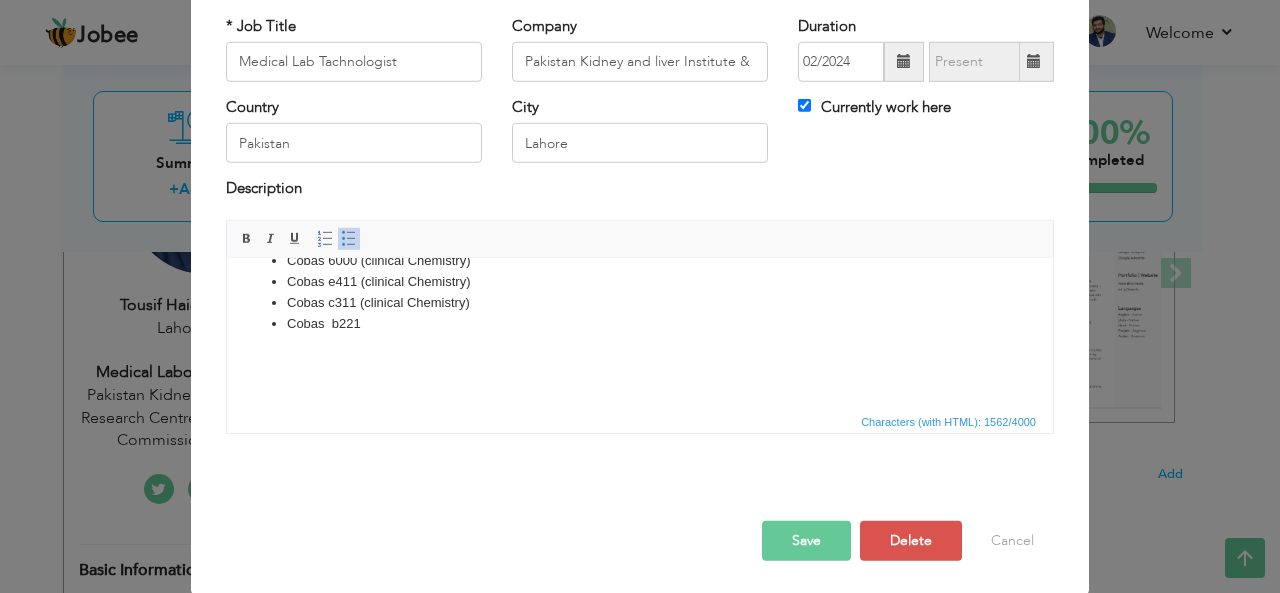 click on "Save" at bounding box center (806, 541) 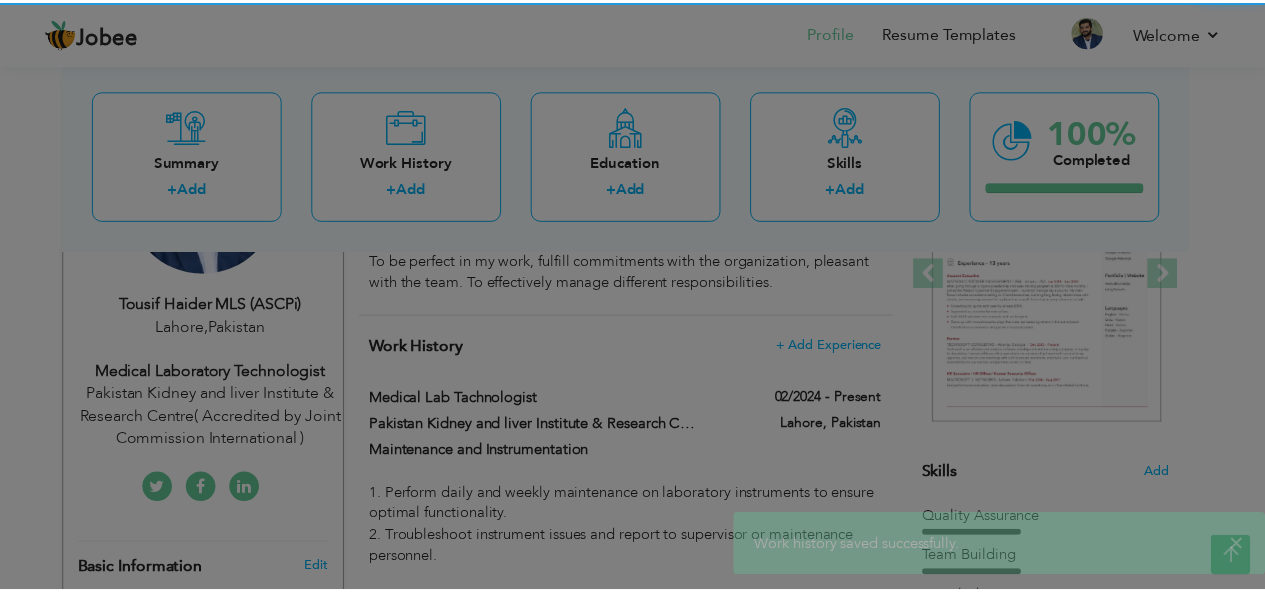 scroll, scrollTop: 0, scrollLeft: 0, axis: both 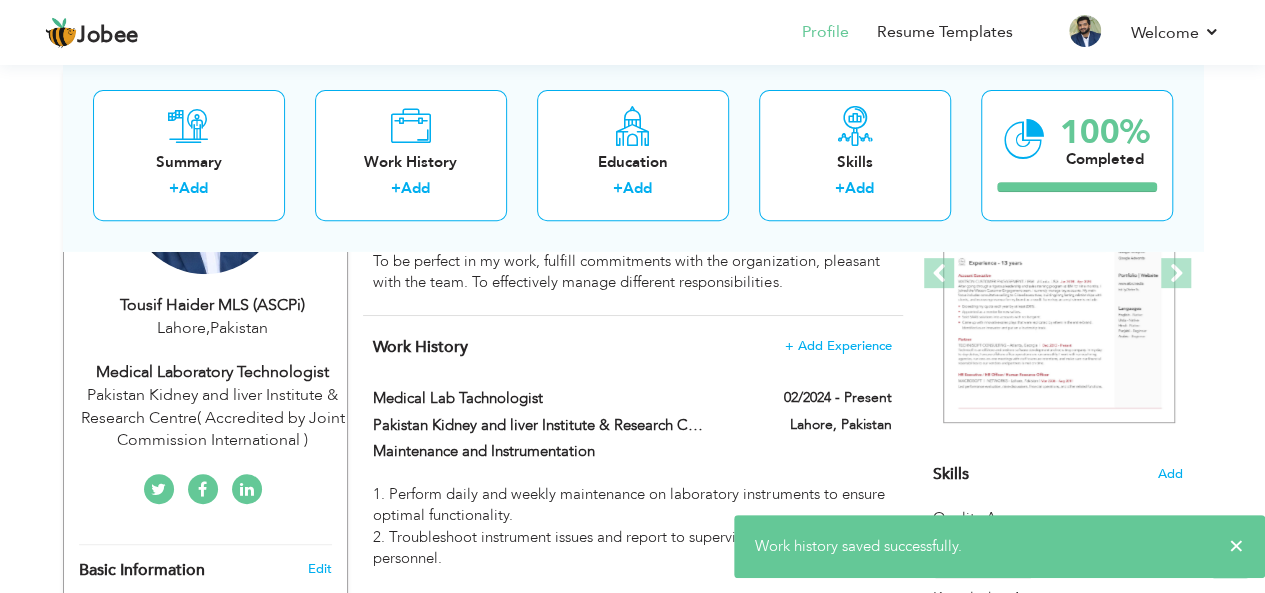 click on "×
Work history saved successfully." at bounding box center (999, 546) 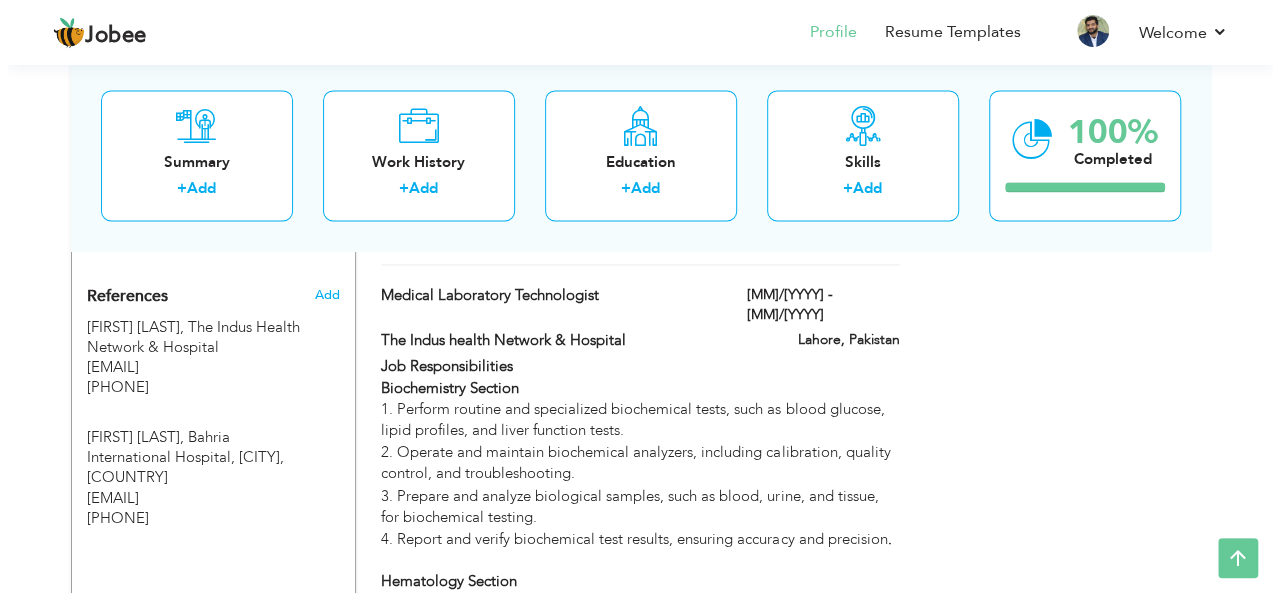 scroll, scrollTop: 1418, scrollLeft: 0, axis: vertical 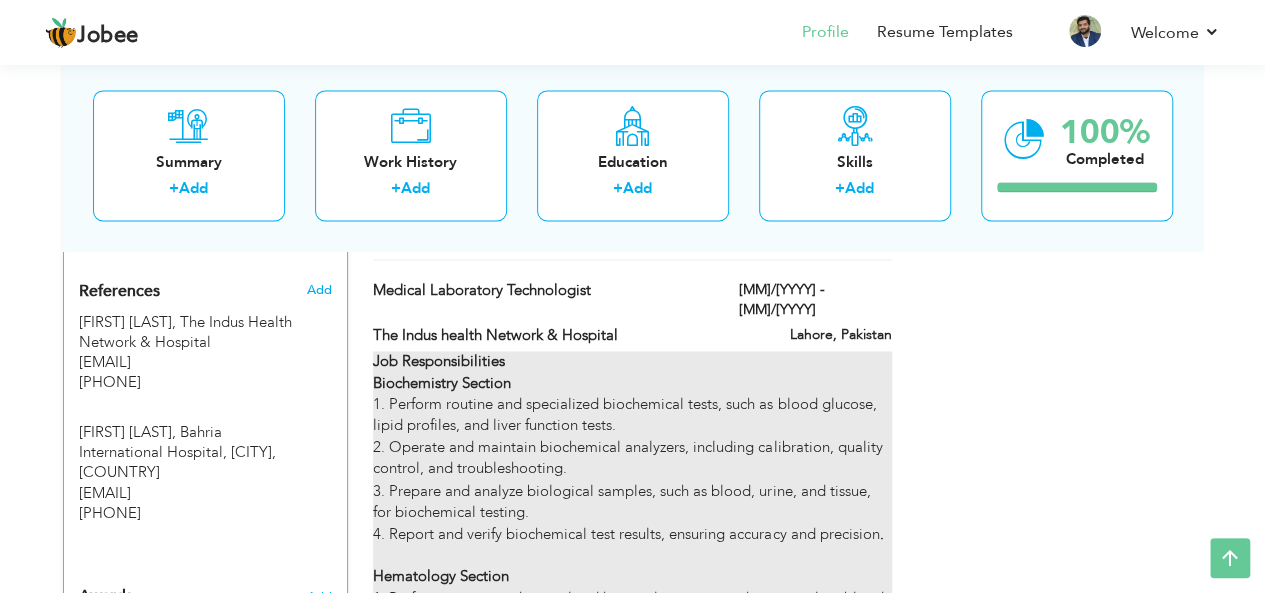click on "Job Responsibilities
Biochemistry Section
1. Perform routine and specialized biochemical tests, such as blood glucose, lipid profiles, and liver function tests.
2. Operate and maintain biochemical analyzers, including calibration, quality control, and troubleshooting.
3. Prepare and analyze biological samples, such as blood, urine, and tissue, for biochemical testing.
4. Report and verify biochemical test results, ensuring accuracy and precision .
Hematology Section
1. Perform routine and specialized hematology tests, such as complete blood counts, blood smears, and coagulation studies.
2. Operate and maintain hematology analyzers, including calibration, quality control, and troubleshooting.
3. Prepare and analyze biological samples, such as blood and bone marrow, for hematology testing.
4. Report and verify hematology test results, ensuring accuracy and precision.
Microbiology Section
2. Operate and maintain microbiology equipment, including incubators, microscopes, and autoclaves." at bounding box center [632, 822] 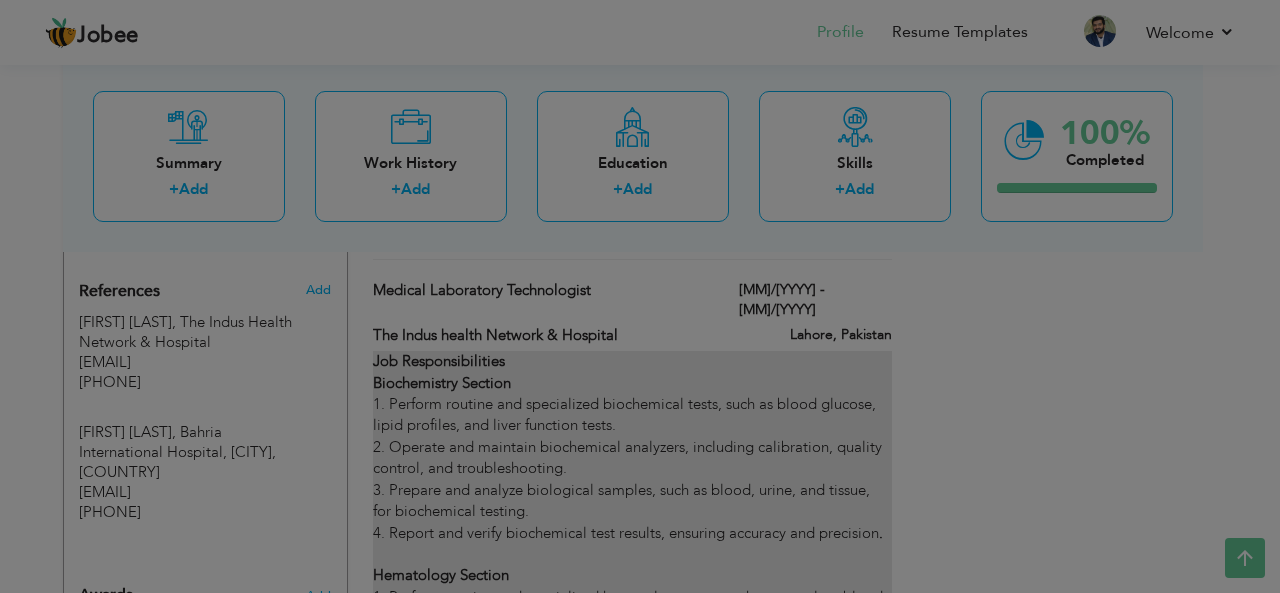 click on "Jobee
Profile
Resume Templates
Resume Templates
Cover Letters
About
My Resume
Welcome
Settings
Log off
Welcome" at bounding box center (640, 813) 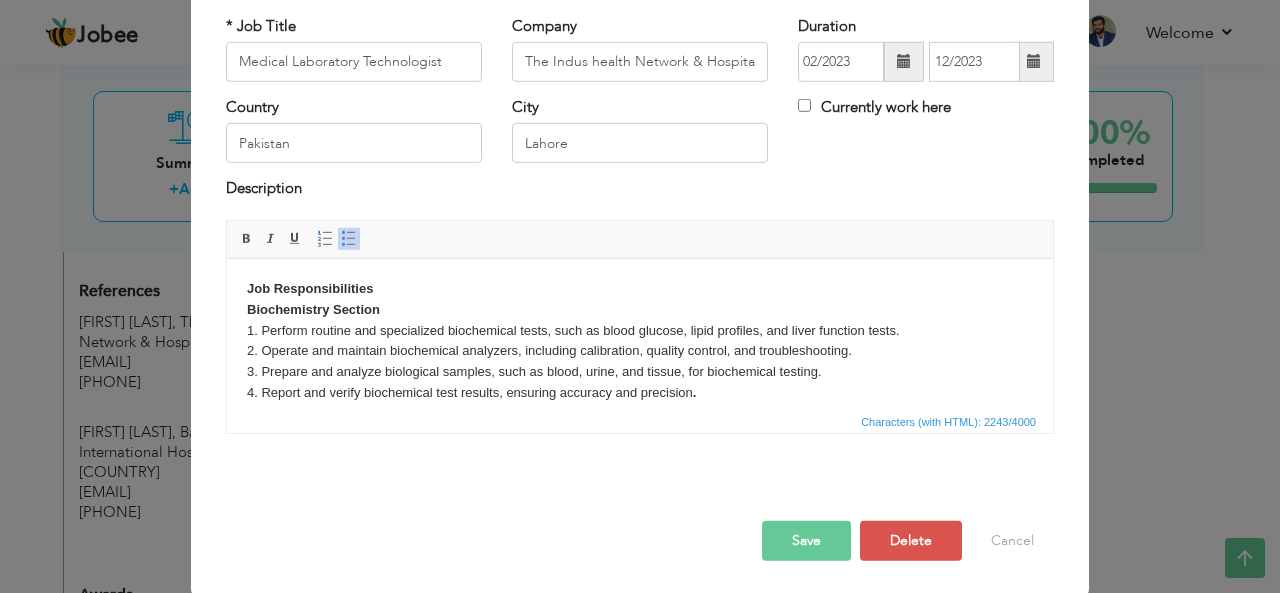 scroll, scrollTop: 0, scrollLeft: 0, axis: both 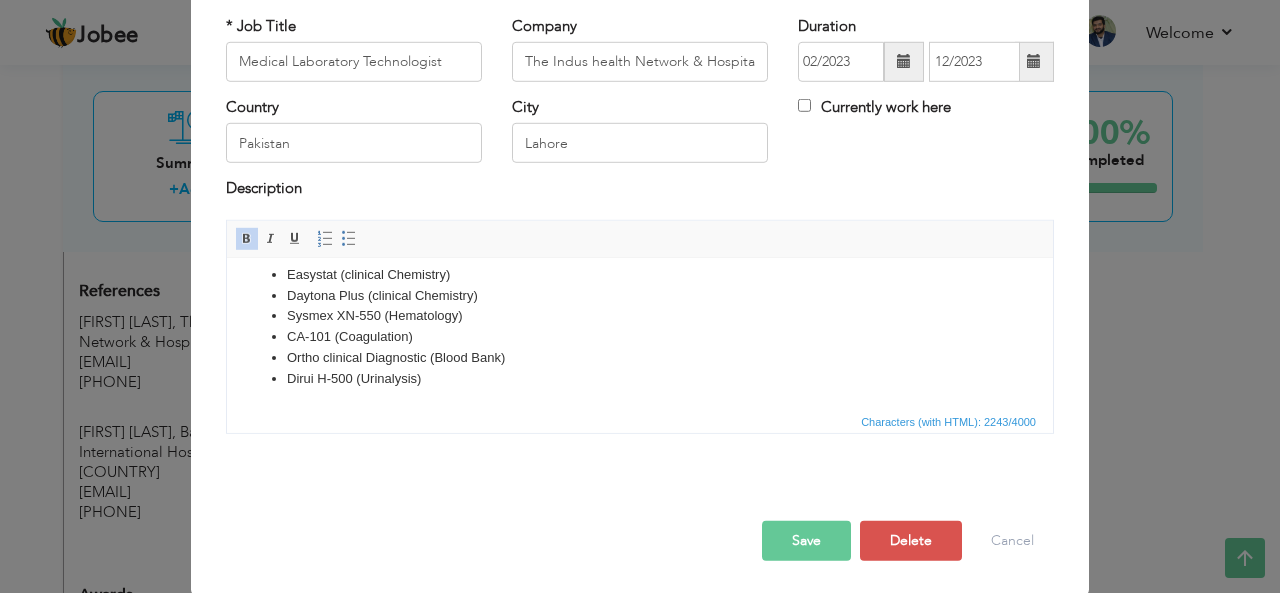 click on "Save" at bounding box center (806, 541) 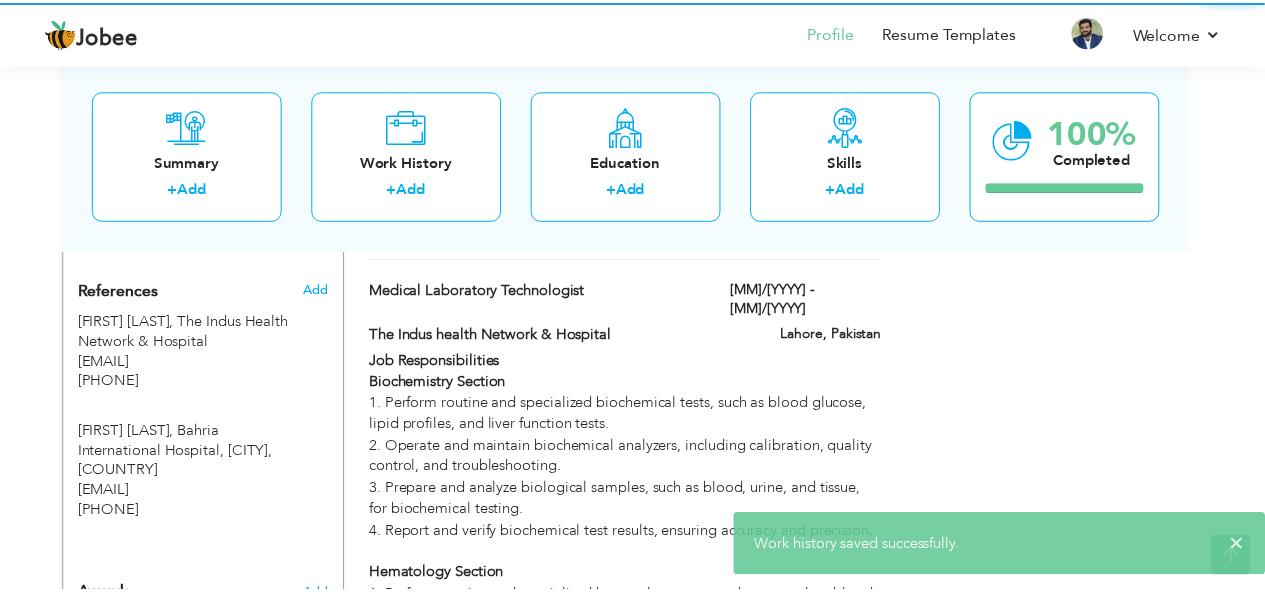 scroll, scrollTop: 0, scrollLeft: 0, axis: both 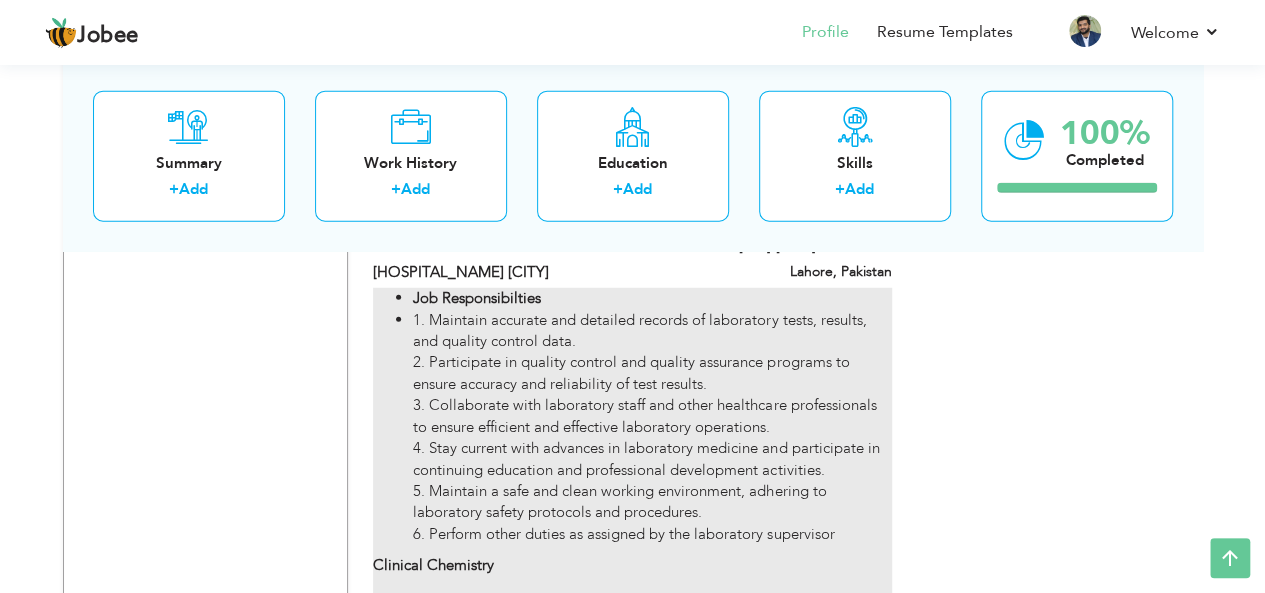 click on "1. Maintain accurate and detailed records of laboratory tests, results, and quality control data.
2. Participate in quality control and quality assurance programs to ensure accuracy and reliability of test results.
3. Collaborate with laboratory staff and other healthcare professionals to ensure efficient and effective laboratory operations.
4. Stay current with advances in laboratory medicine and participate in continuing education and professional development activities.
5. Maintain a safe and clean working environment, adhering to laboratory safety protocols and procedures.
6. Perform other duties as assigned by the laboratory supervisor" at bounding box center (652, 428) 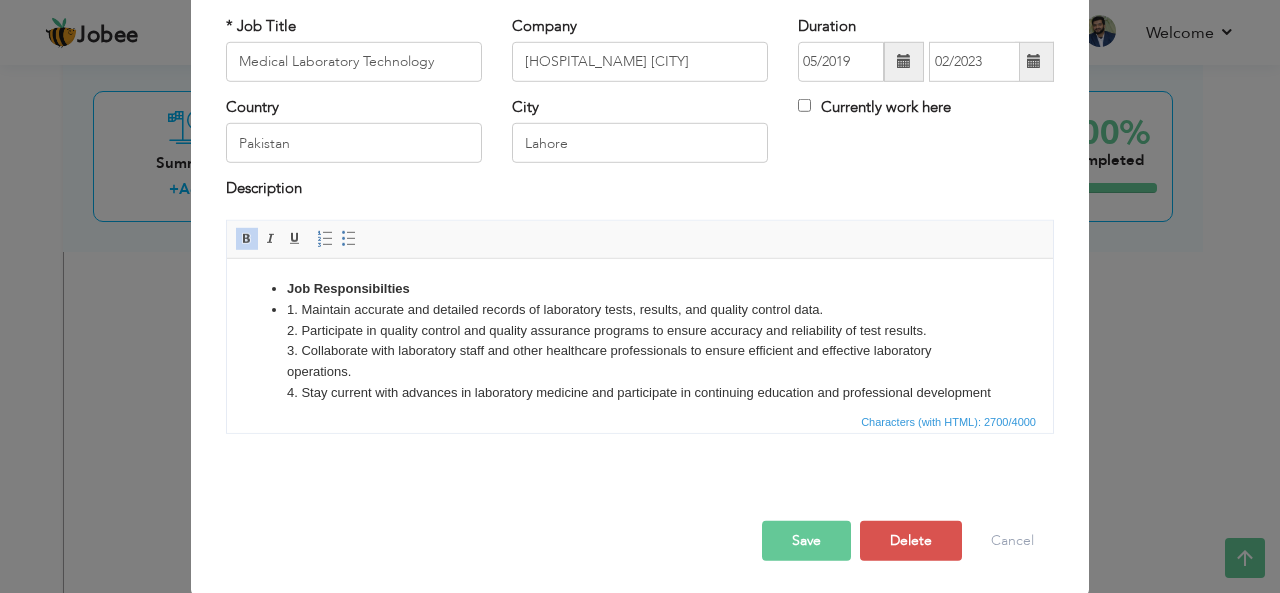 scroll, scrollTop: 0, scrollLeft: 0, axis: both 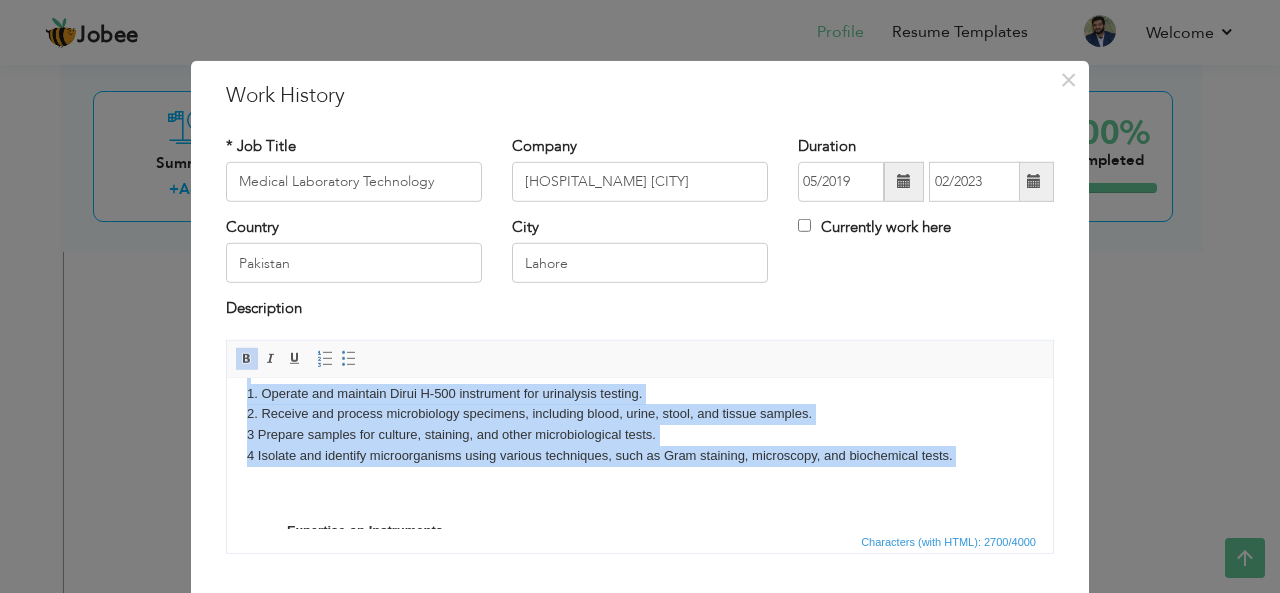 drag, startPoint x: 231, startPoint y: 470, endPoint x: 998, endPoint y: 479, distance: 767.0528 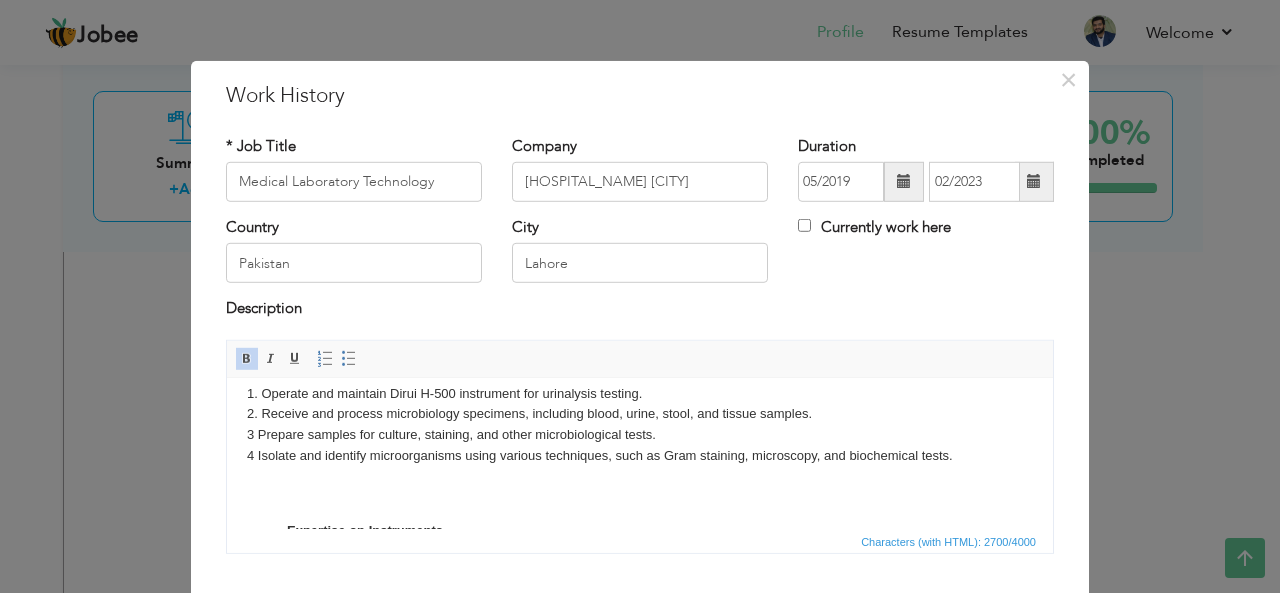 scroll, scrollTop: 326, scrollLeft: 0, axis: vertical 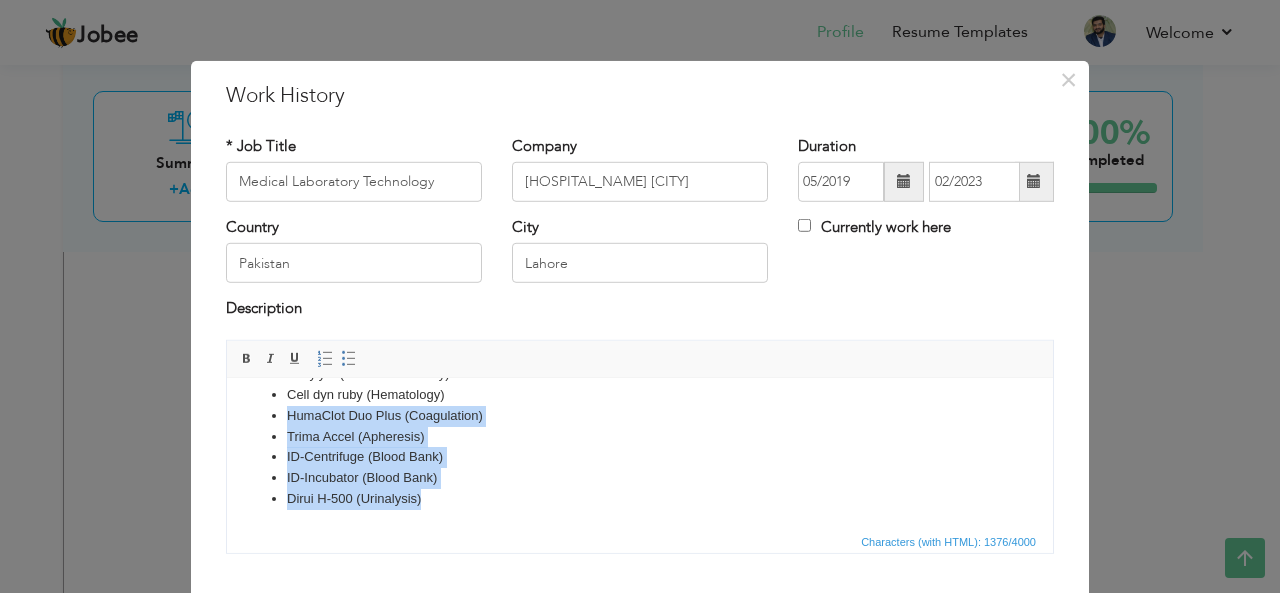 drag, startPoint x: 288, startPoint y: 406, endPoint x: 448, endPoint y: 500, distance: 185.5694 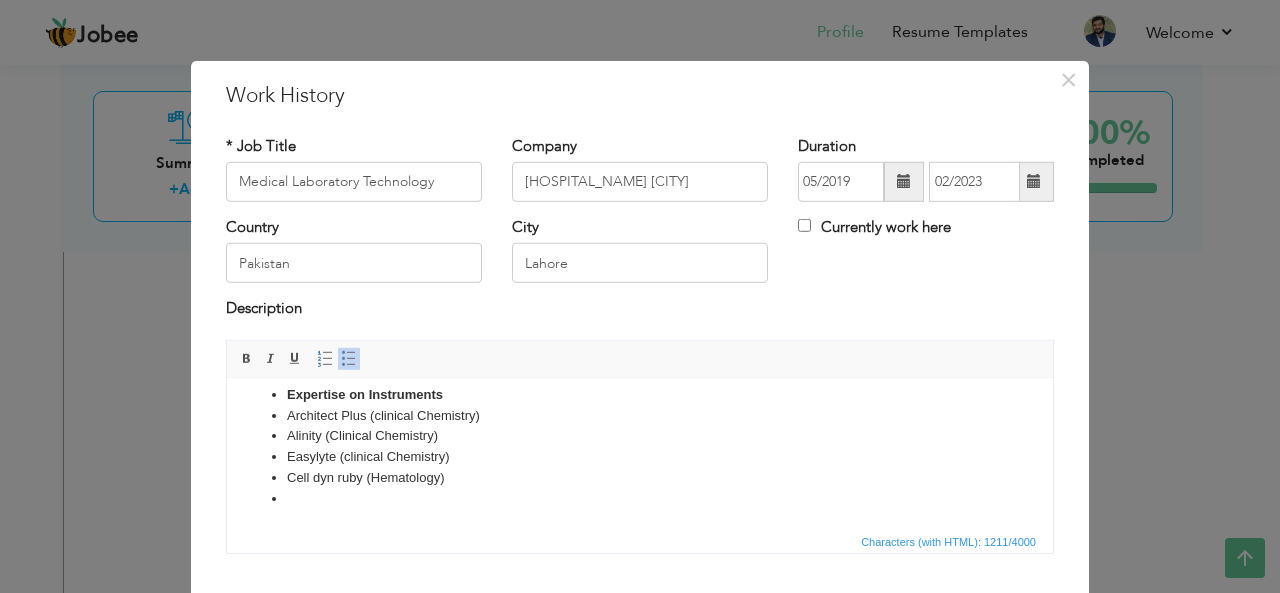 scroll, scrollTop: 352, scrollLeft: 0, axis: vertical 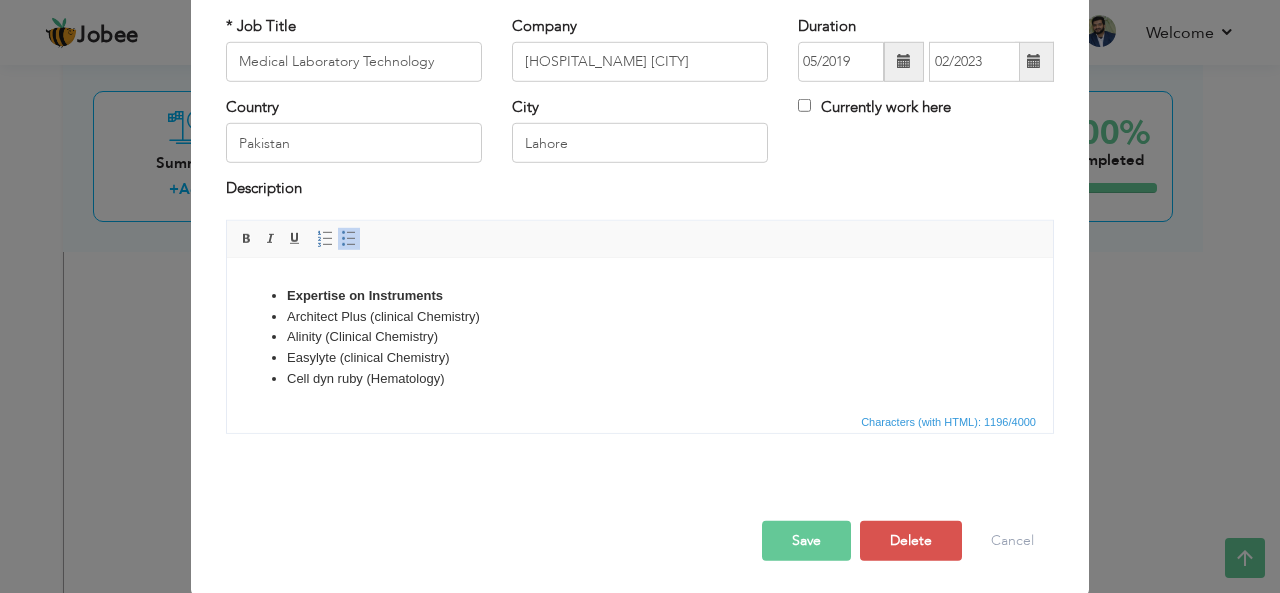 click on "Save" at bounding box center [806, 541] 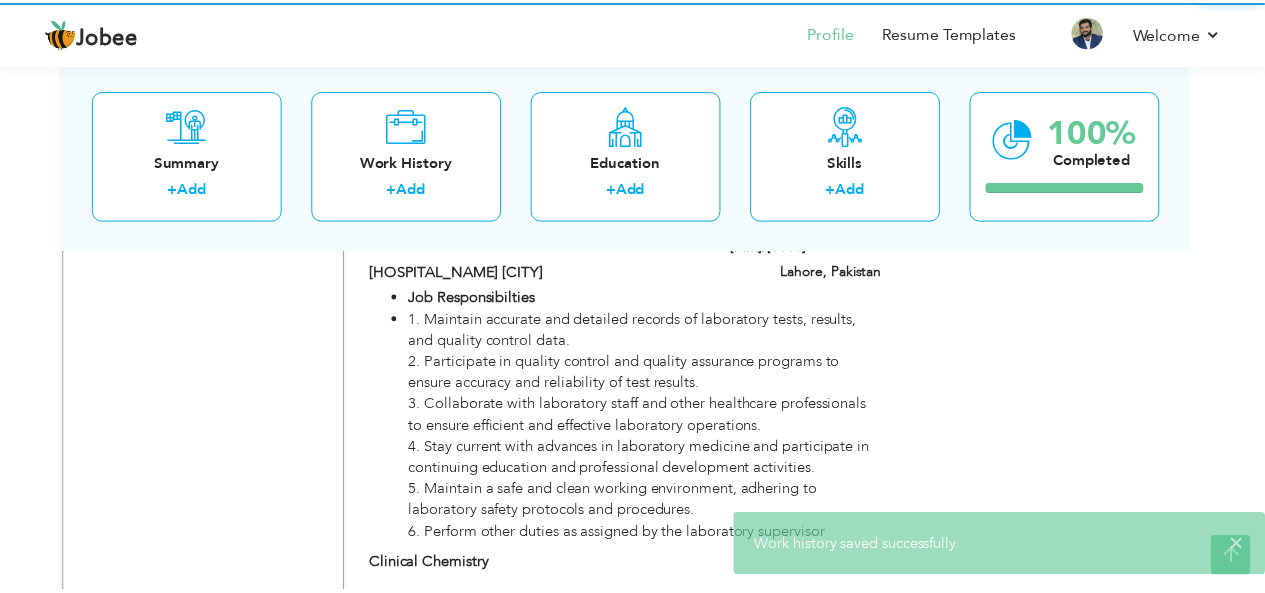 scroll, scrollTop: 0, scrollLeft: 0, axis: both 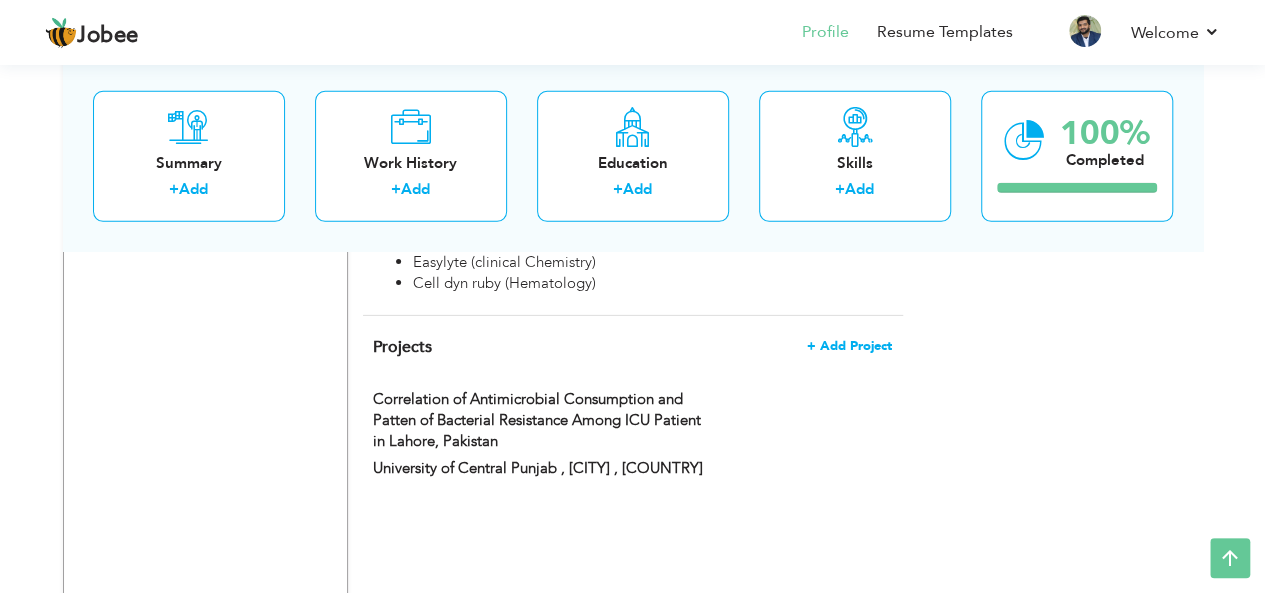 click on "+ Add Project" at bounding box center [849, 346] 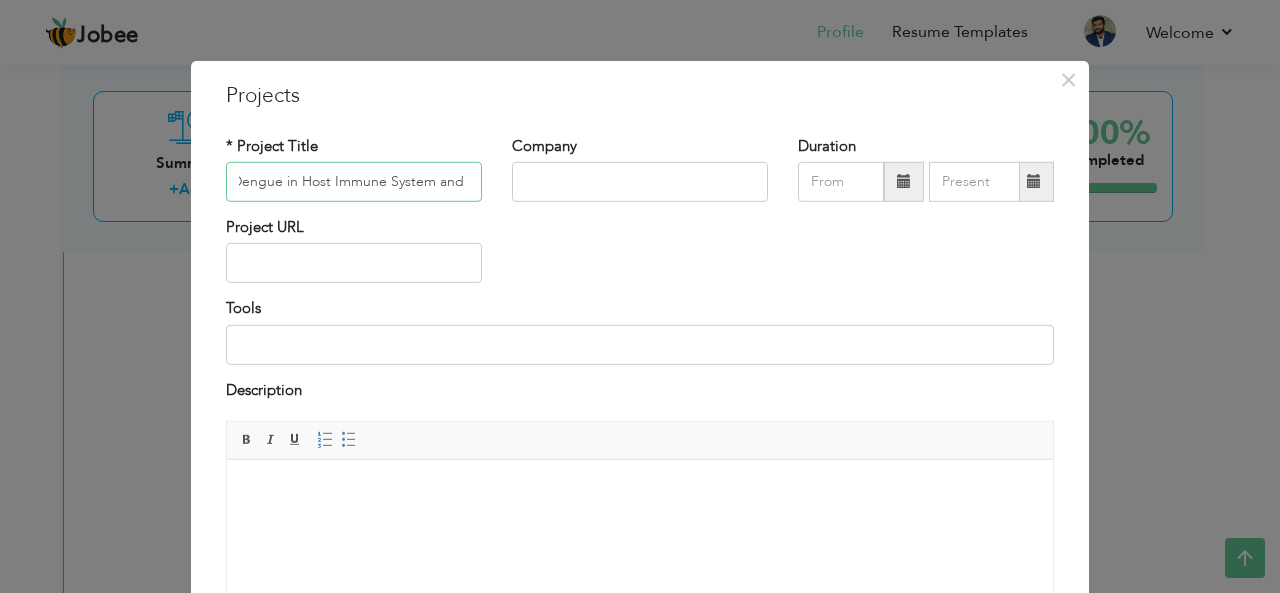 scroll, scrollTop: 0, scrollLeft: 121, axis: horizontal 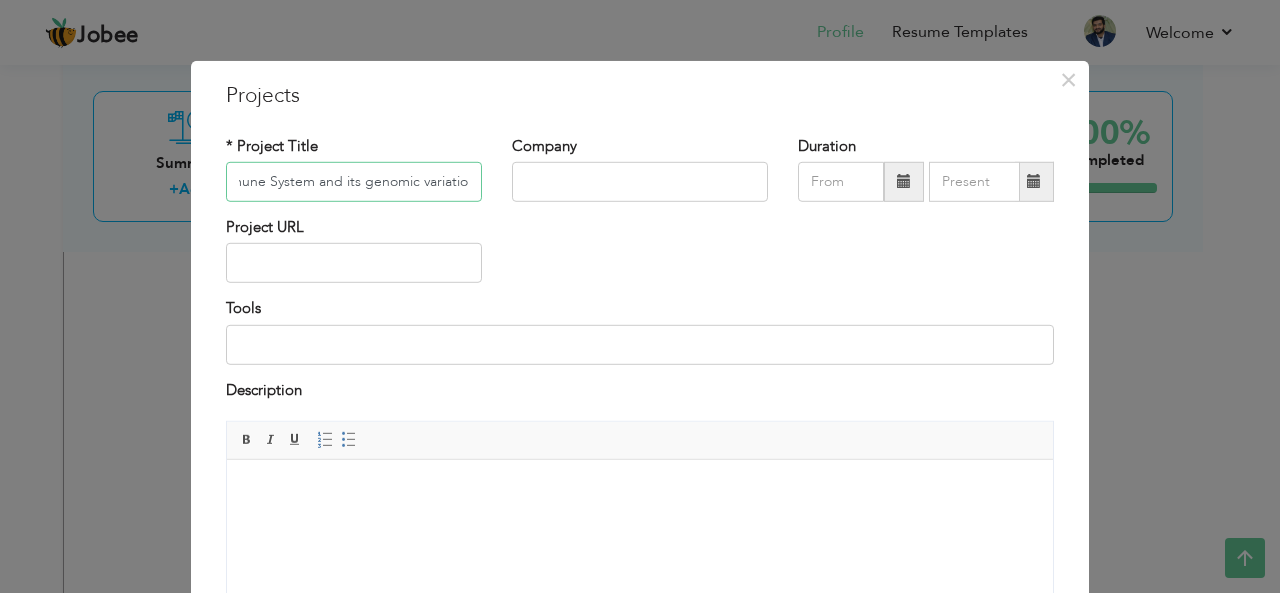 type on "Pathogenesis of Dengue in Host Immune System and its genomic variation" 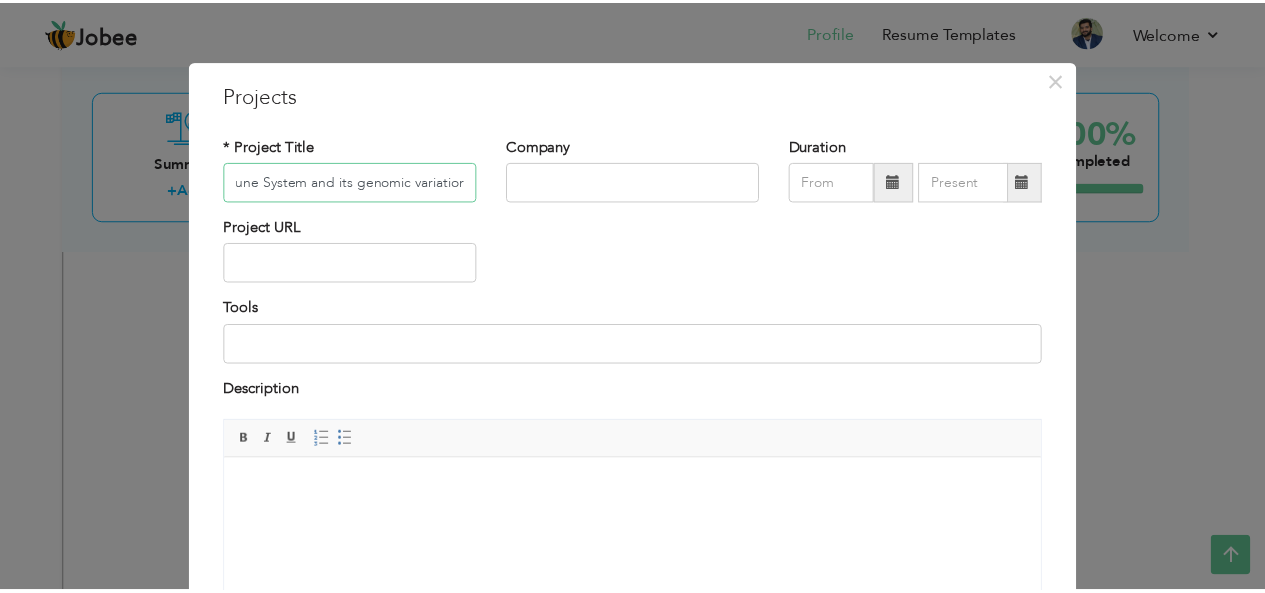 scroll, scrollTop: 0, scrollLeft: 0, axis: both 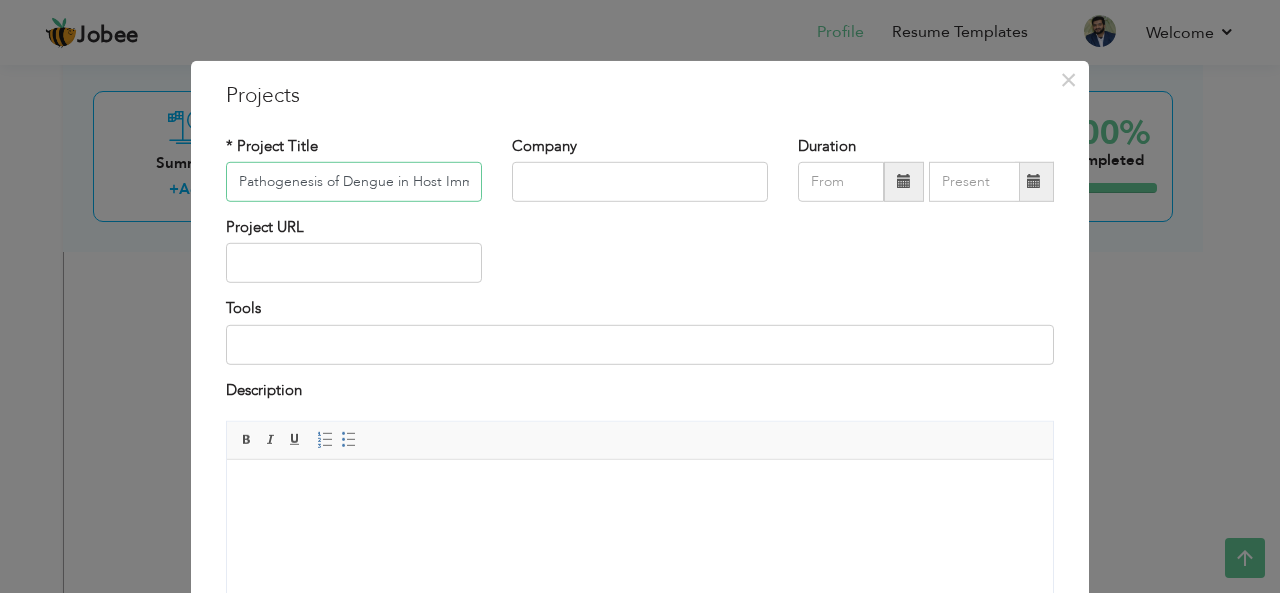 drag, startPoint x: 465, startPoint y: 186, endPoint x: 89, endPoint y: 196, distance: 376.13297 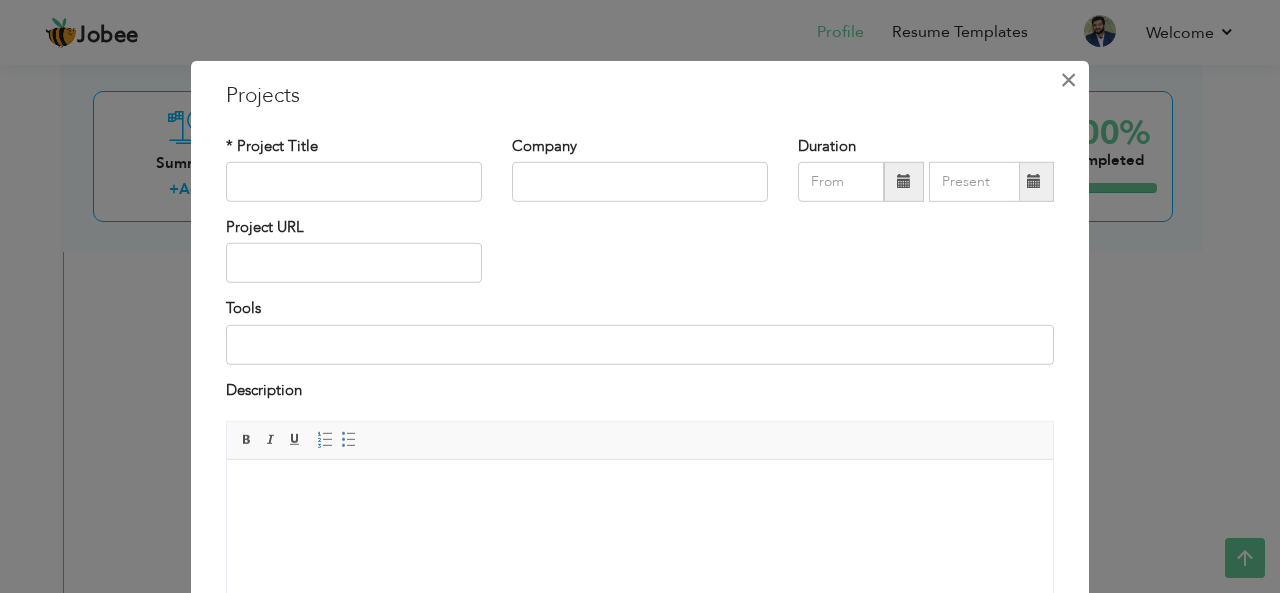 click on "×" at bounding box center (1068, 79) 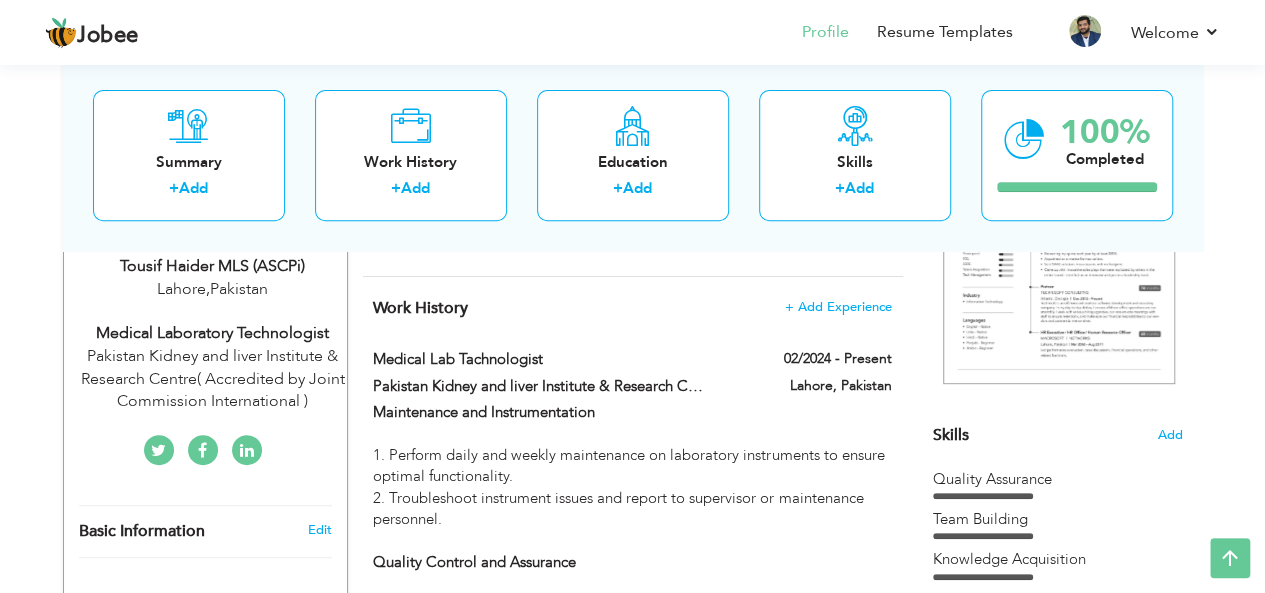 scroll, scrollTop: 0, scrollLeft: 0, axis: both 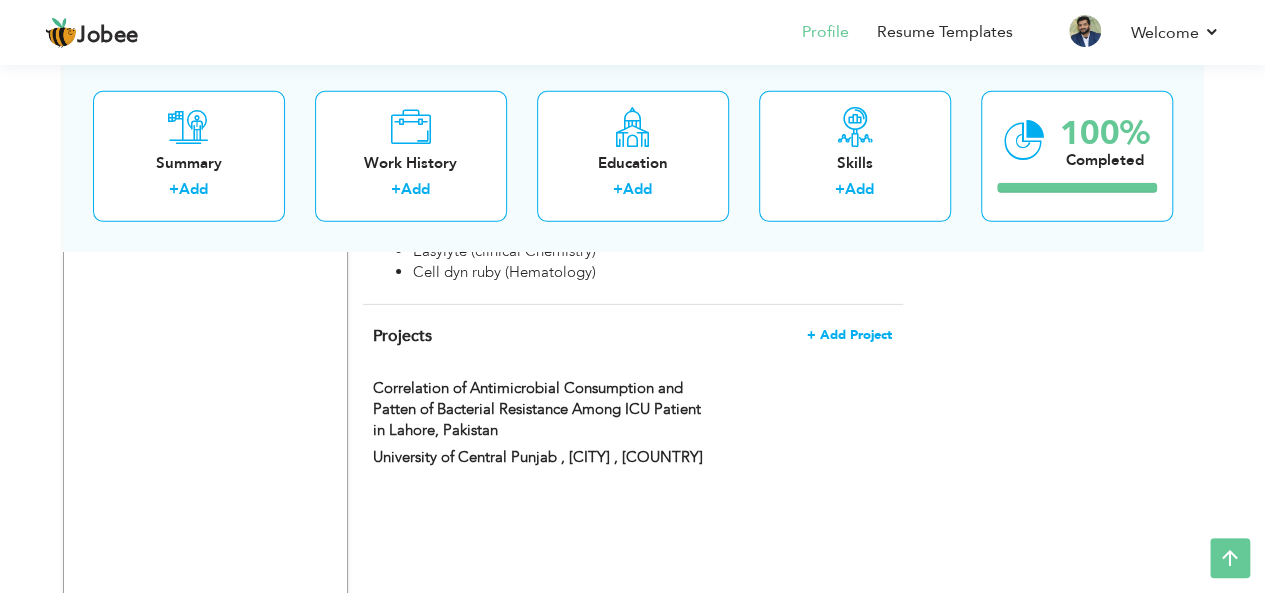 click on "+ Add Project" at bounding box center (849, 335) 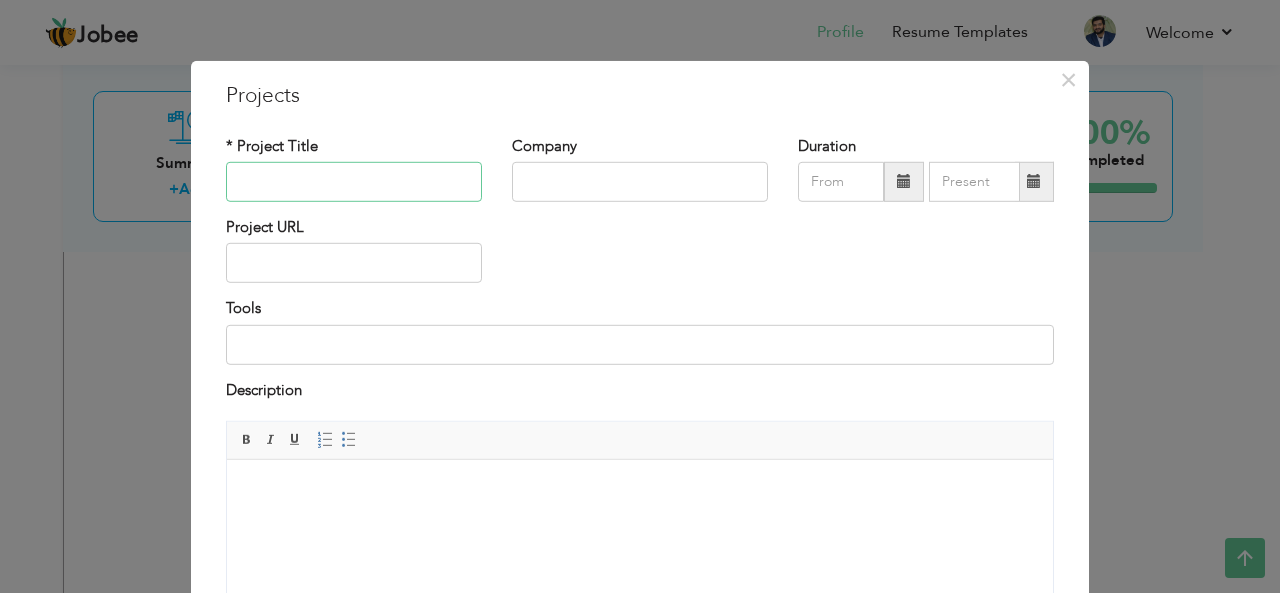 paste on "Pathogenesis of Dengue in Host Immune System and its genomic variation" 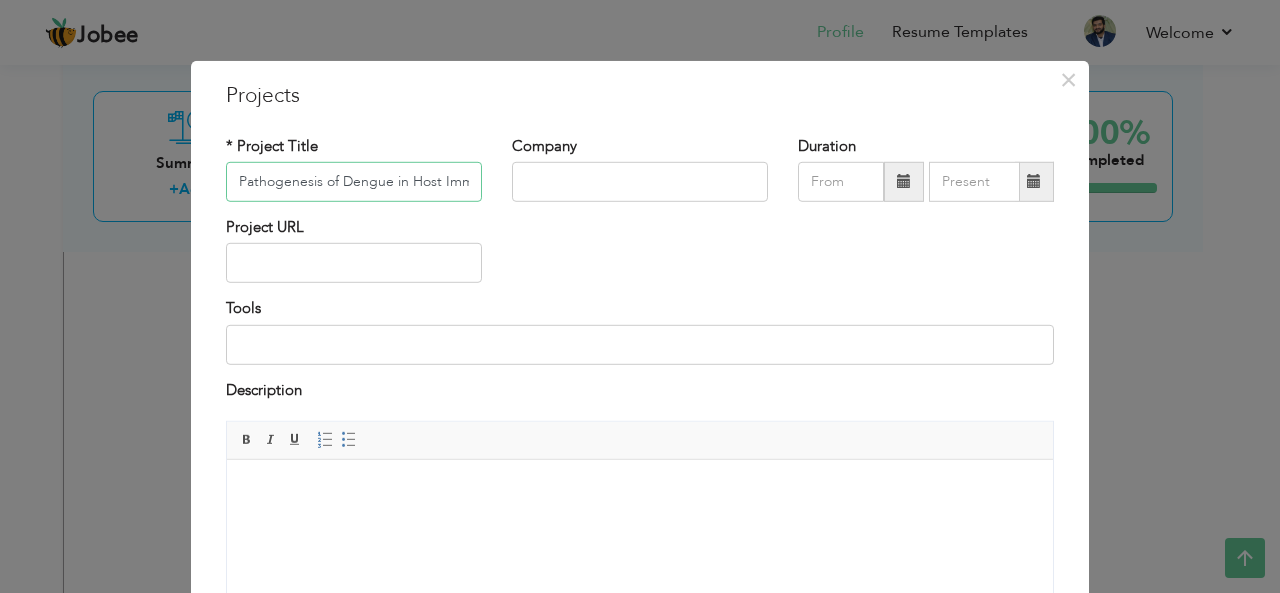 scroll, scrollTop: 0, scrollLeft: 236, axis: horizontal 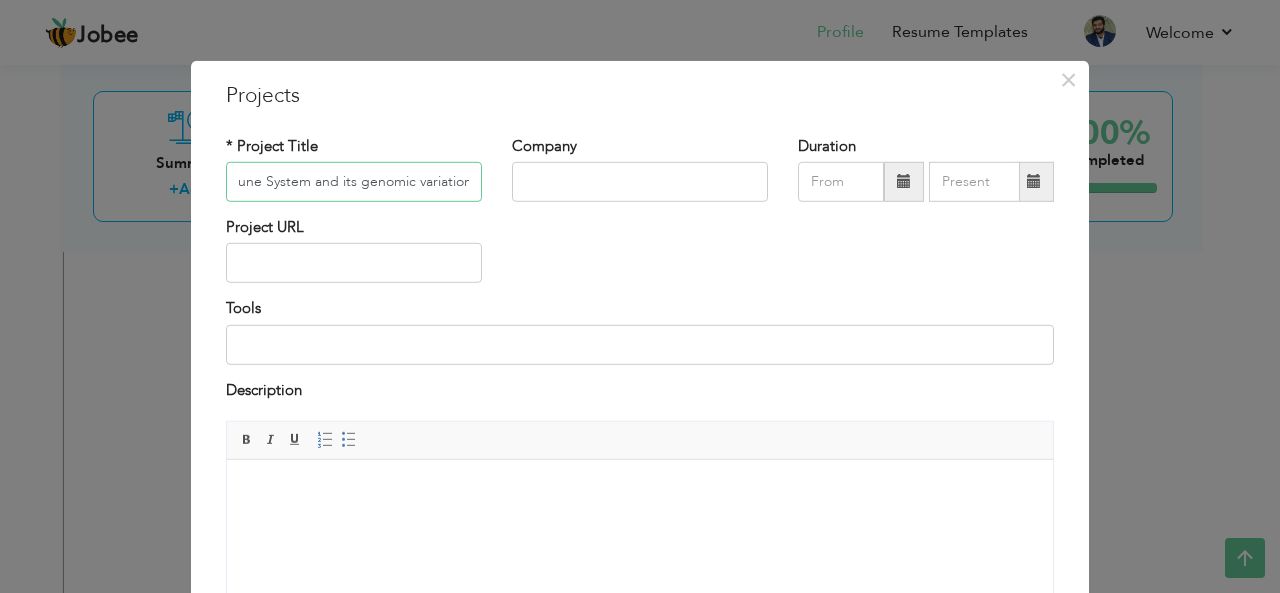 click on "Pathogenesis of Dengue in Host Immune System and its genomic variation" at bounding box center (354, 182) 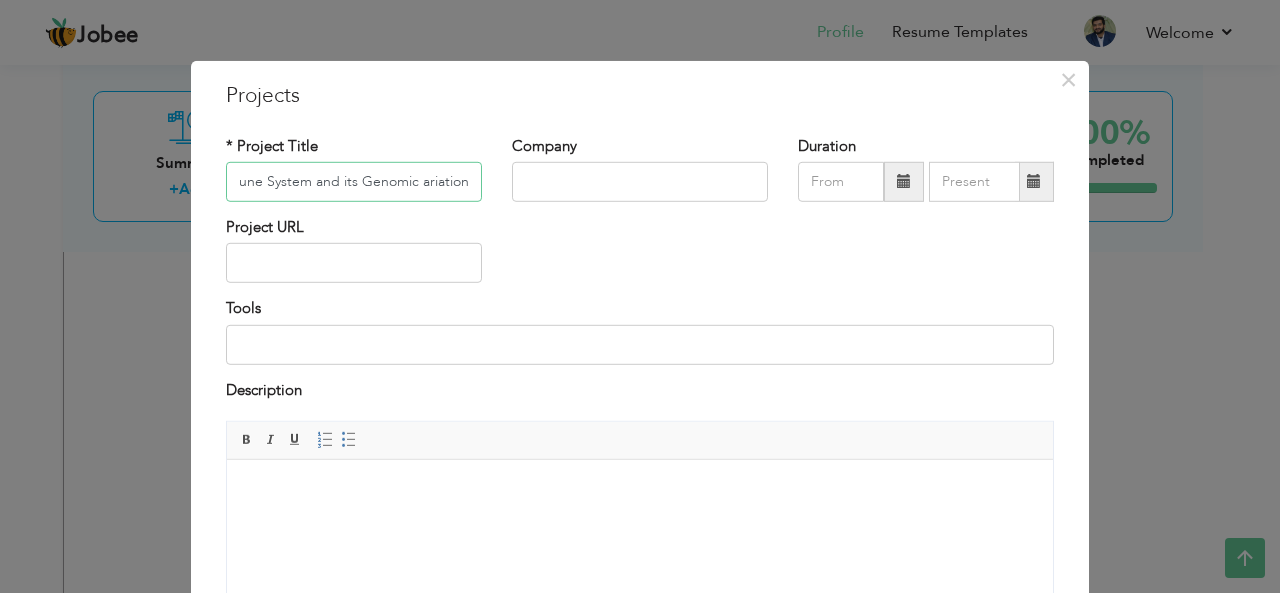 scroll, scrollTop: 0, scrollLeft: 232, axis: horizontal 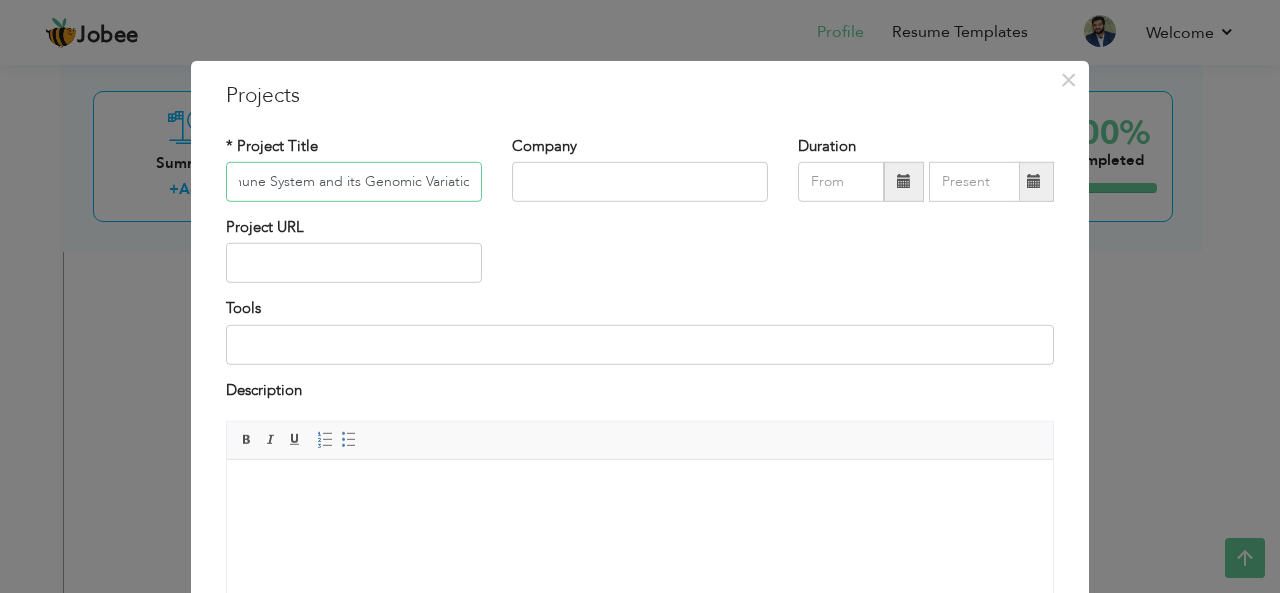 type on "Pathogenesis of Dengue in Host Immune System and its Genomic Variation" 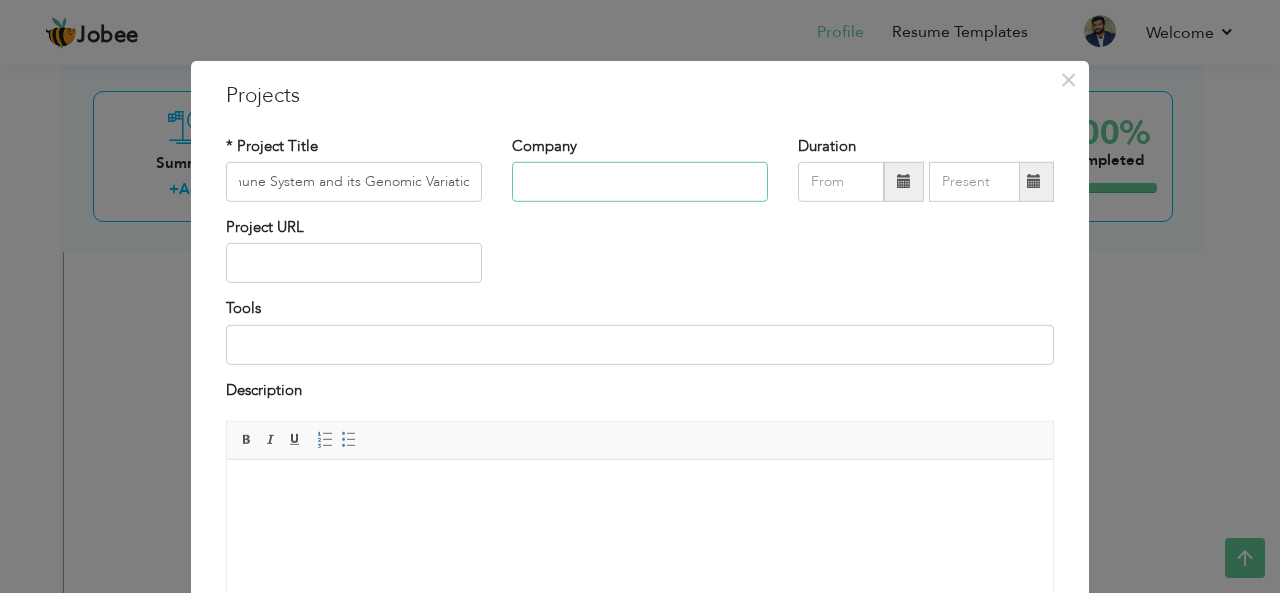 scroll, scrollTop: 0, scrollLeft: 0, axis: both 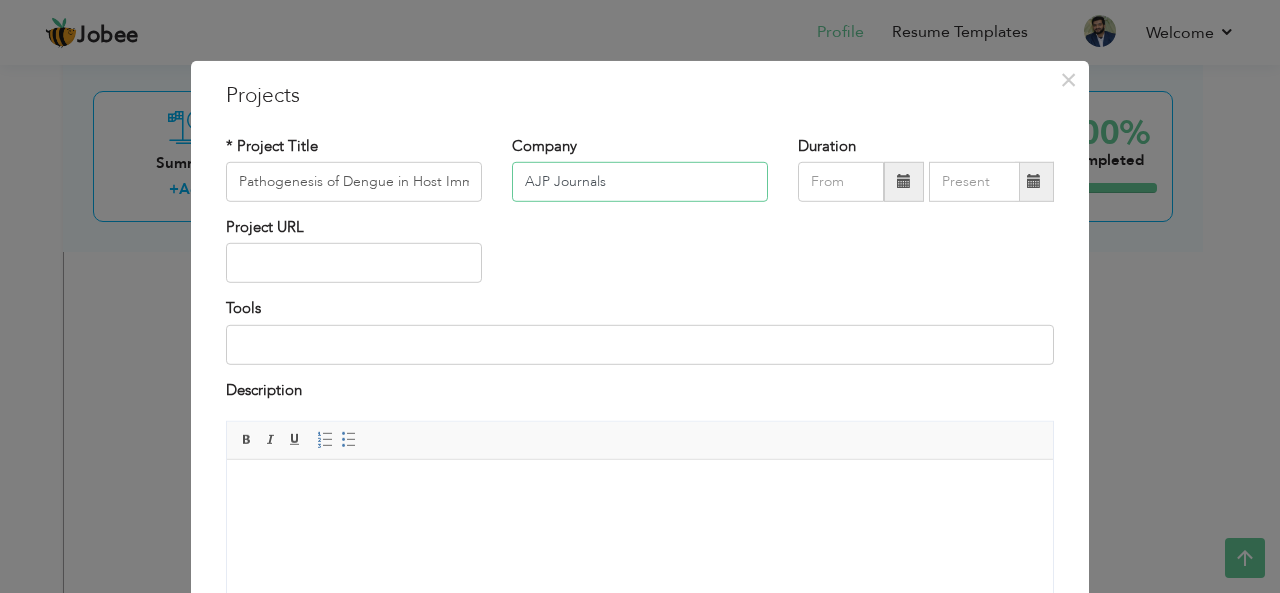 type on "AJP Journals" 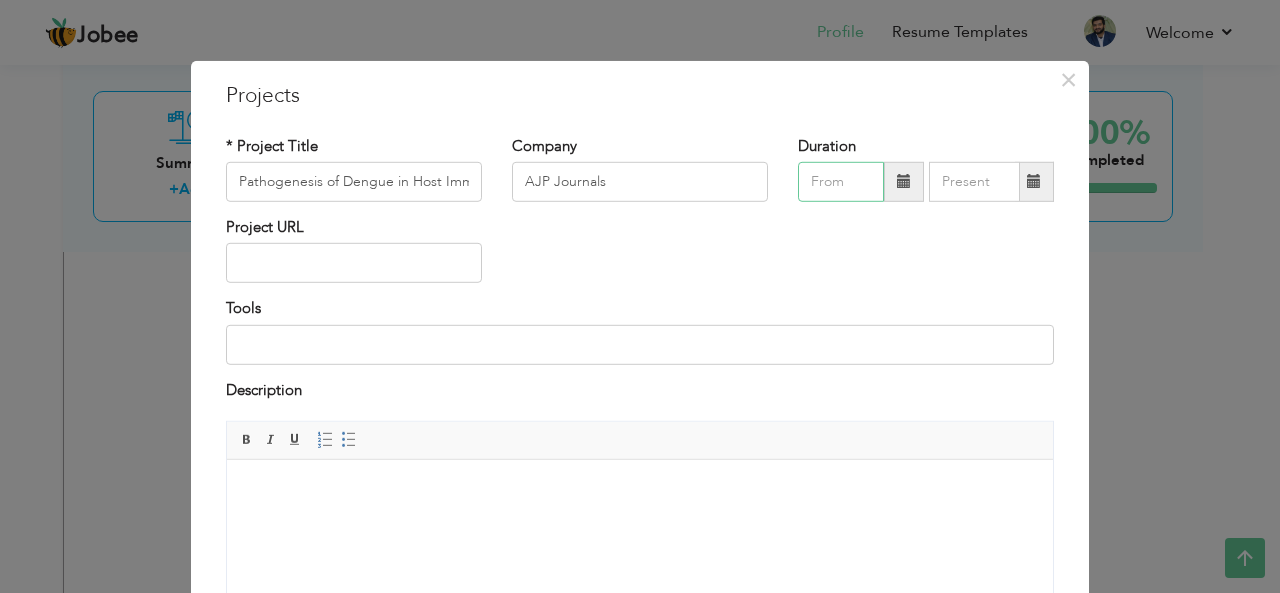 type on "08/2025" 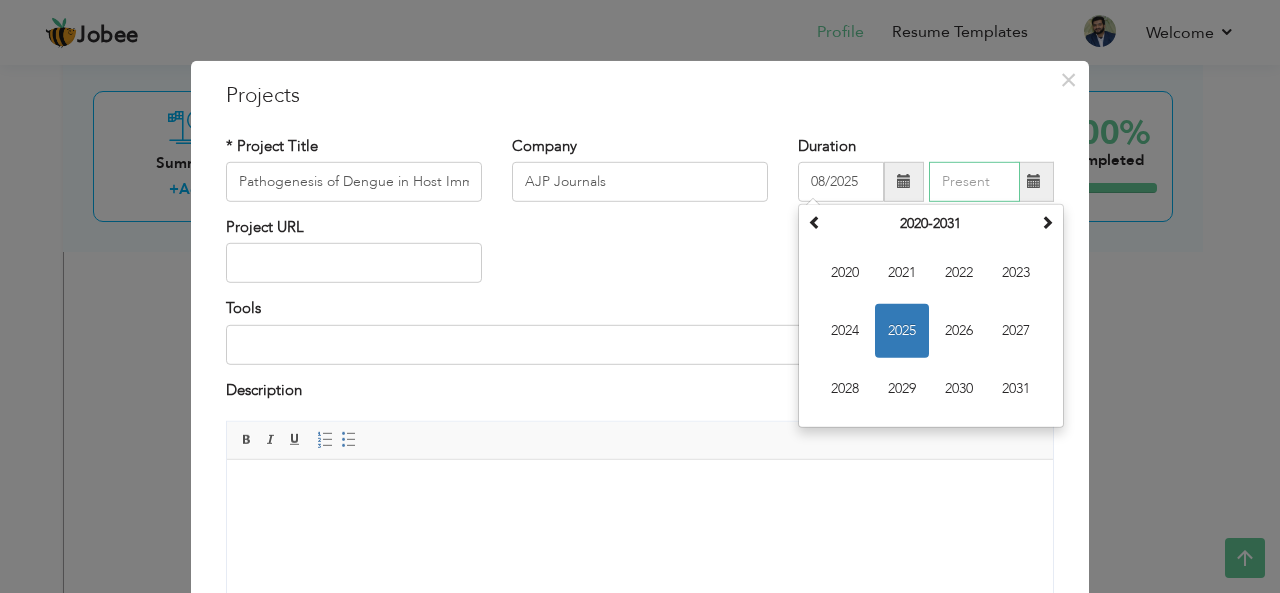 type on "08/2025" 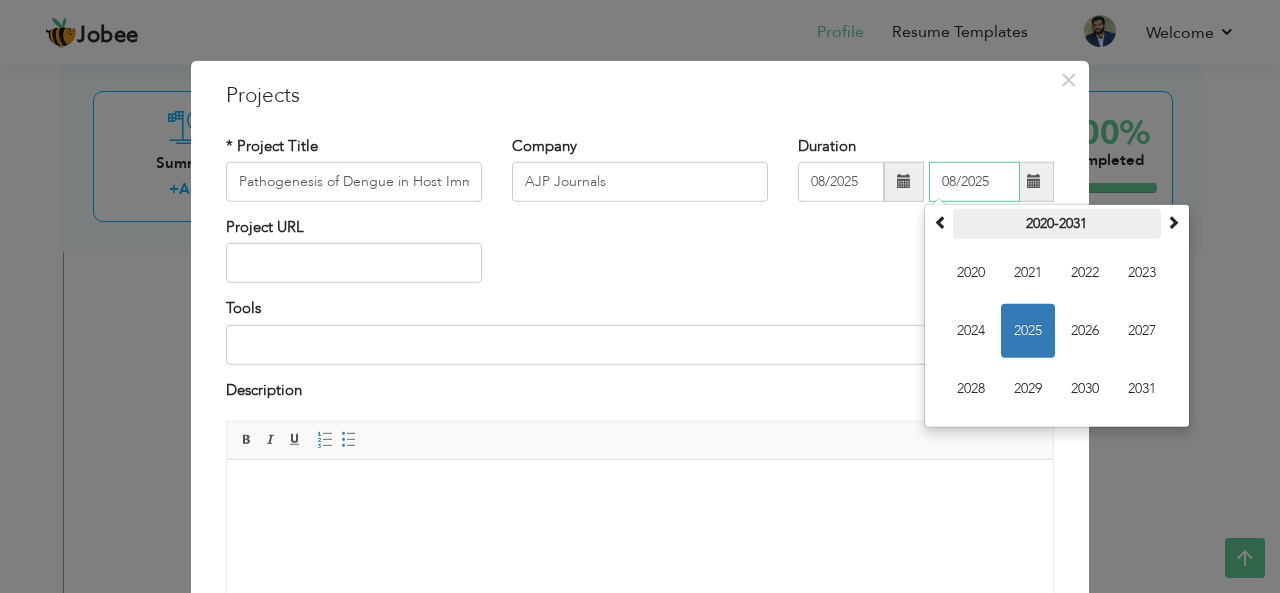 click on "2020-2031" at bounding box center [1057, 224] 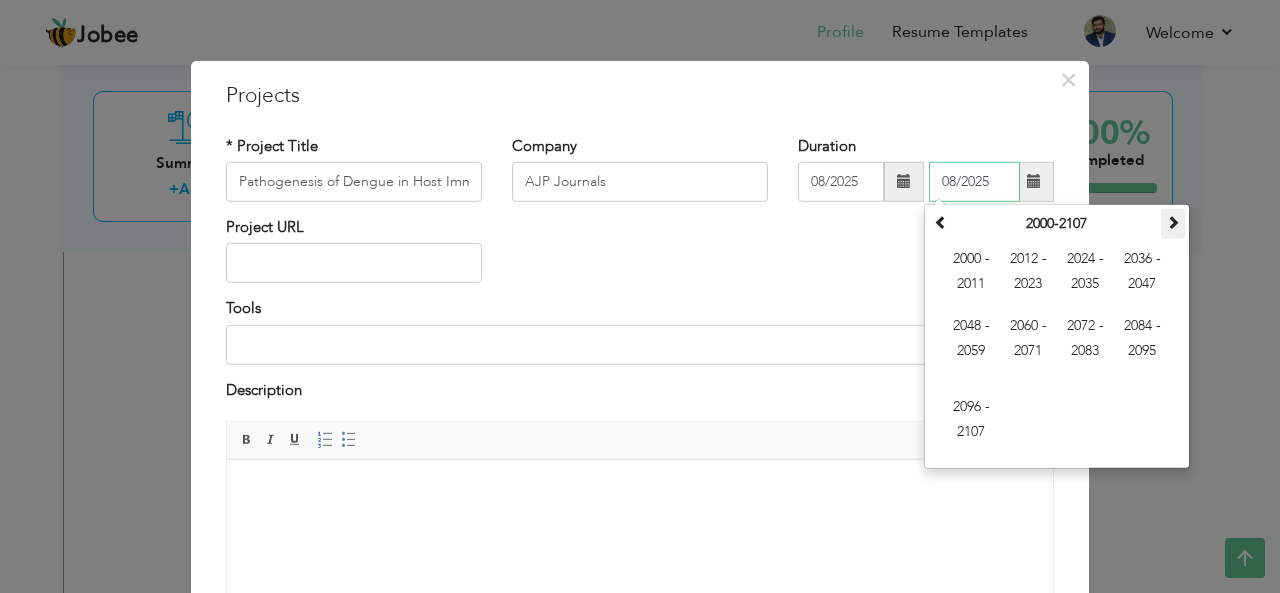 click at bounding box center [1173, 222] 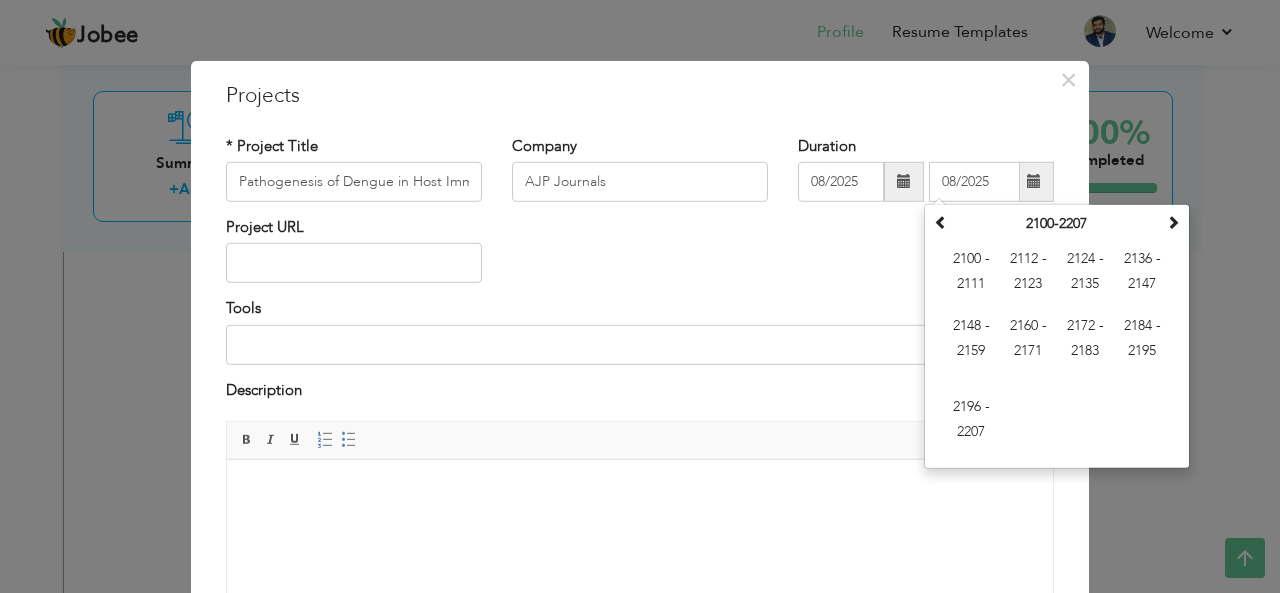 click on "Project URL" at bounding box center [640, 257] 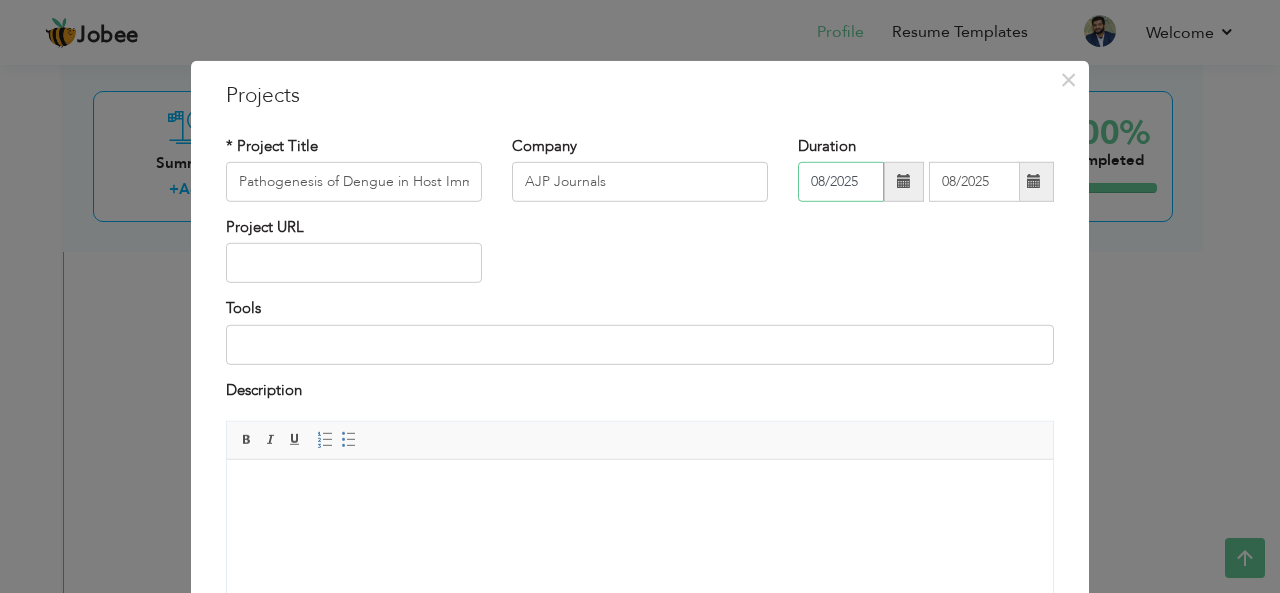 click on "08/2025" at bounding box center (841, 182) 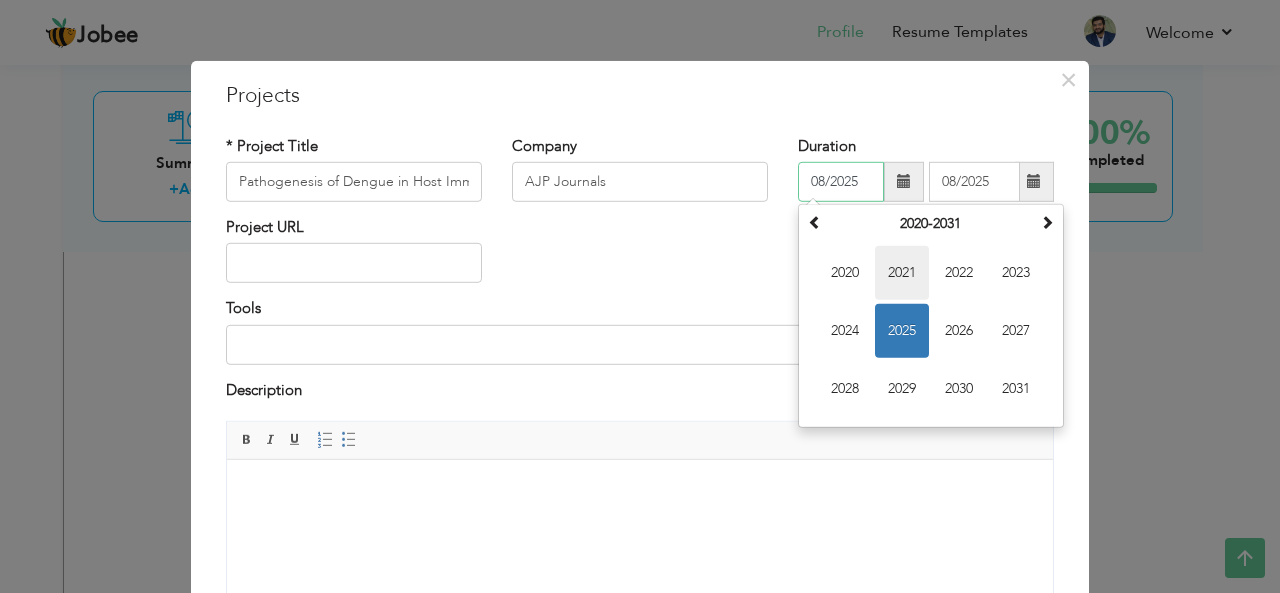 click on "2021" at bounding box center (902, 273) 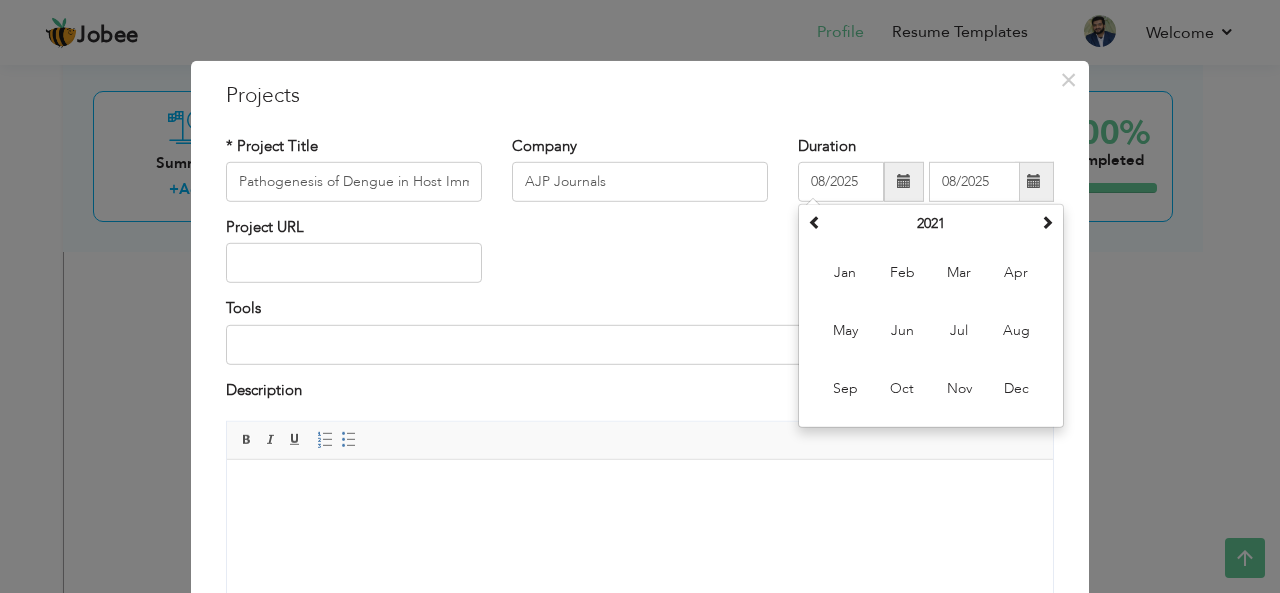 click at bounding box center (1034, 182) 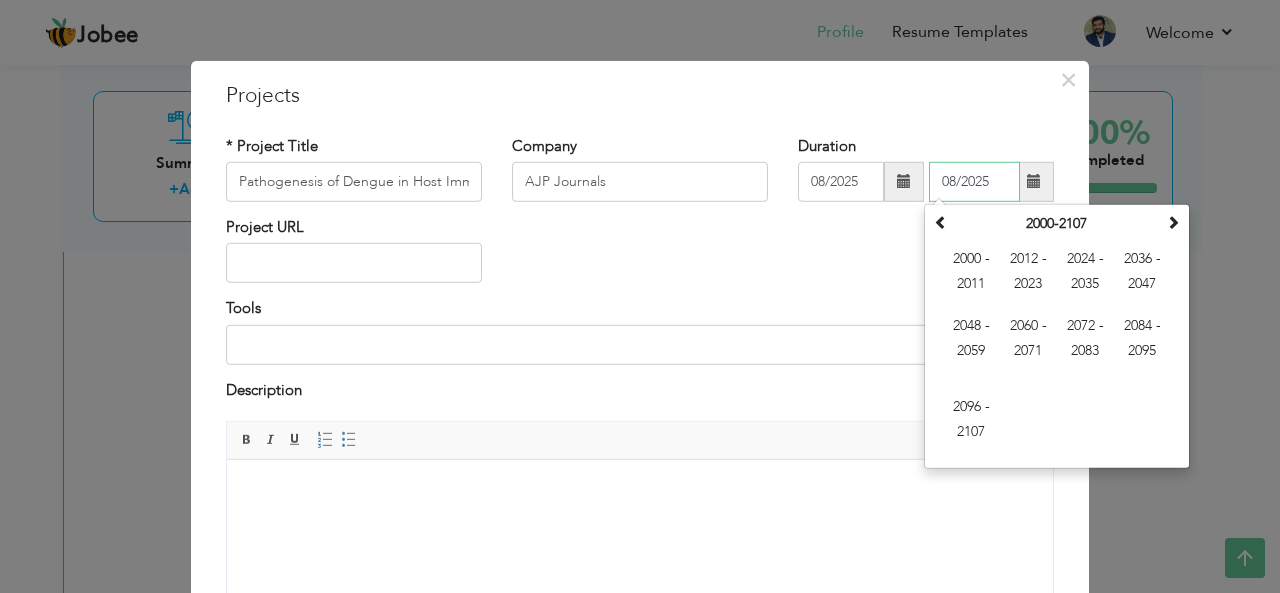 click on "08/2025" at bounding box center (974, 182) 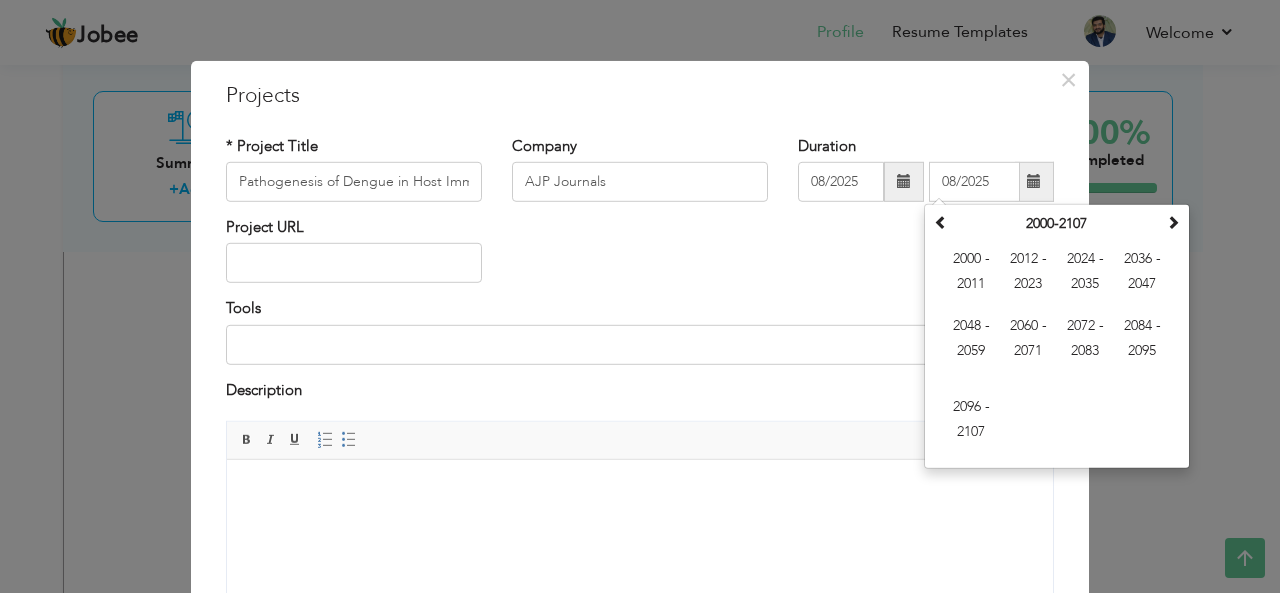 click on "Project URL" at bounding box center [640, 257] 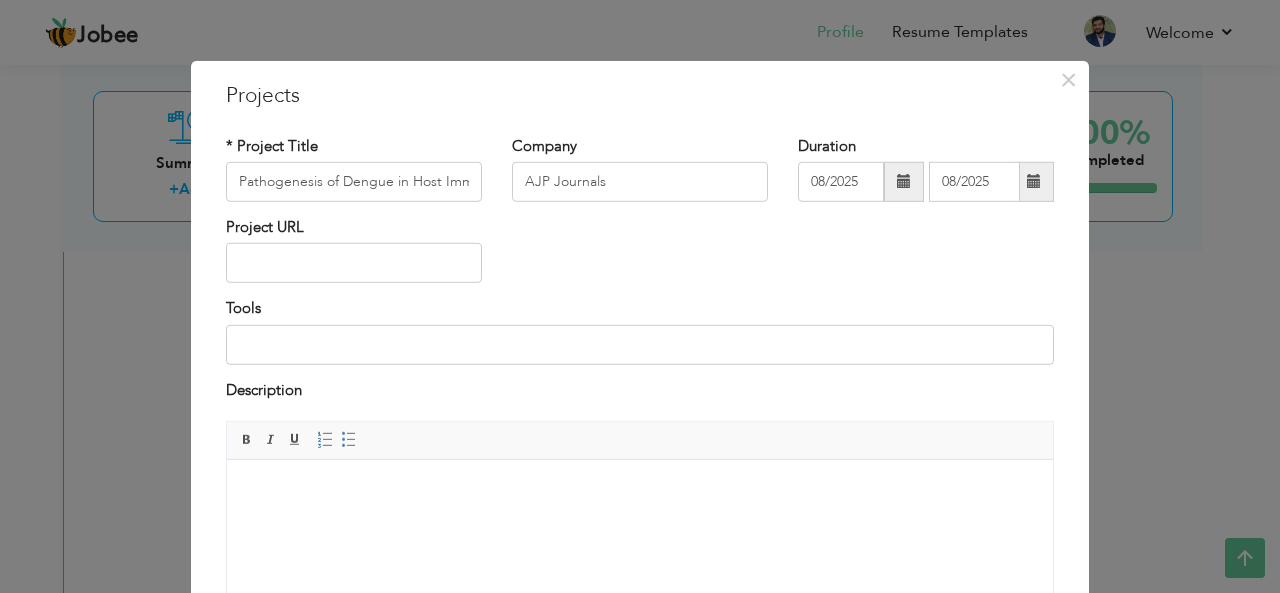 click at bounding box center (1034, 181) 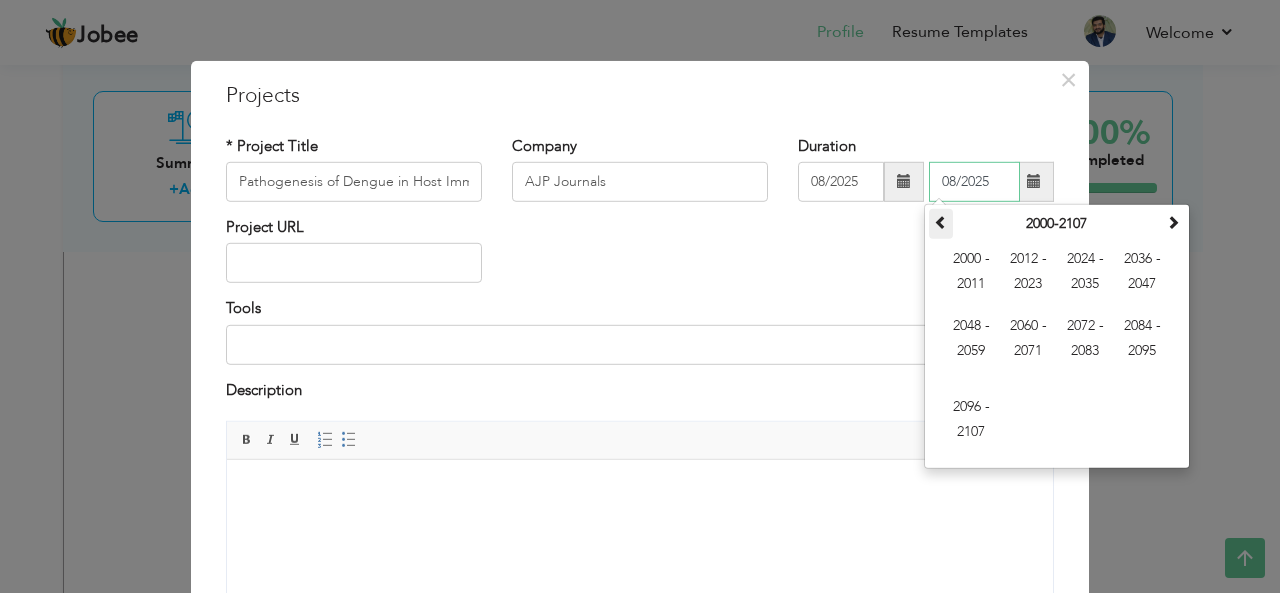 click at bounding box center [941, 224] 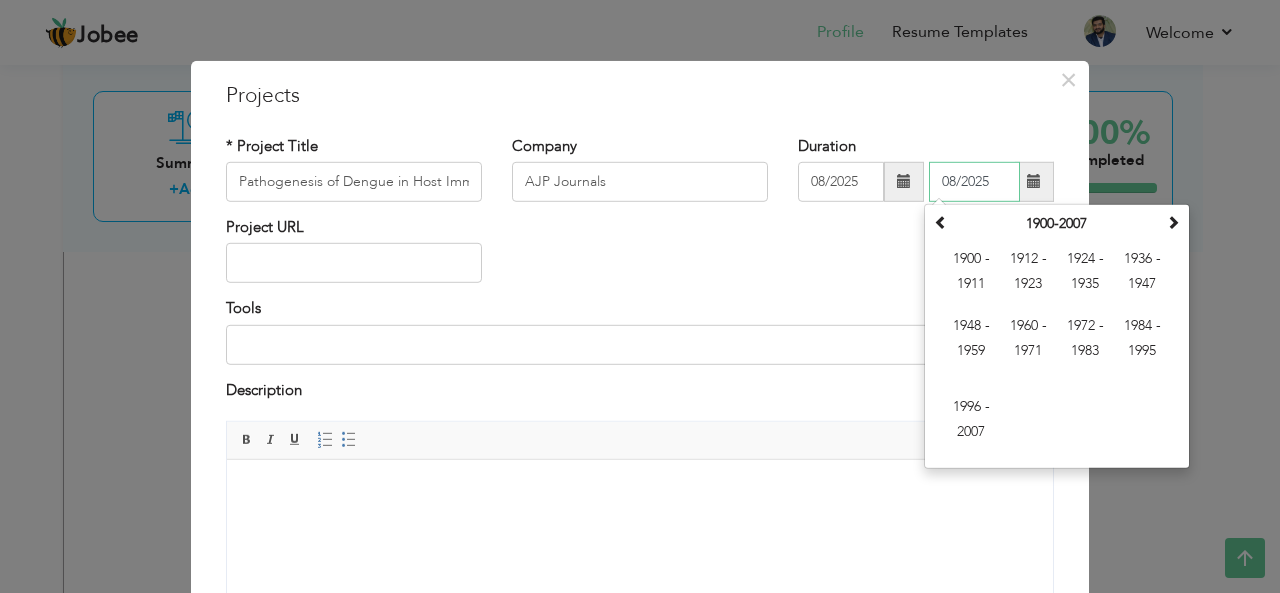 click on "August 1925 Su Mo Tu We Th Fr Sa 26 27 28 29 30 31 1 2 3 4 5 6 7 8 9 10 11 12 13 14 15 16 17 18 19 20 21 22 23 24 25 26 27 28 29 30 31 1 2 3 4 5 1925 Jan Feb Mar Apr May Jun Jul Aug Sep Oct Nov Dec 1920-1931 1920 1921 1922 1923 1924 1925 1926 1927 1928 1929 1930 1931 1900-2007 1900 - 1911 1912 - 1923 1924 - 1935 1936 - 1947 1948 - 1959 1960 - 1971 1972 - 1983 1984 - 1995 1996 - 2007" at bounding box center [1057, 336] 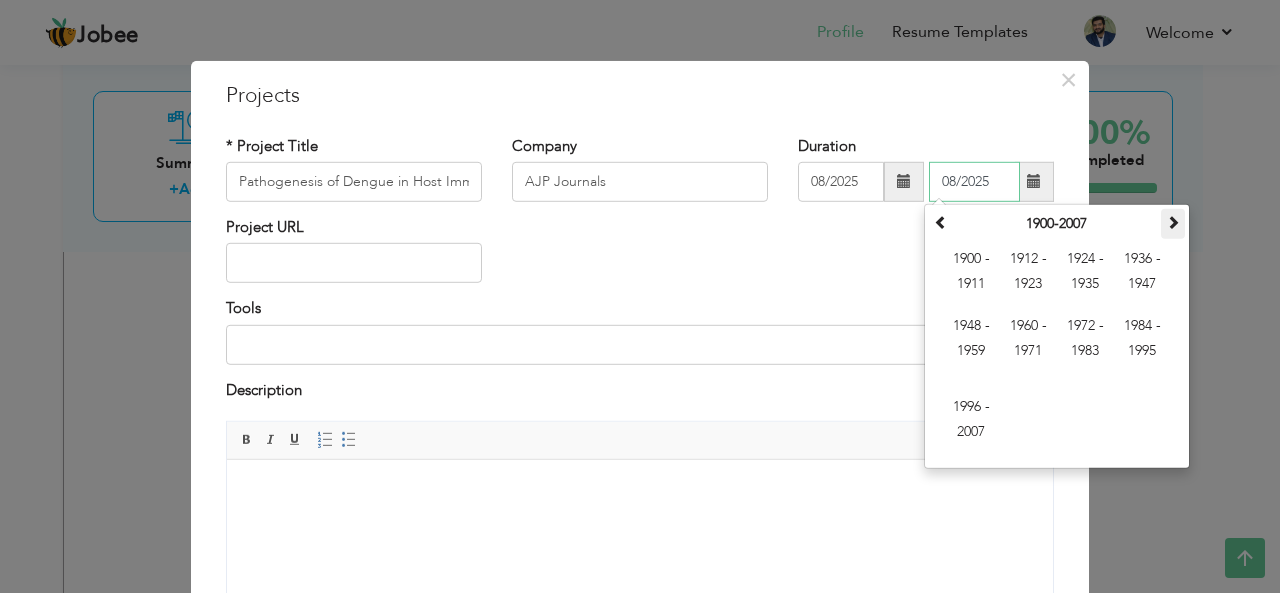 click at bounding box center [1173, 222] 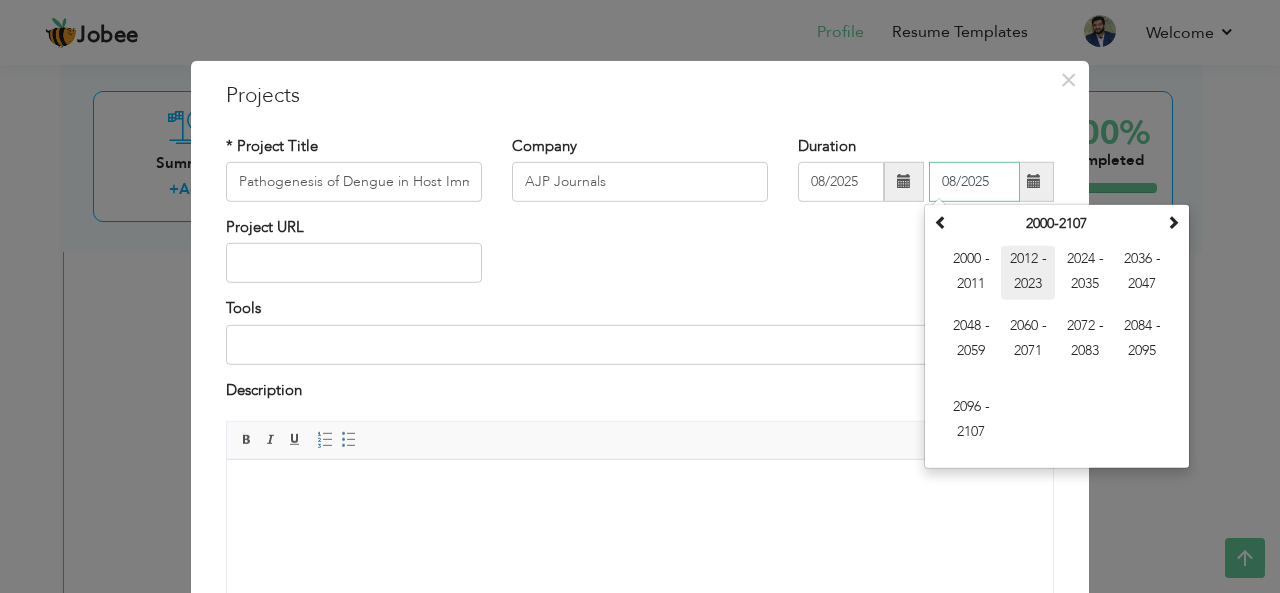 click on "2012 - 2023" at bounding box center (1028, 273) 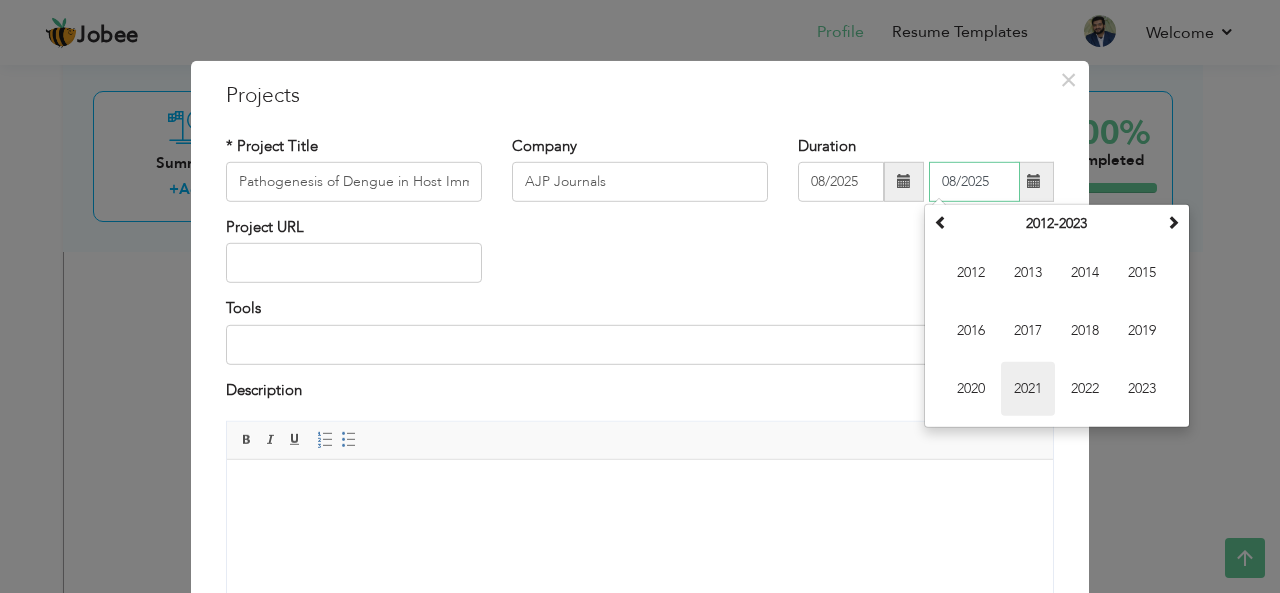 click on "2021" at bounding box center (1028, 389) 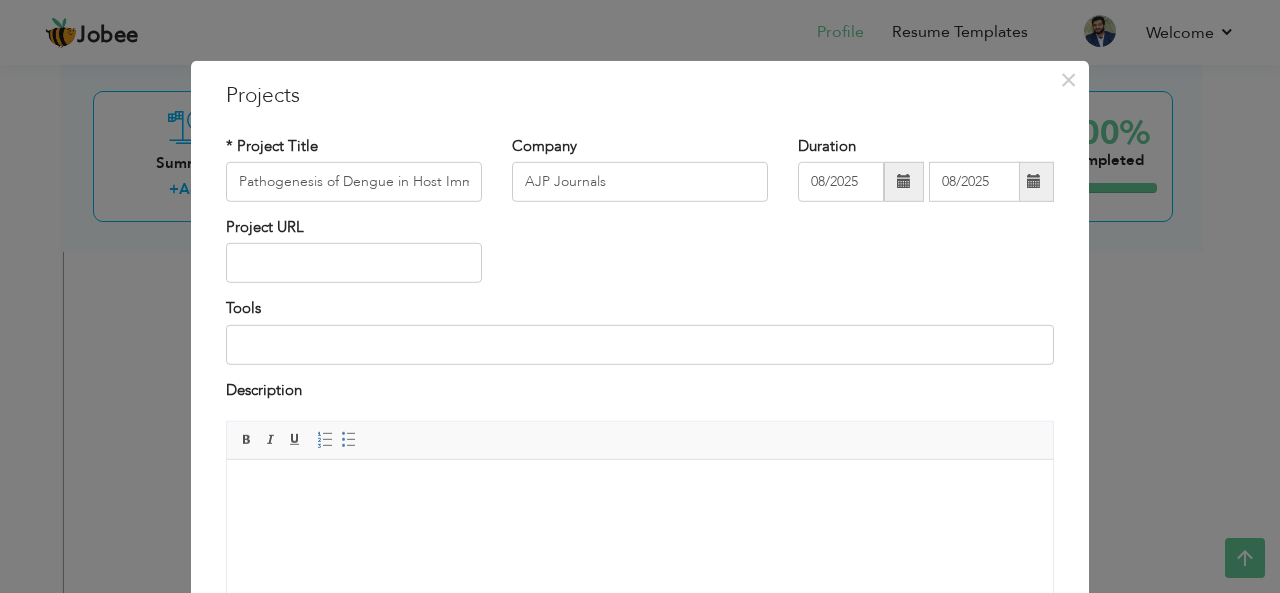 click on "Tools" at bounding box center [640, 331] 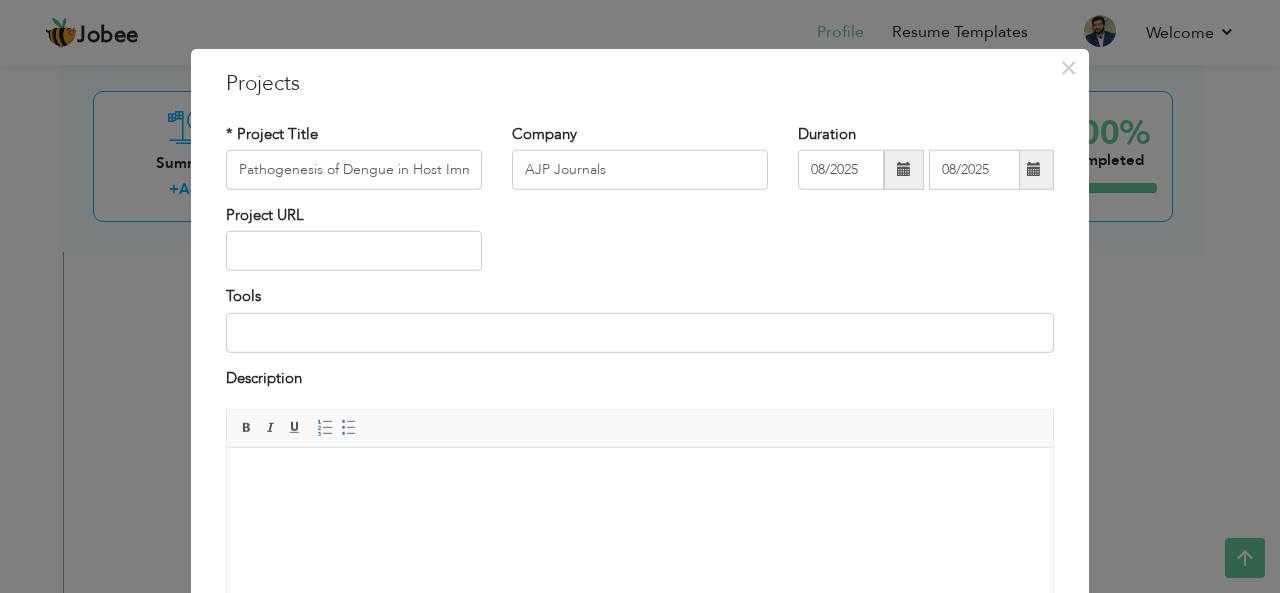 scroll, scrollTop: 0, scrollLeft: 0, axis: both 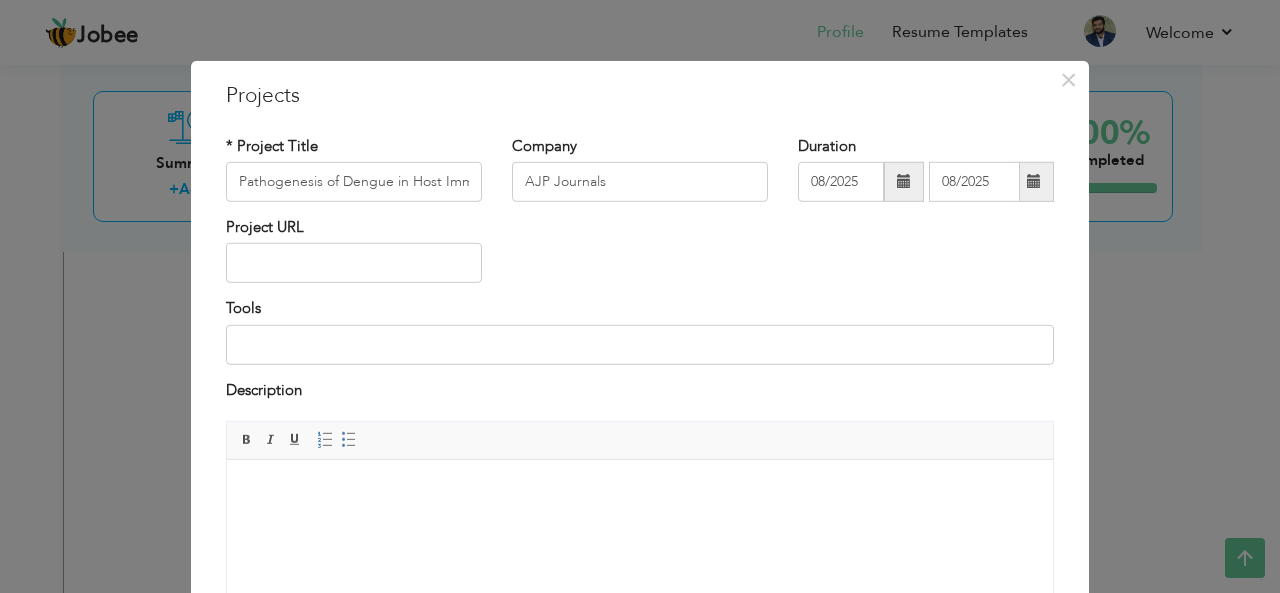 click at bounding box center (904, 182) 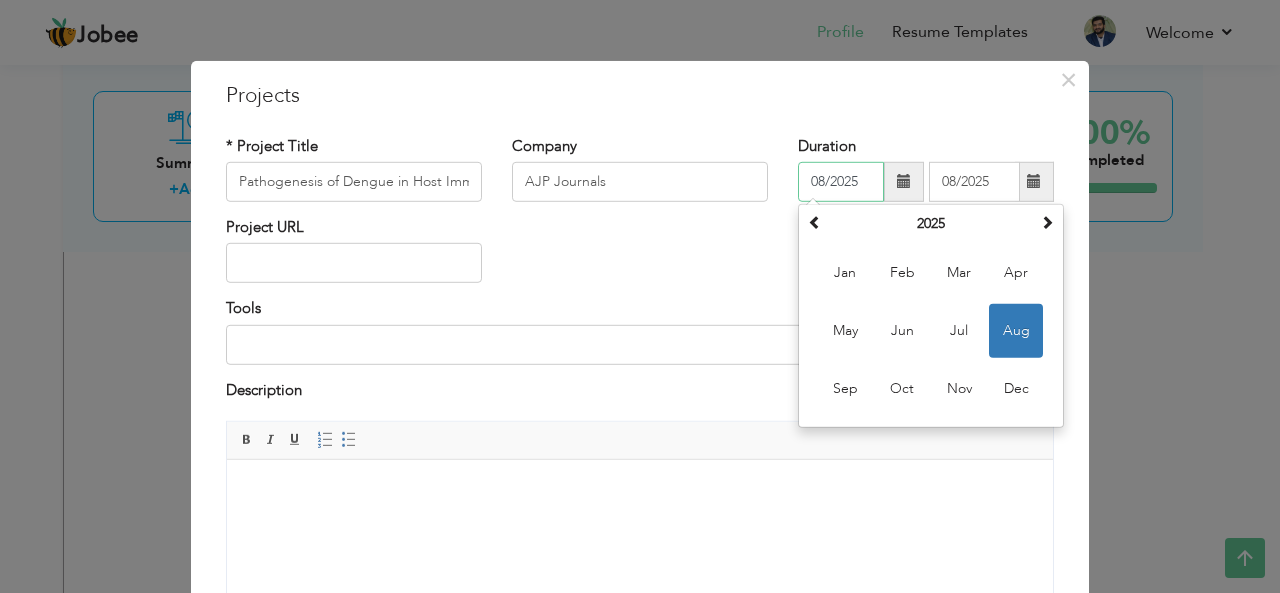 click on "2025" at bounding box center (931, 224) 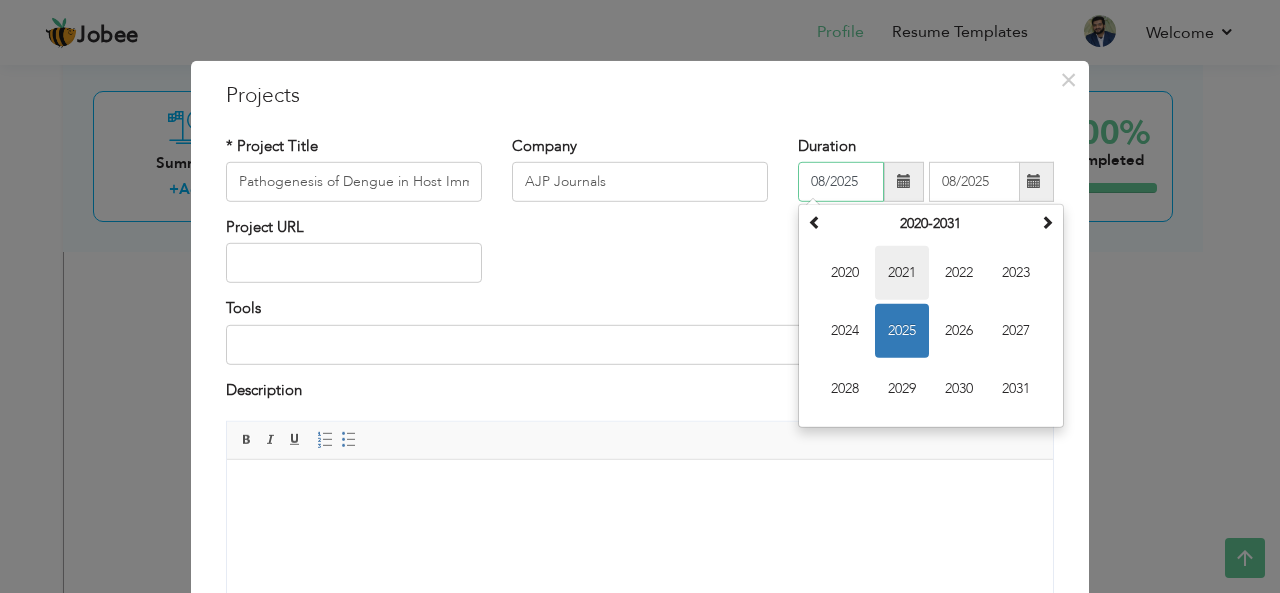 click on "2021" at bounding box center (902, 273) 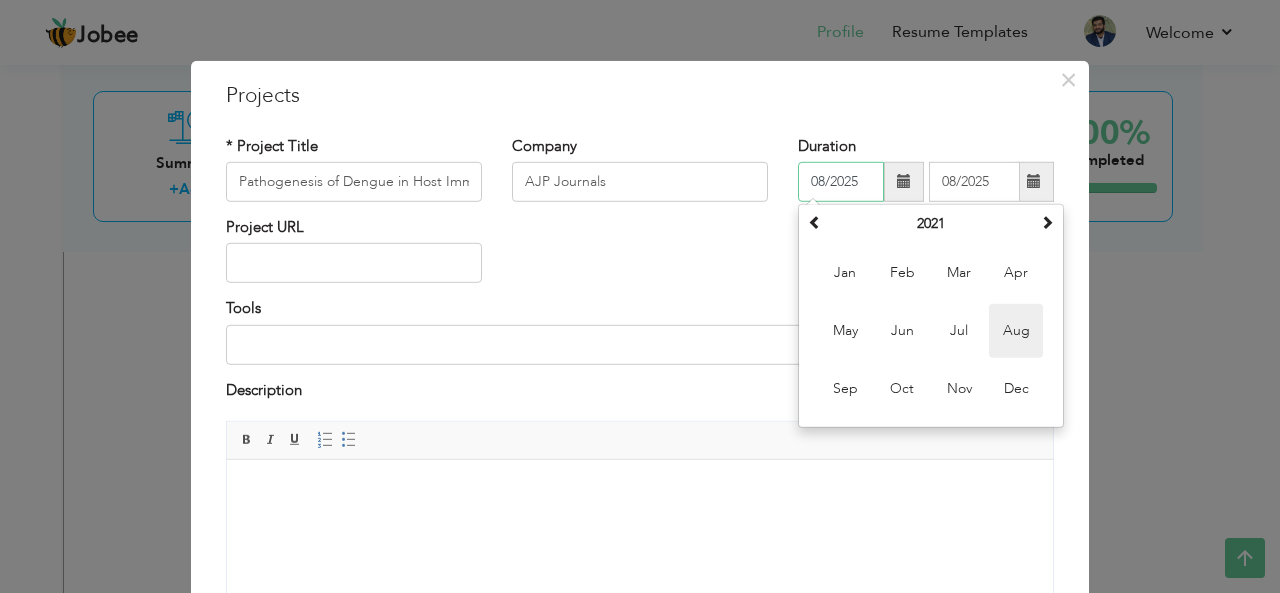 click on "Aug" at bounding box center (1016, 331) 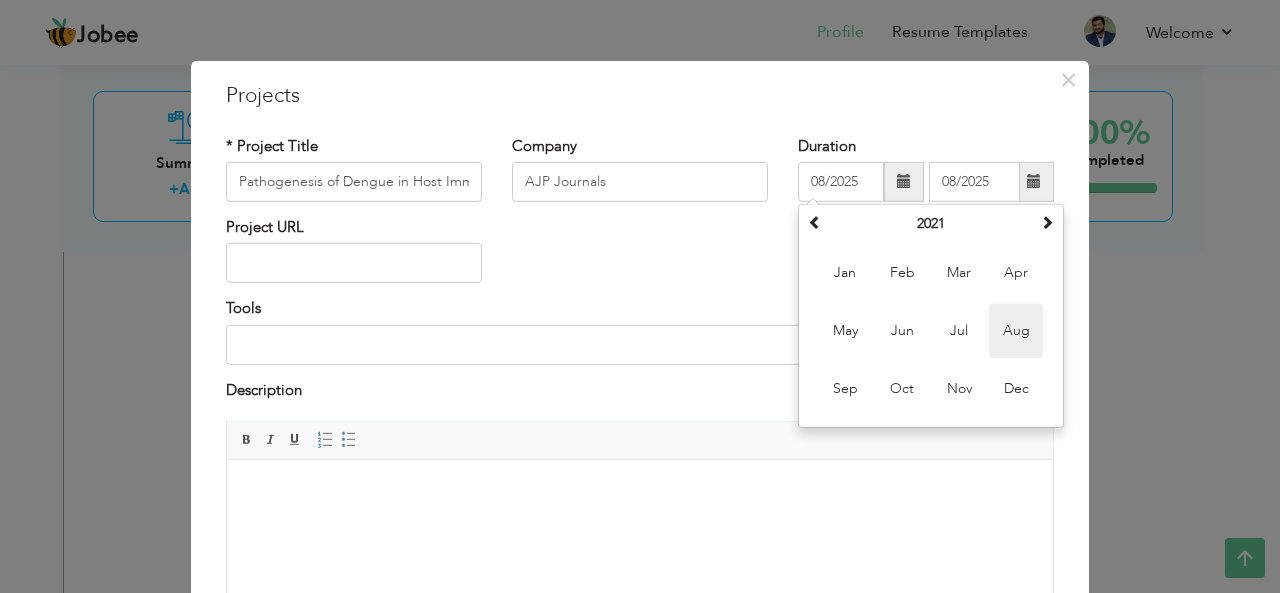 type on "08/2021" 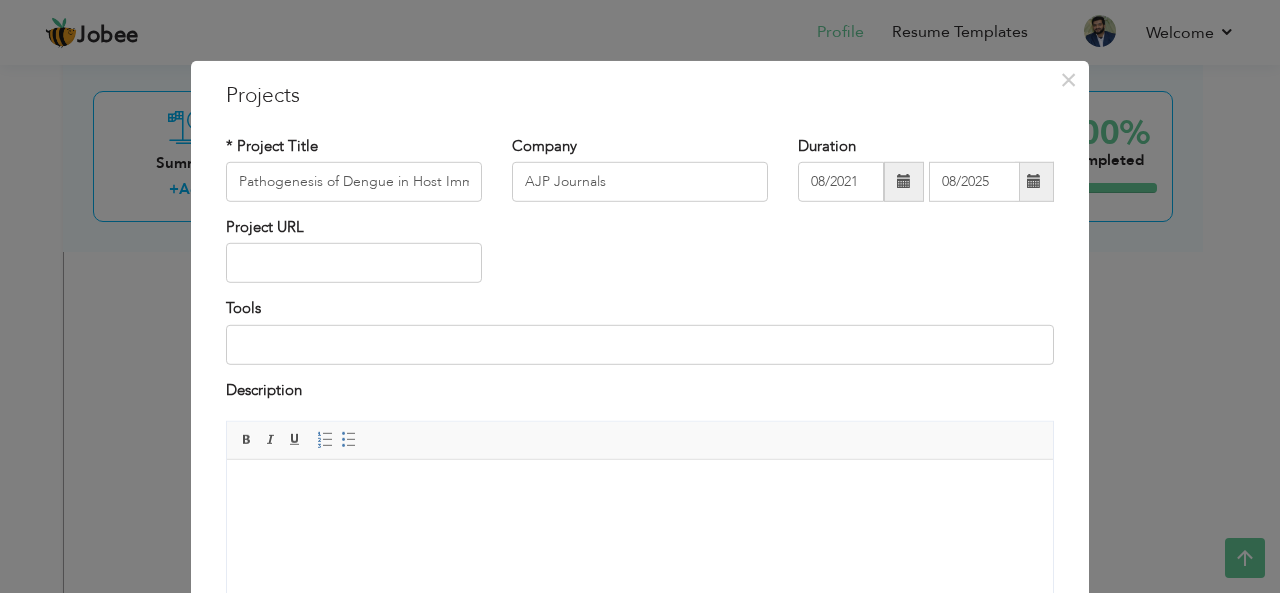 click at bounding box center [1034, 182] 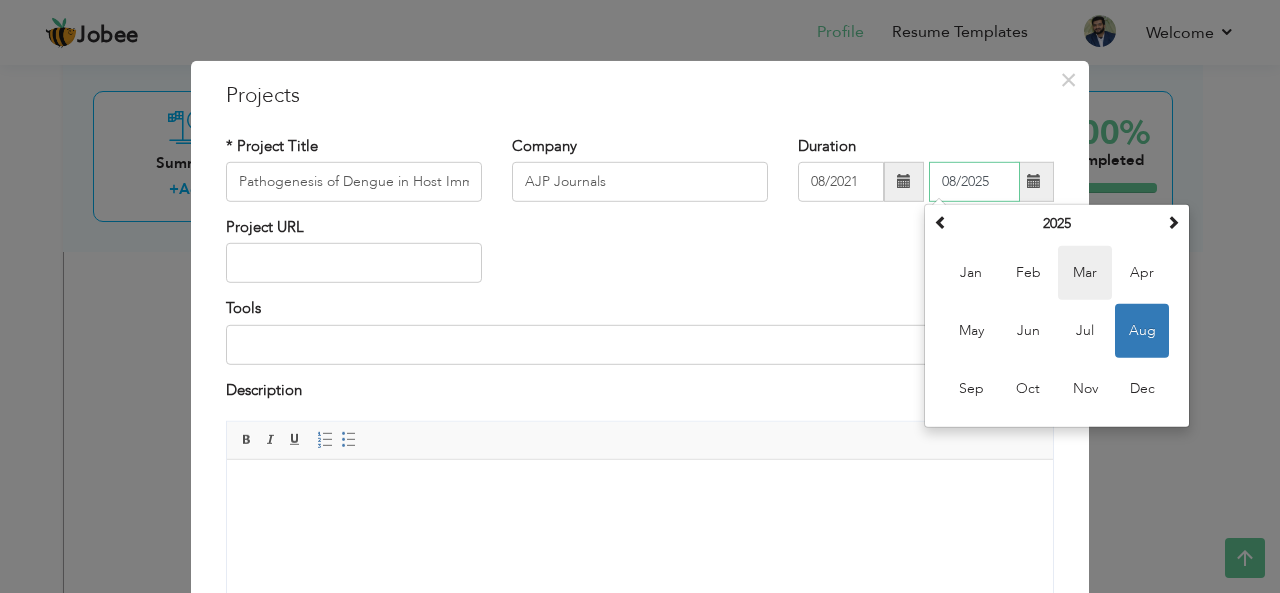 click on "Mar" at bounding box center [1085, 273] 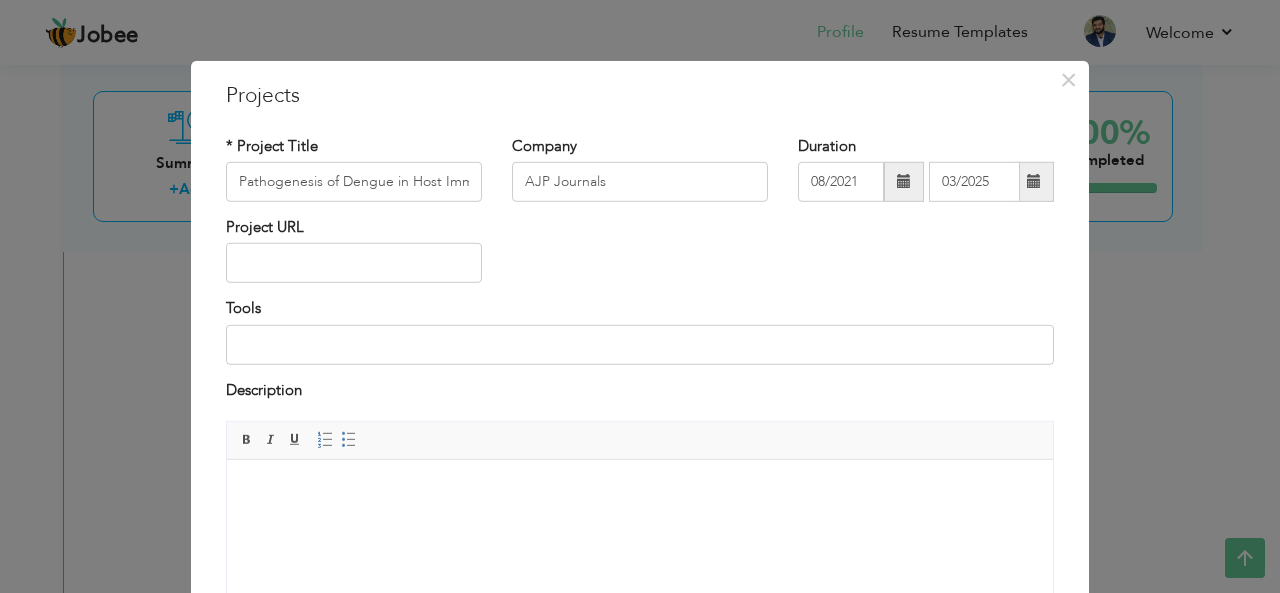 click at bounding box center (1034, 181) 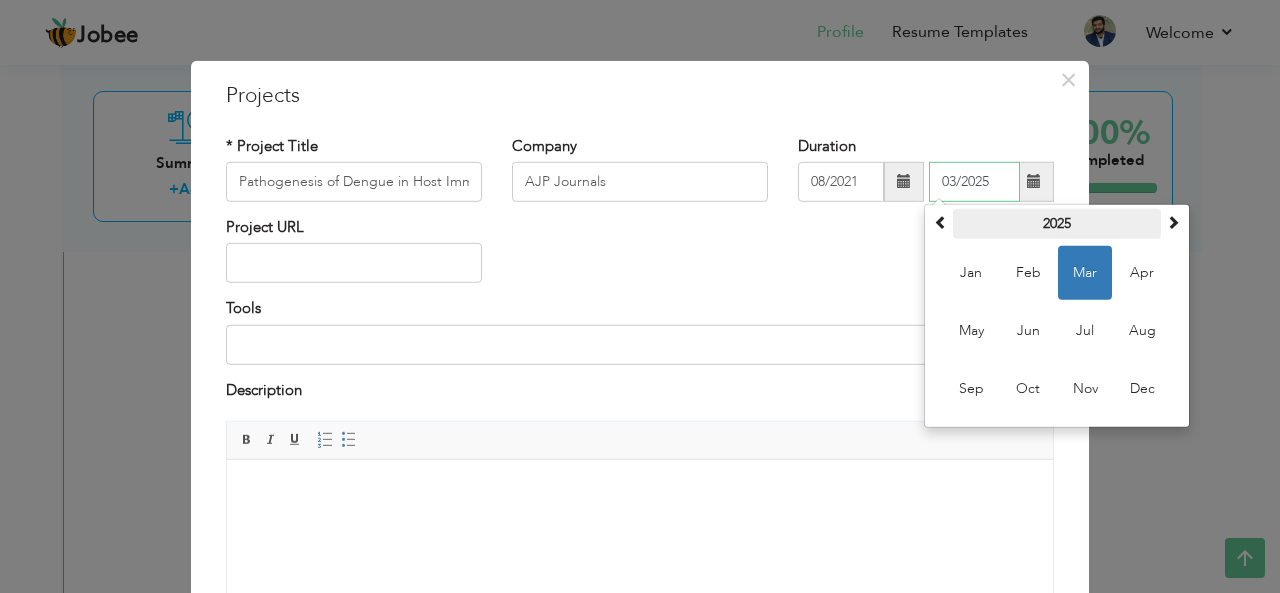 click on "2025" at bounding box center [1057, 224] 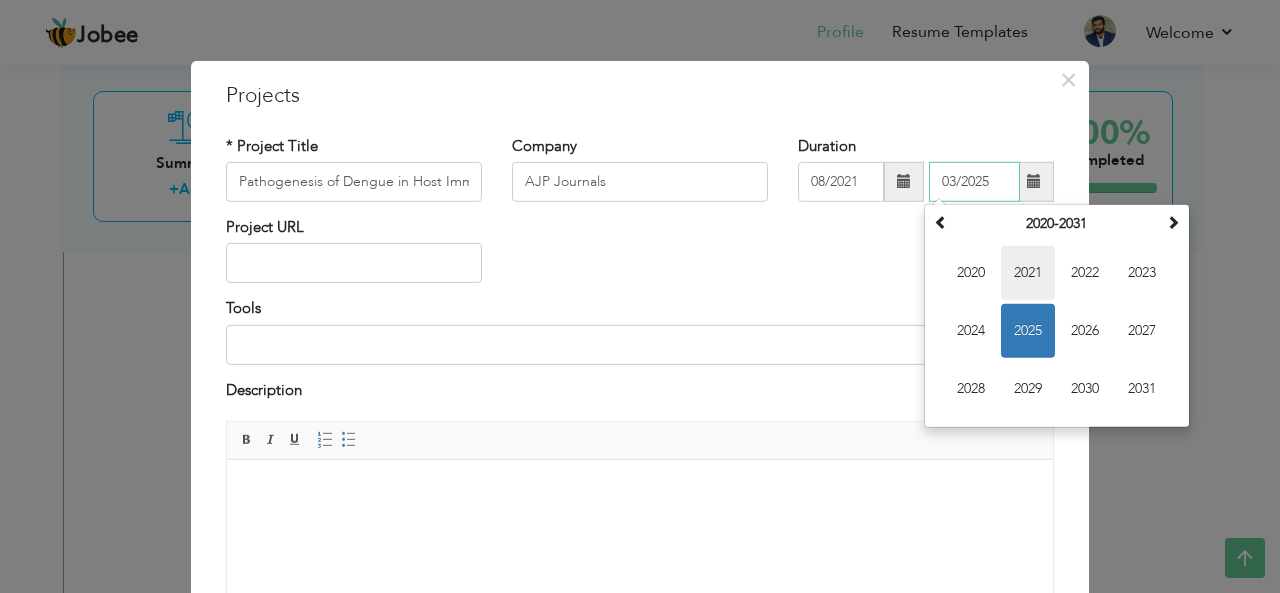 click on "2021" at bounding box center [1028, 273] 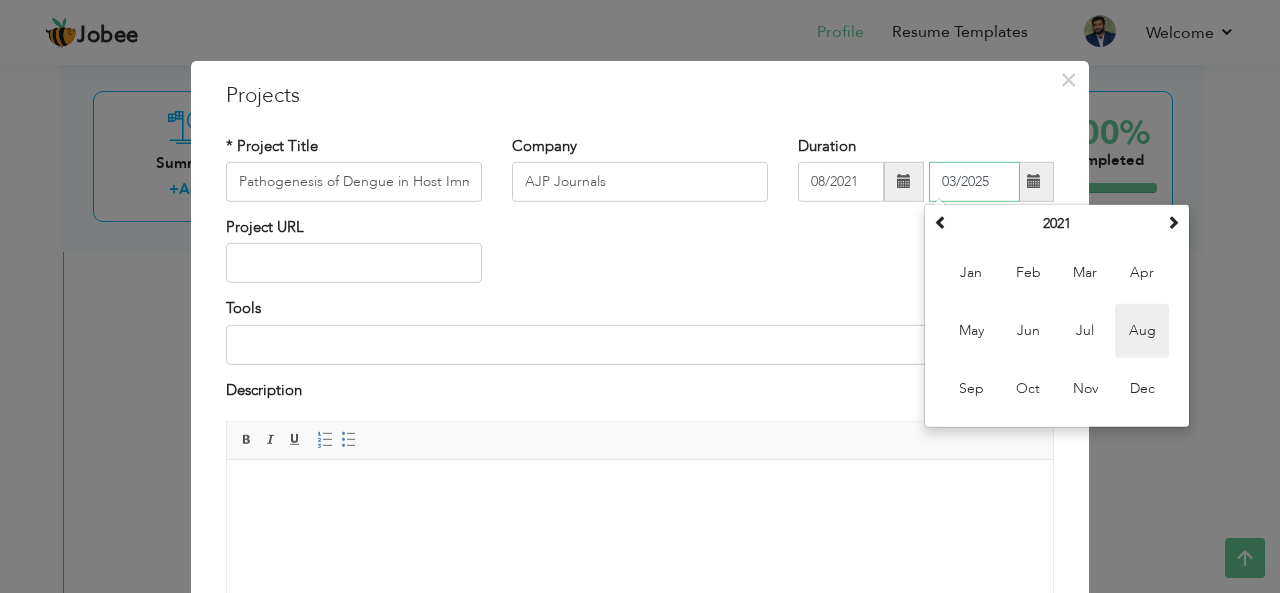 click on "Aug" at bounding box center (1142, 331) 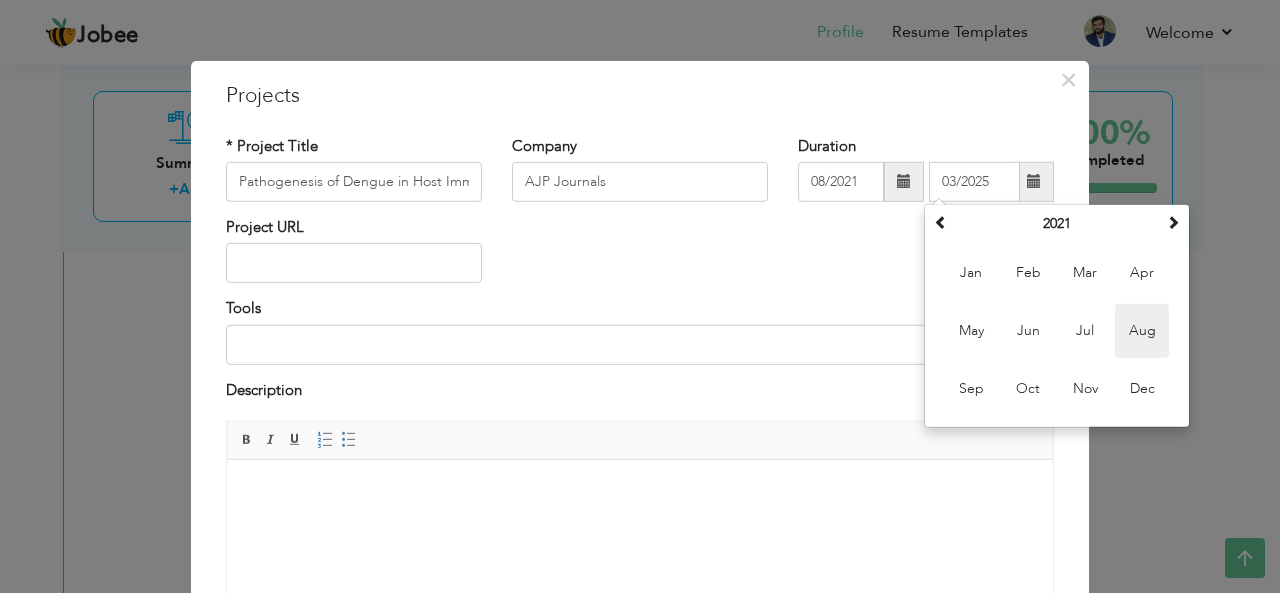 type on "08/2021" 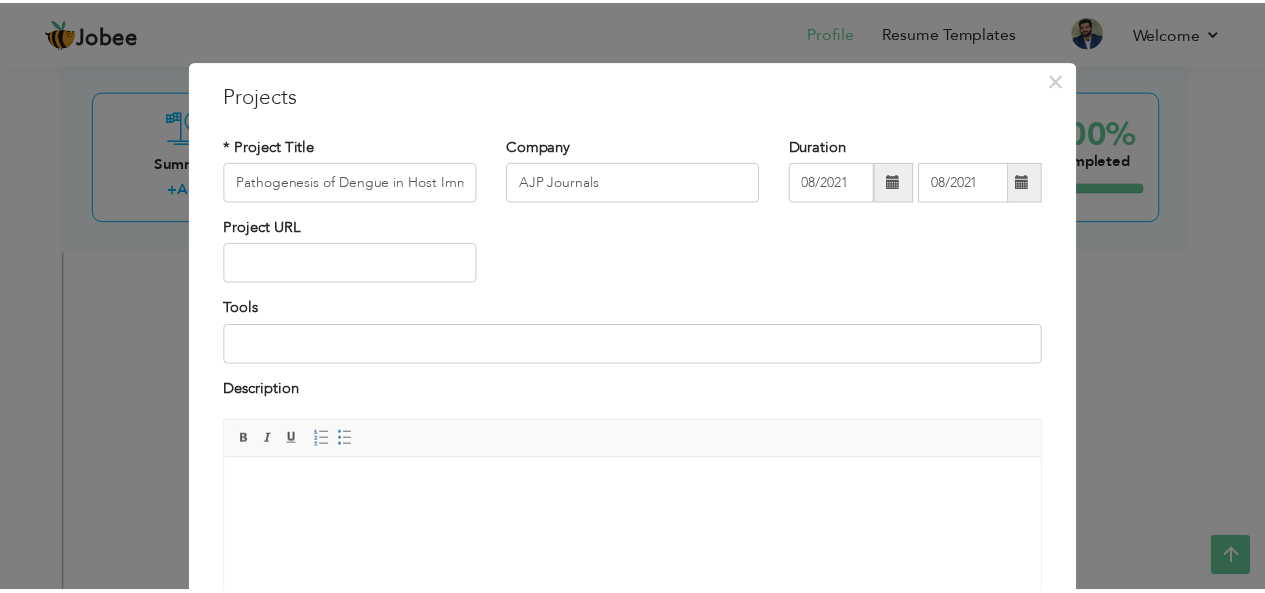 scroll, scrollTop: 202, scrollLeft: 0, axis: vertical 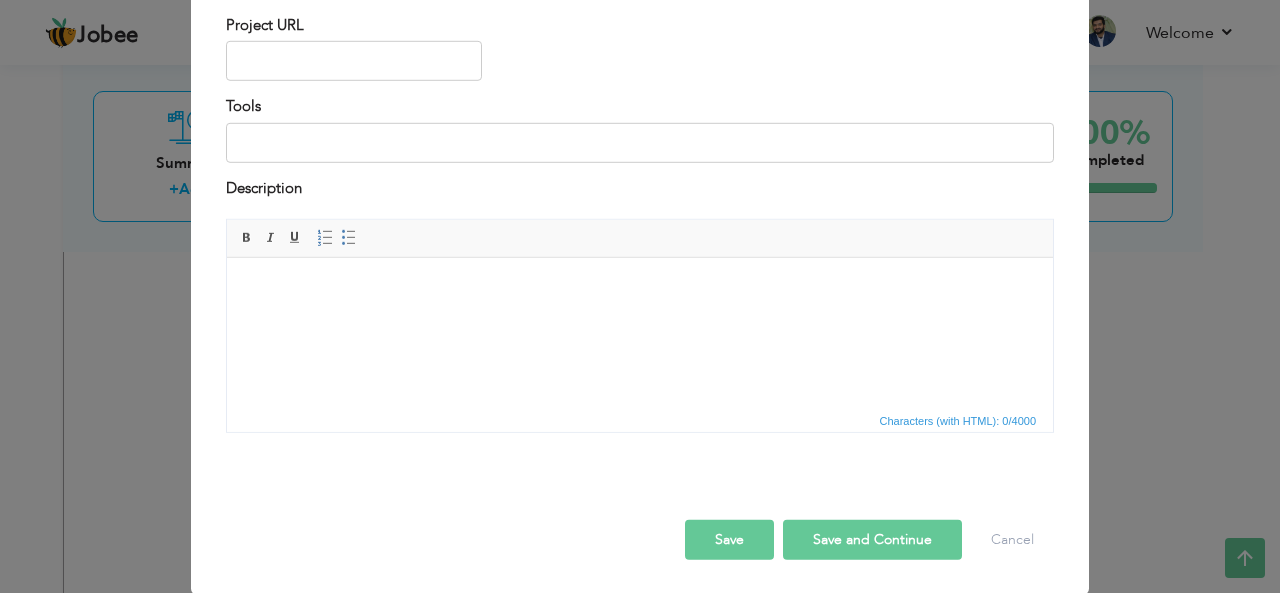 click on "Save" at bounding box center (729, 540) 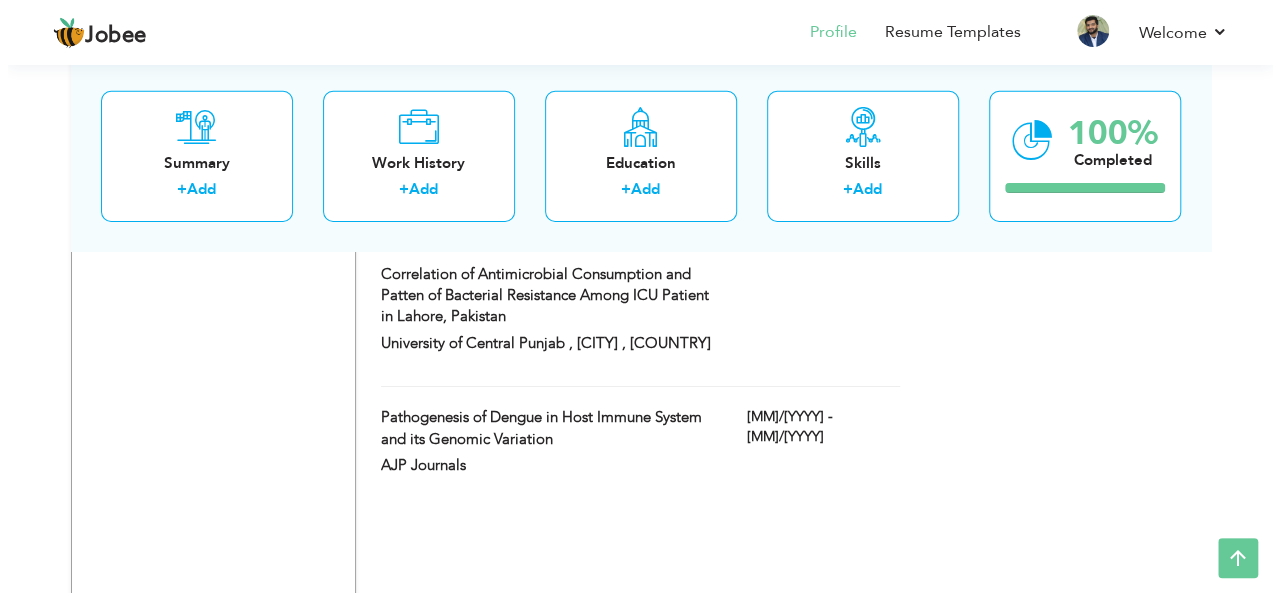 scroll, scrollTop: 3237, scrollLeft: 0, axis: vertical 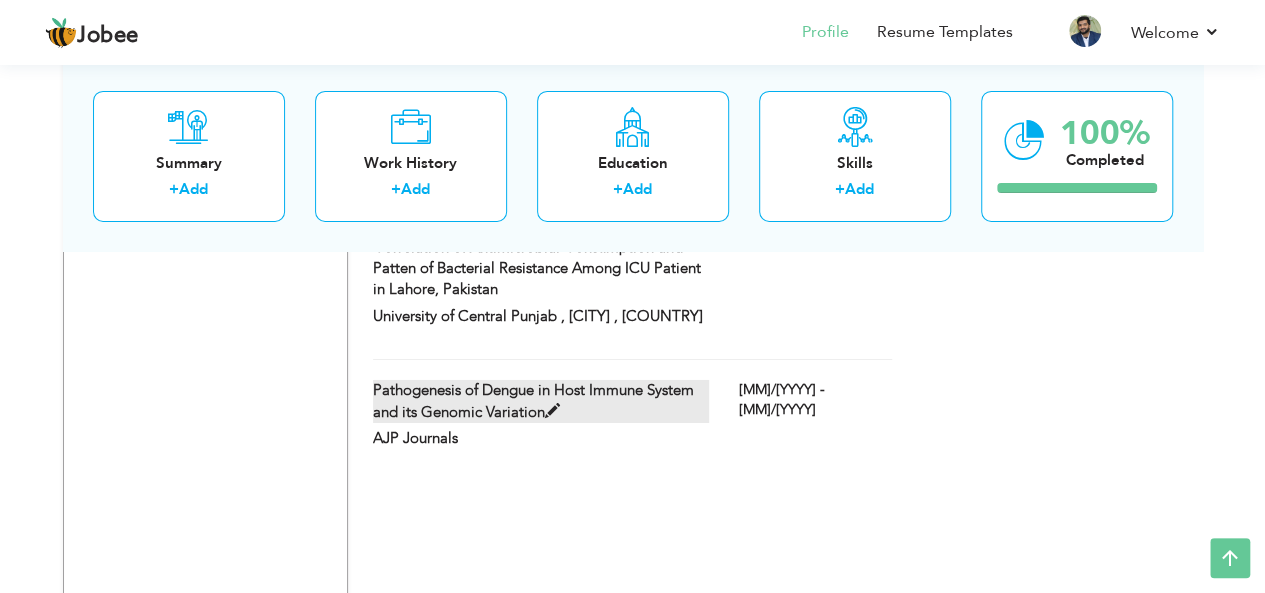click on "Pathogenesis of Dengue in Host Immune System and its Genomic Variation" at bounding box center (541, 401) 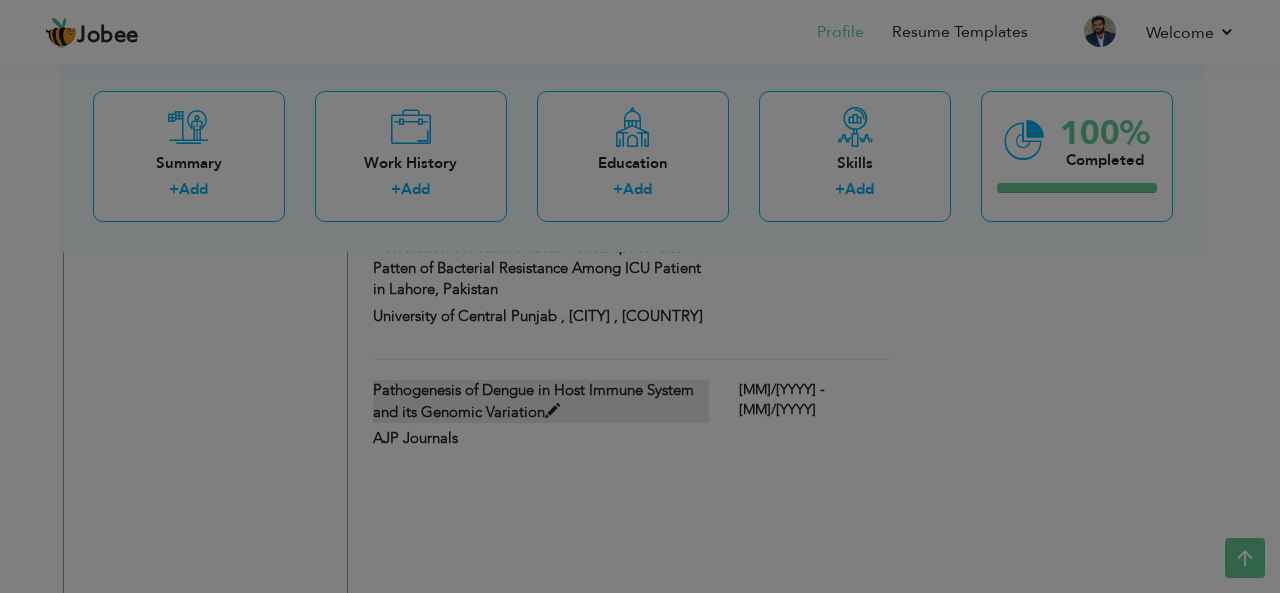 scroll, scrollTop: 0, scrollLeft: 0, axis: both 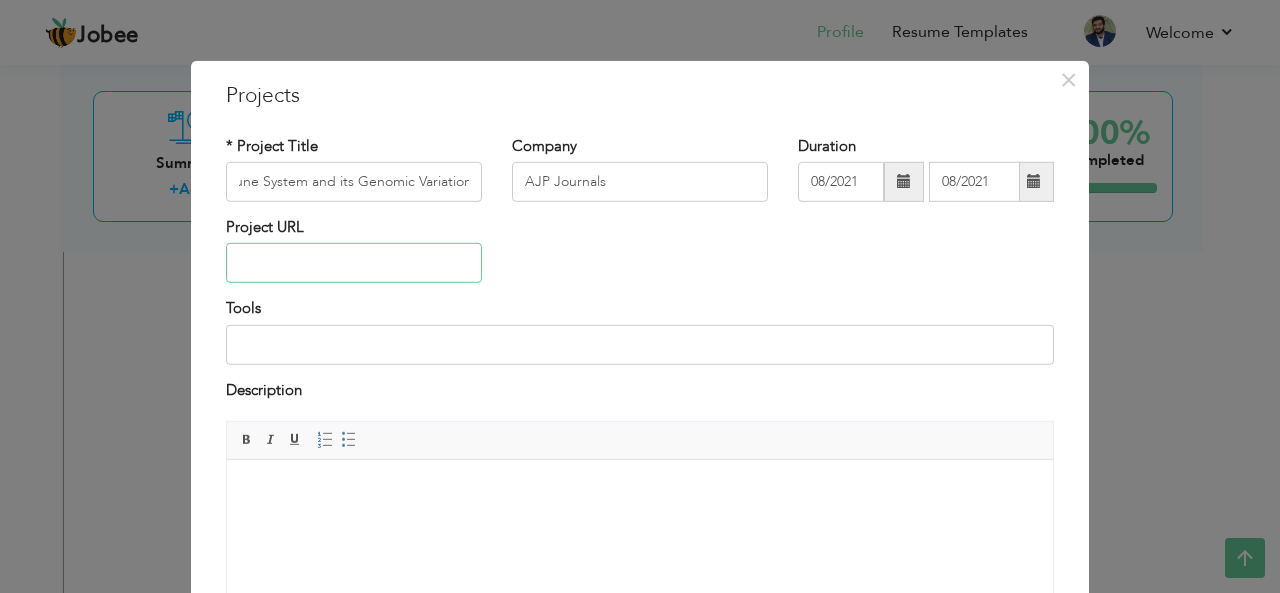 click at bounding box center (354, 263) 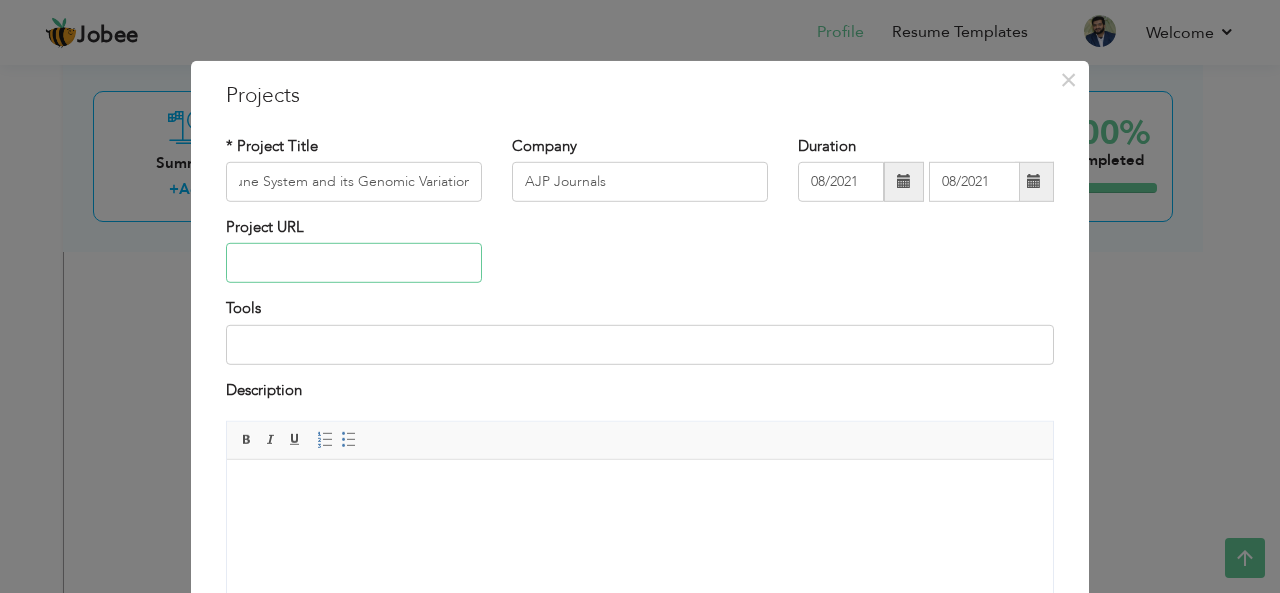 scroll, scrollTop: 0, scrollLeft: 0, axis: both 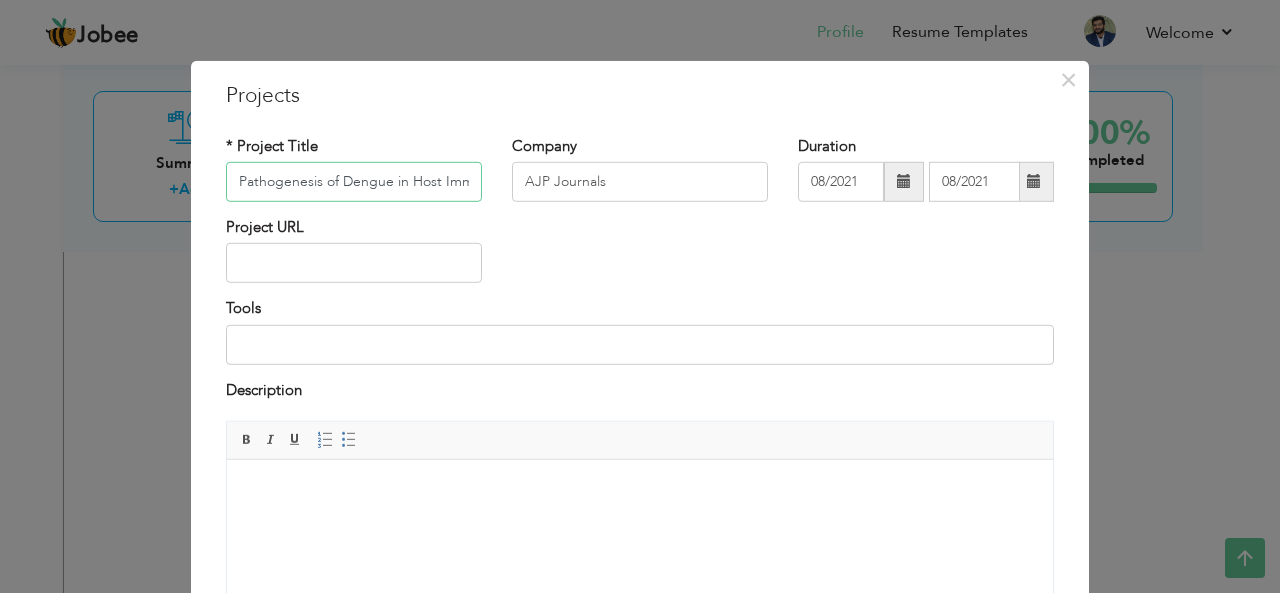 click on "Pathogenesis of Dengue in Host Immune System and its Genomic Variation" at bounding box center [354, 182] 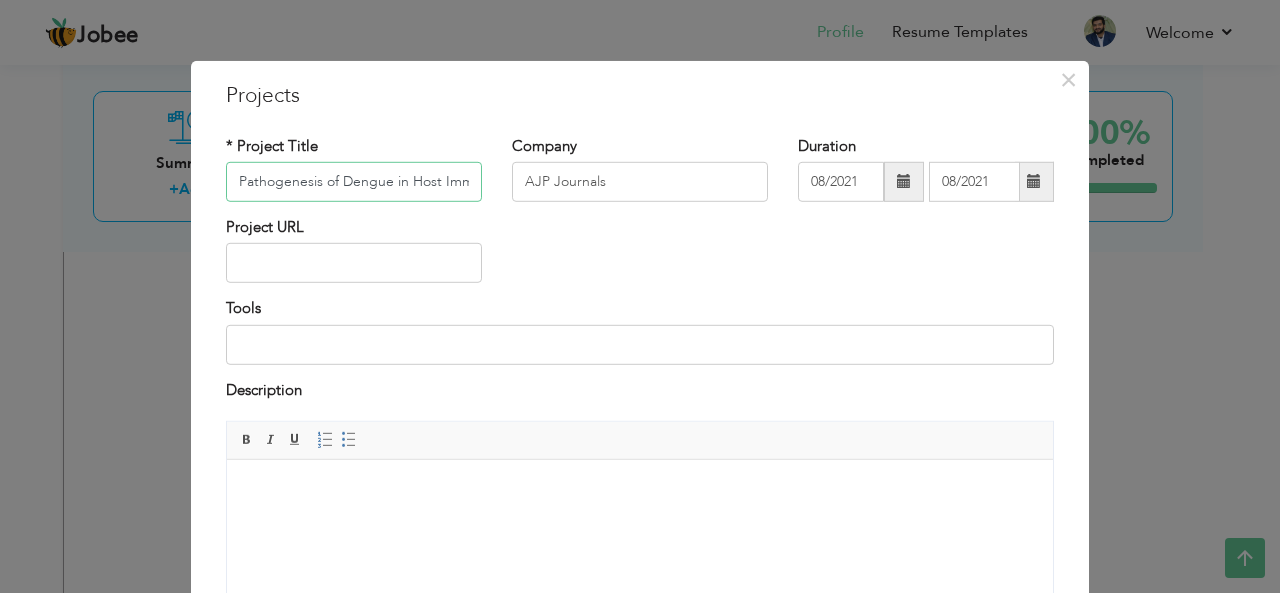 click on "Pathogenesis of Dengue in Host Immune System and its Genomic Variation" at bounding box center [354, 182] 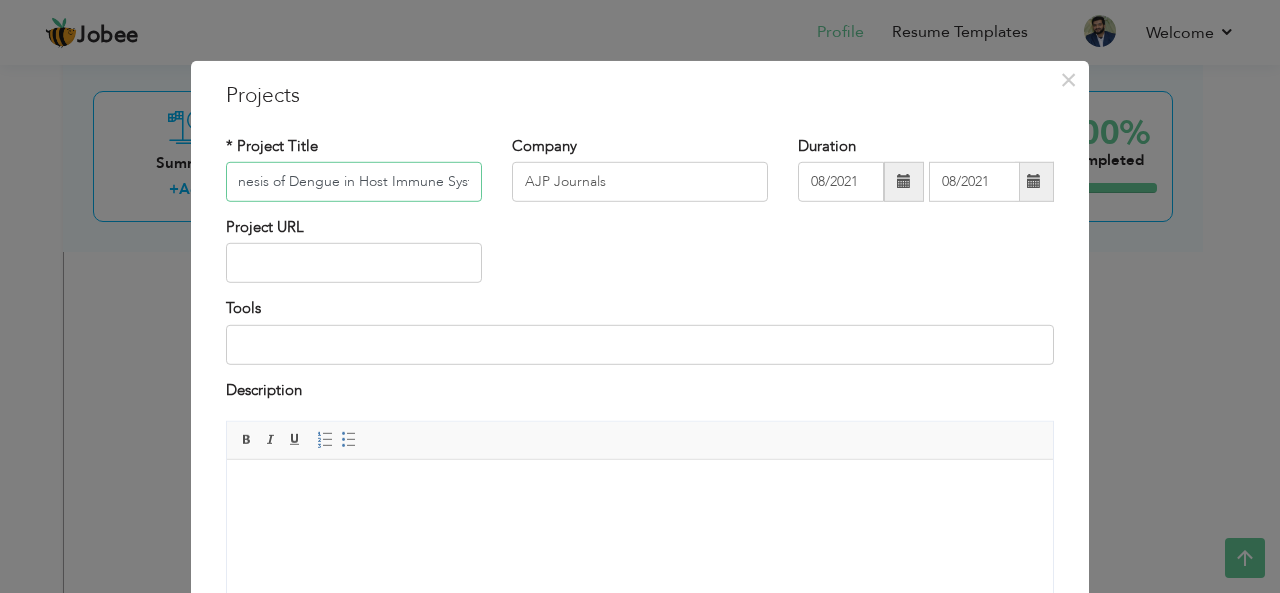scroll, scrollTop: 0, scrollLeft: 239, axis: horizontal 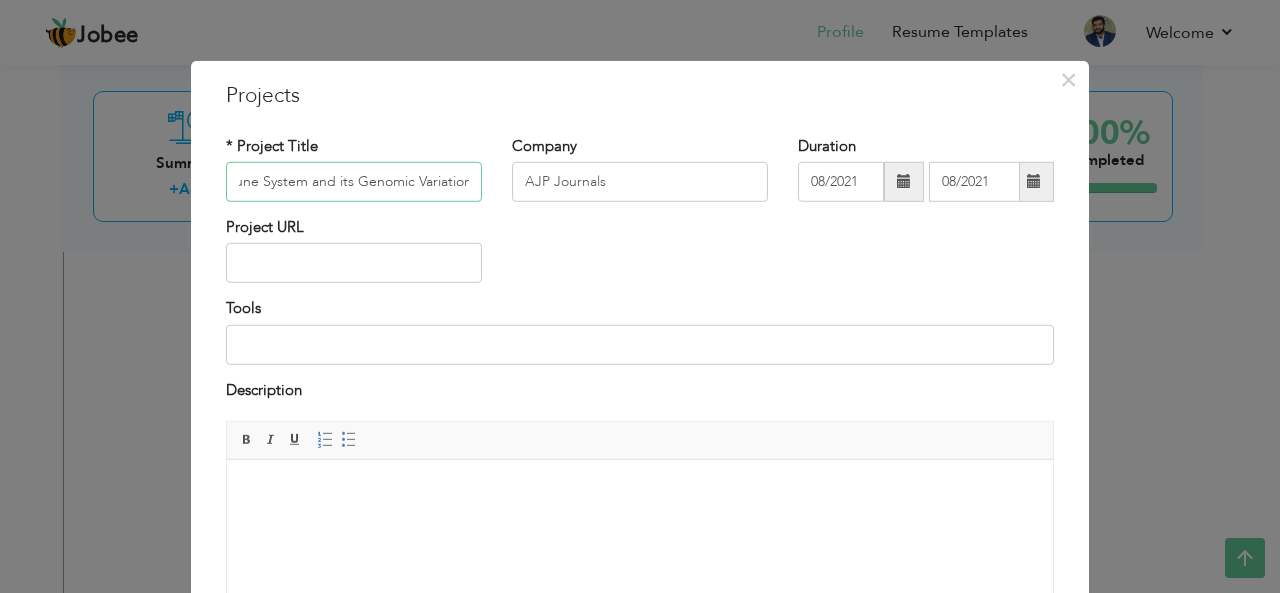 drag, startPoint x: 220, startPoint y: 186, endPoint x: 577, endPoint y: 207, distance: 357.61713 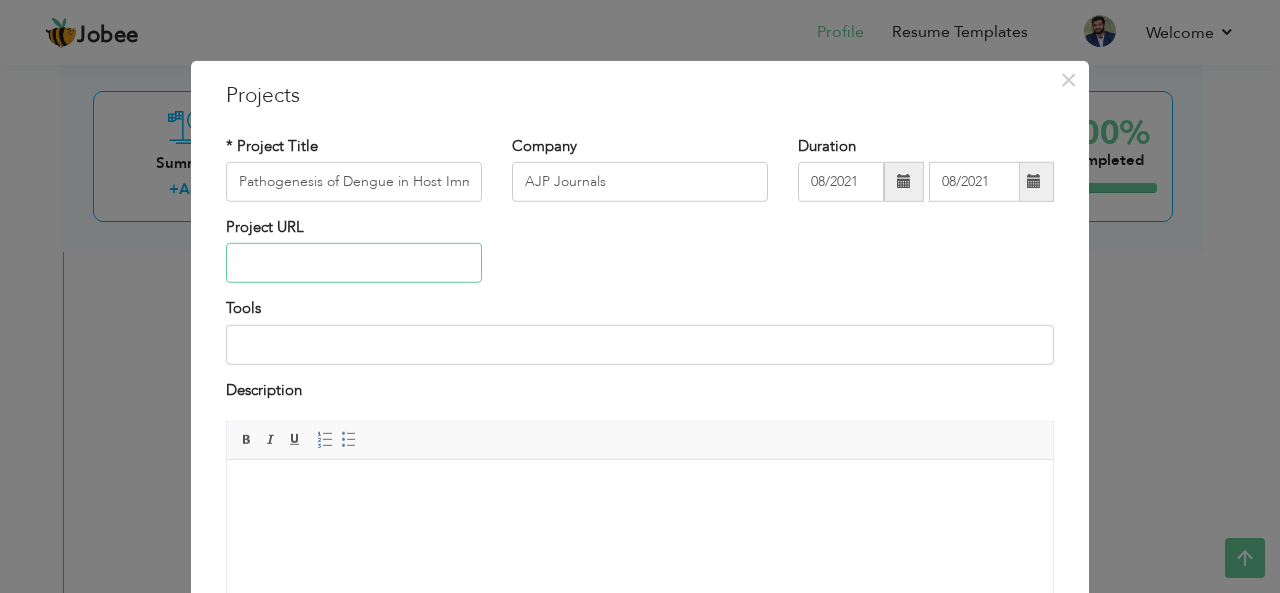 click at bounding box center [354, 263] 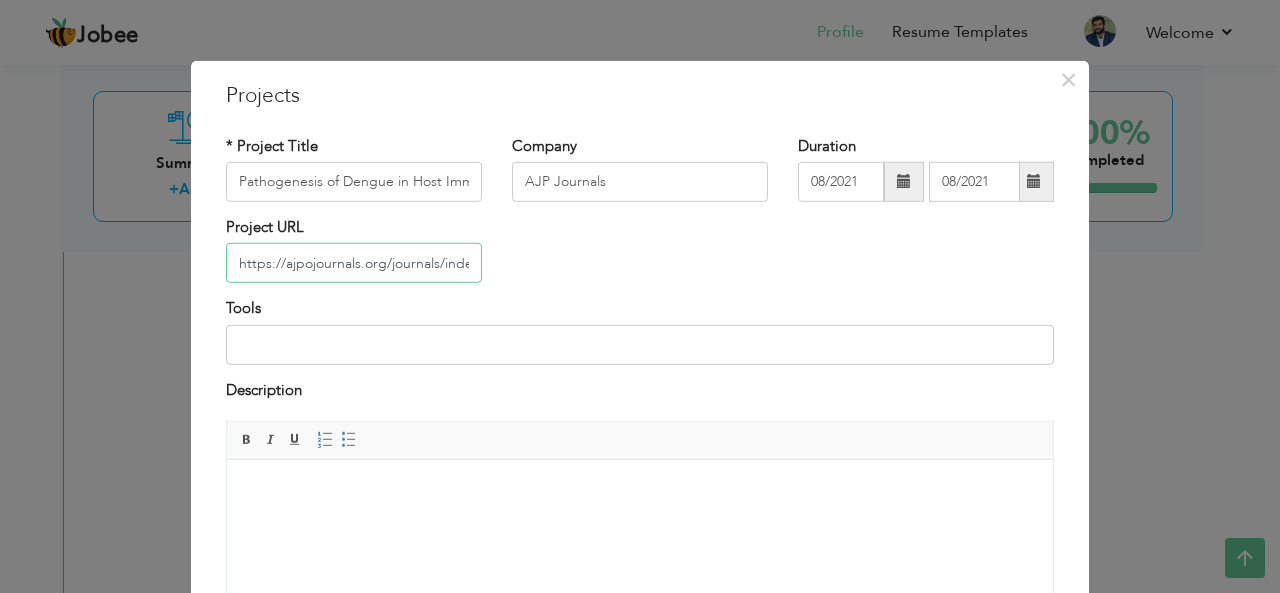 scroll, scrollTop: 0, scrollLeft: 638, axis: horizontal 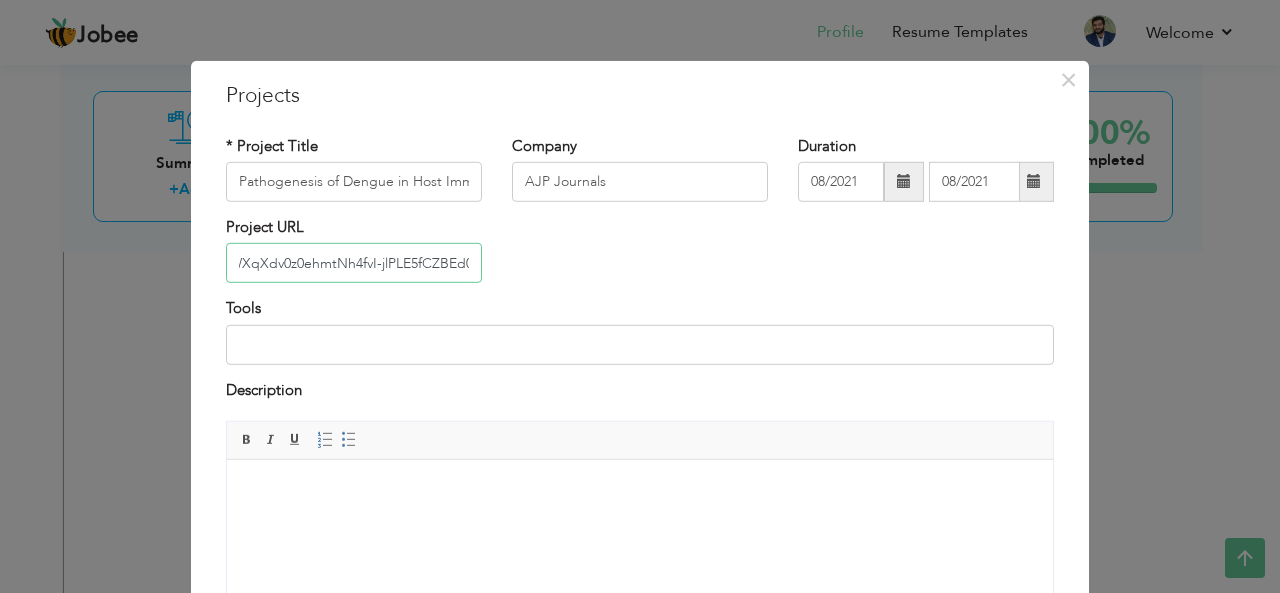 type on "https://ajpojournals.org/journals/index.php/EJB/article/view/840?srsltid=AfmBOorcr7S5Av_pa-hLe19WXqXdv0z0ehmtNh4fvI-jlPLE5fCZBEd0" 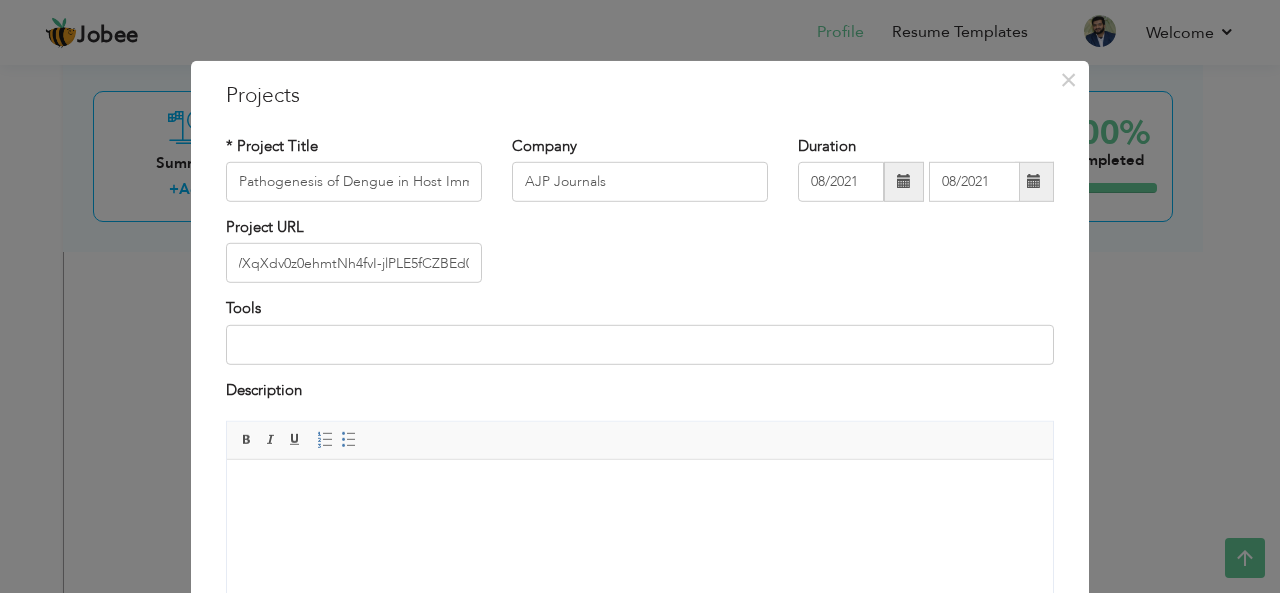 click at bounding box center [904, 181] 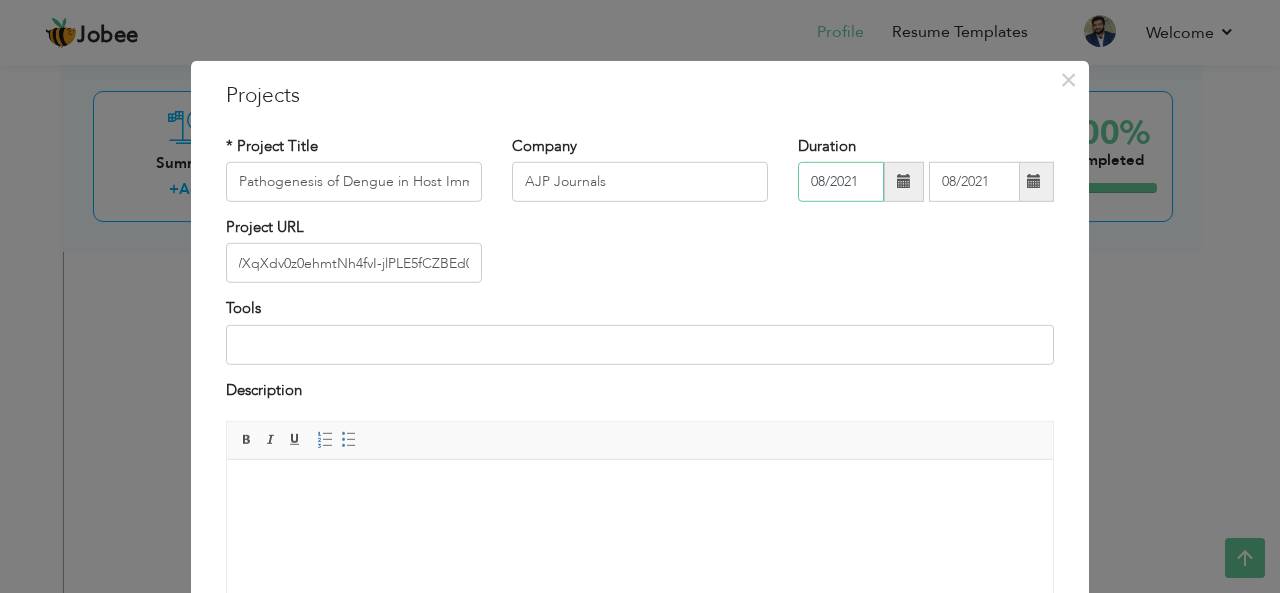 scroll, scrollTop: 0, scrollLeft: 0, axis: both 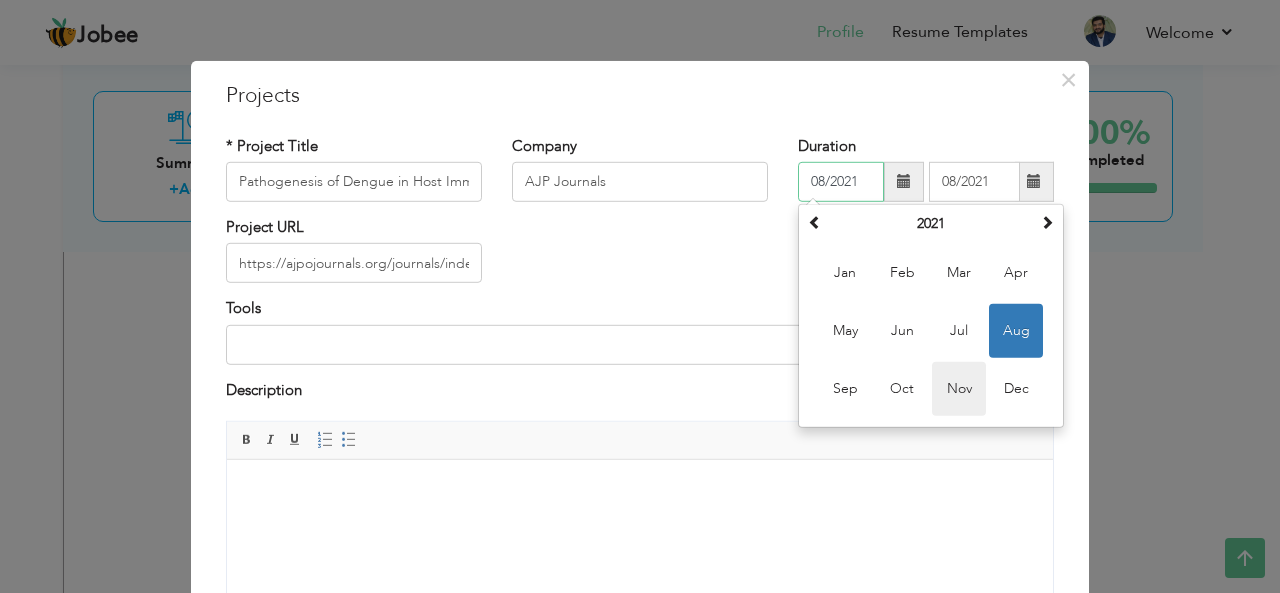 click on "Nov" at bounding box center (959, 389) 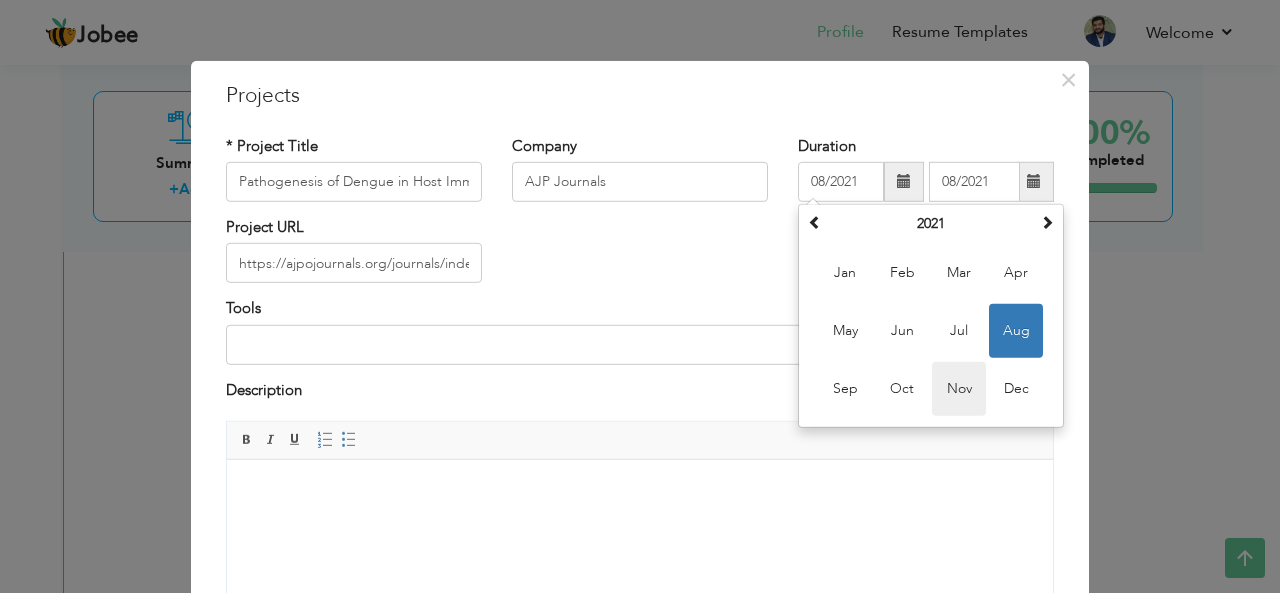 type on "11/2021" 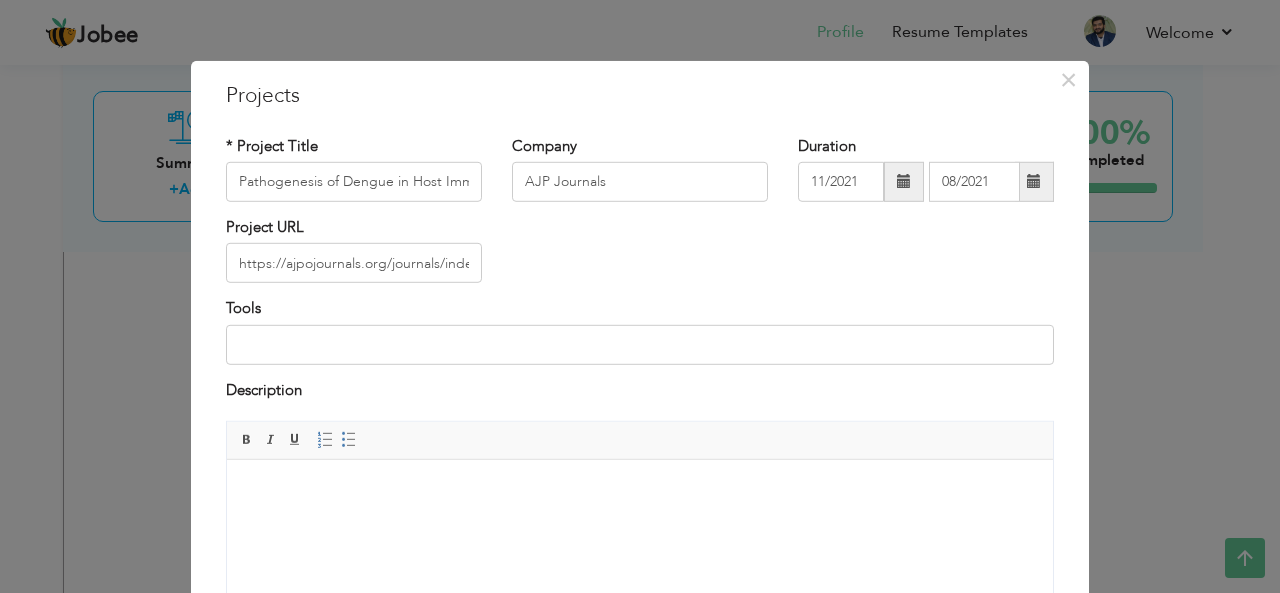 click at bounding box center [1034, 182] 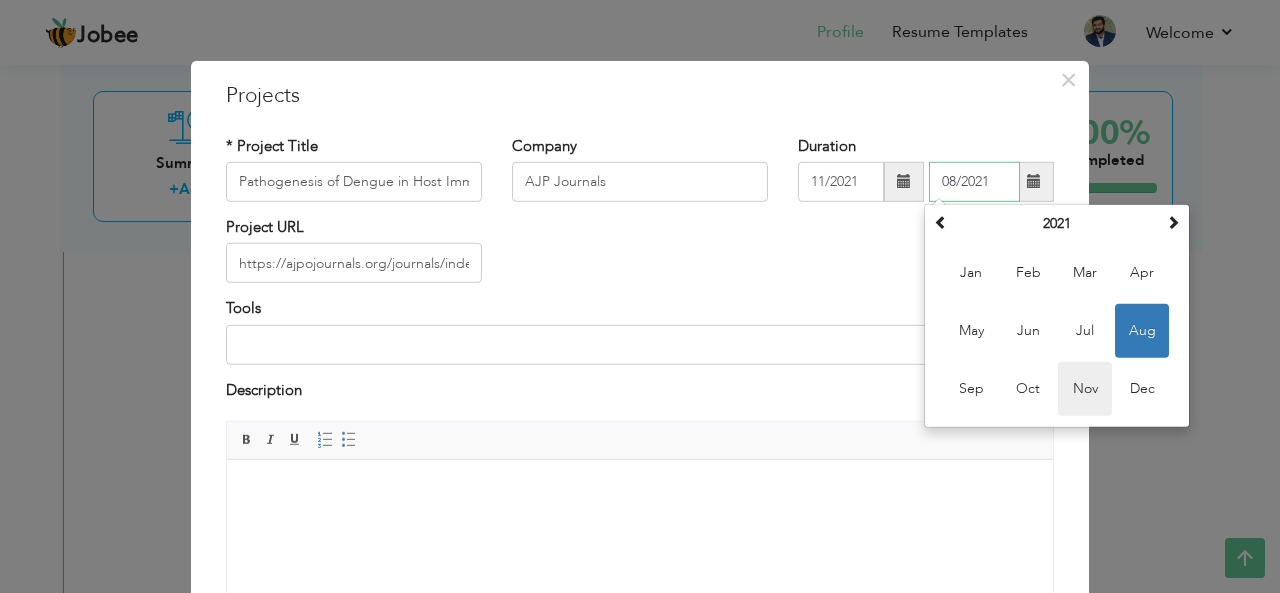 click on "Nov" at bounding box center [1085, 389] 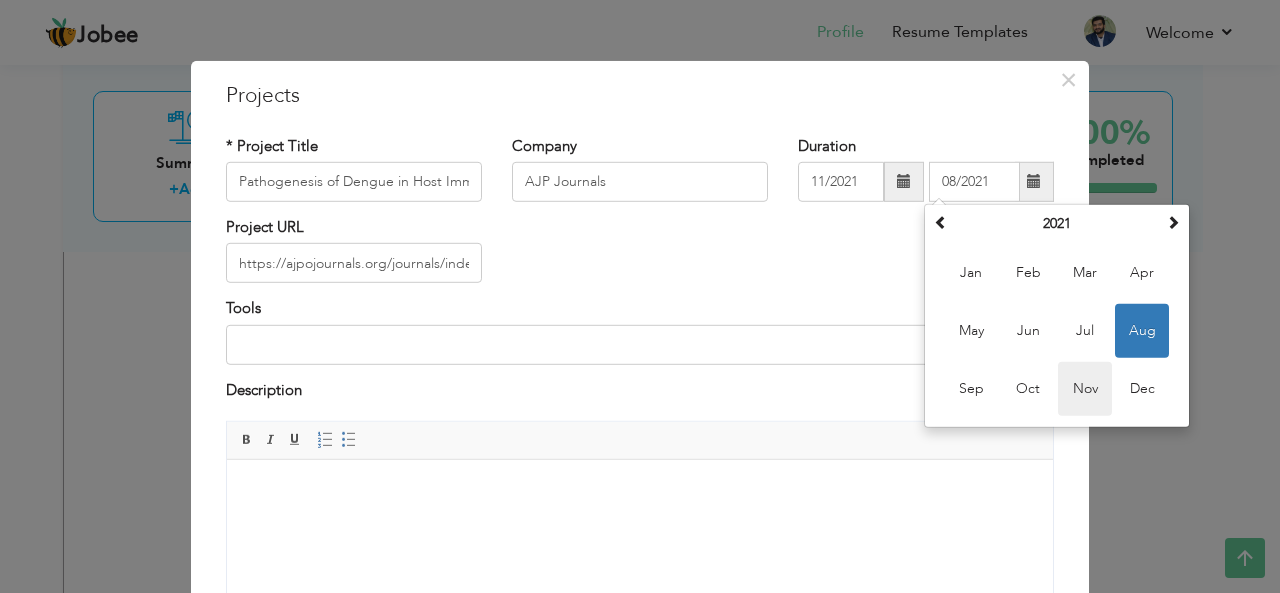 type on "11/2021" 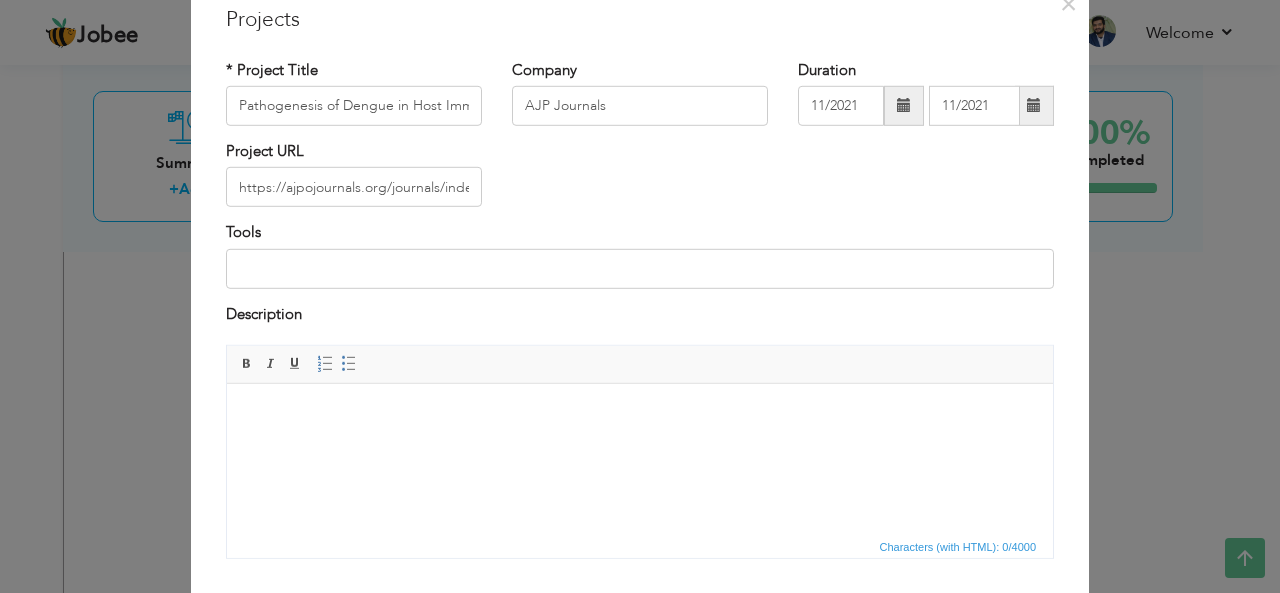 scroll, scrollTop: 0, scrollLeft: 0, axis: both 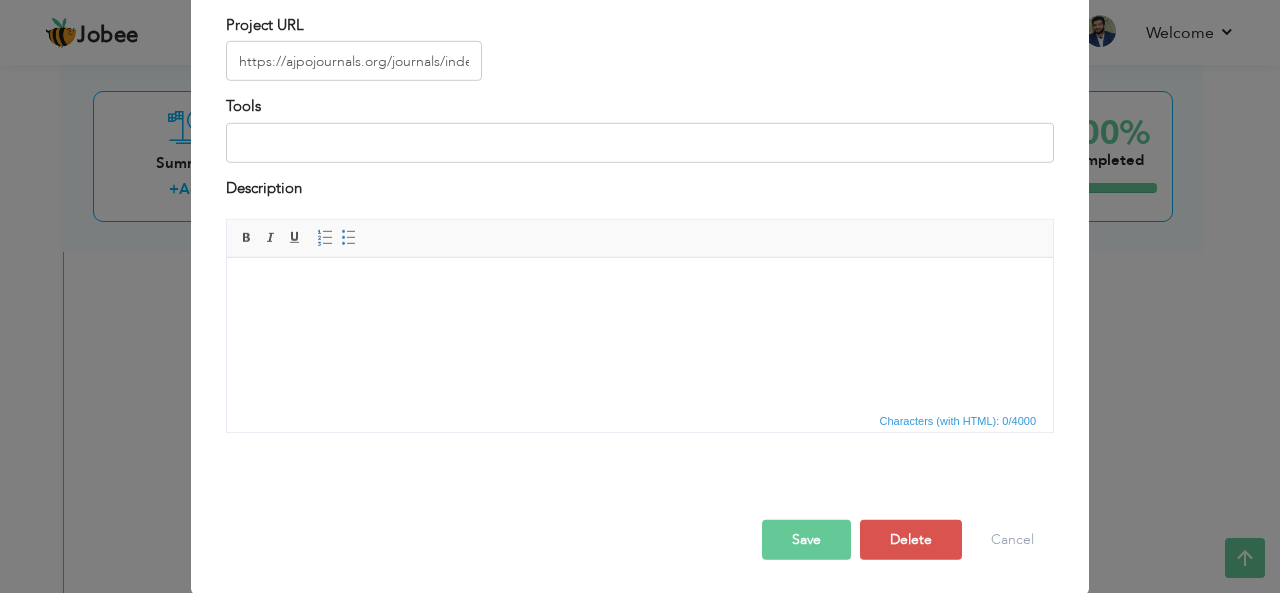 click on "Save" at bounding box center (806, 540) 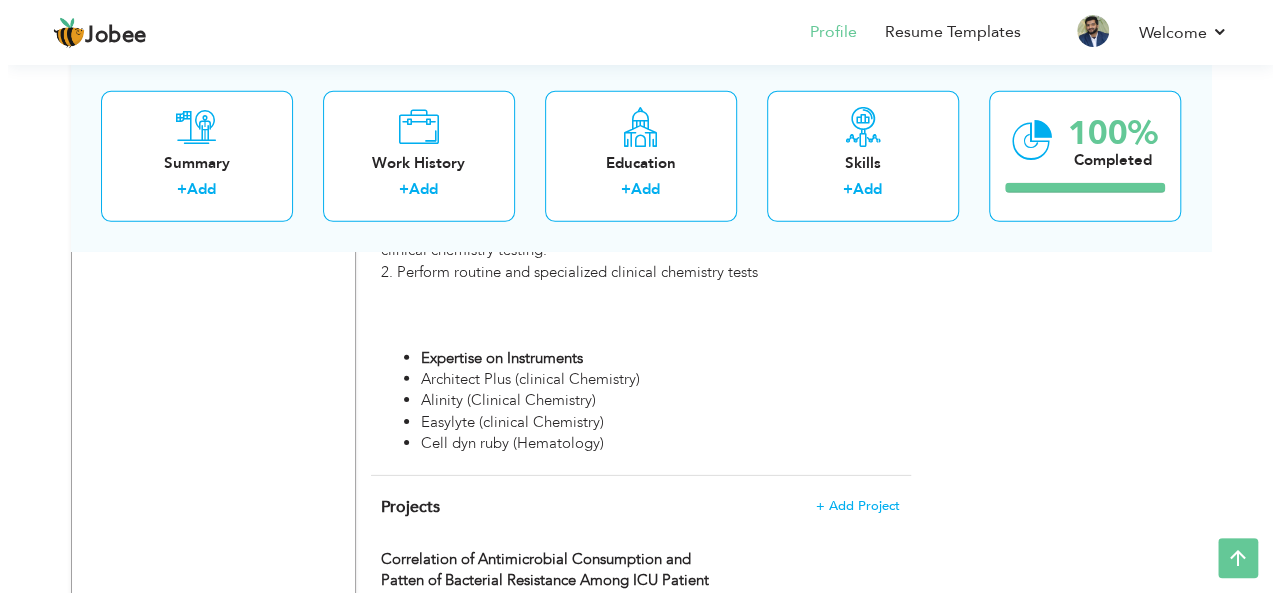 scroll, scrollTop: 3074, scrollLeft: 0, axis: vertical 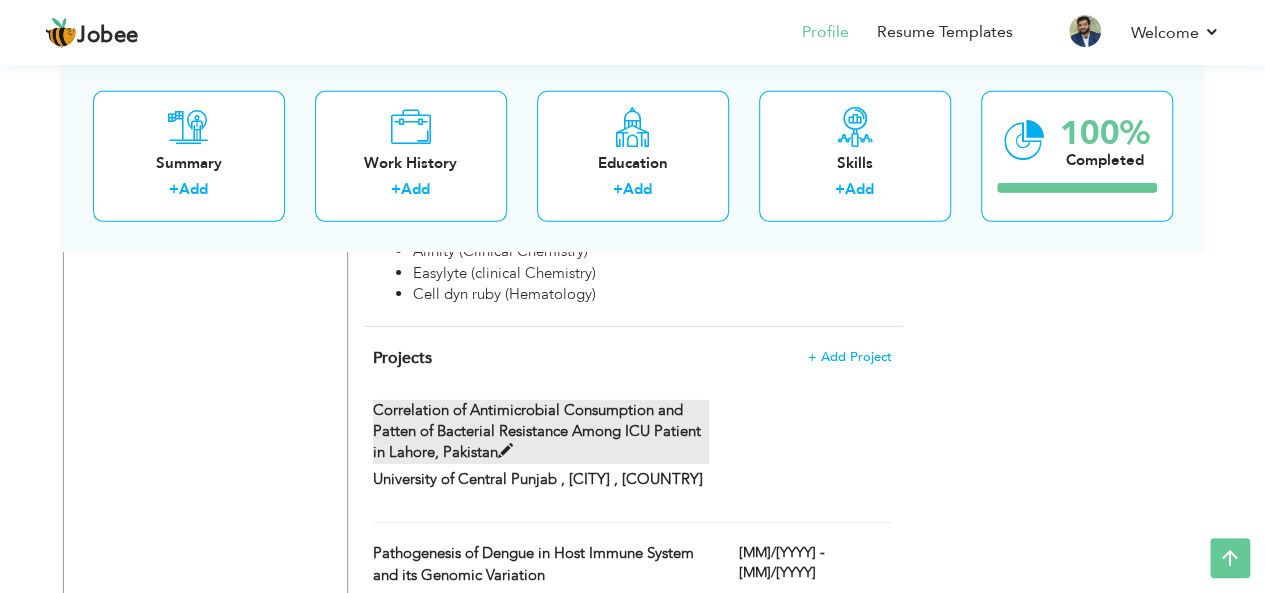 drag, startPoint x: 1278, startPoint y: 443, endPoint x: 610, endPoint y: 432, distance: 668.0906 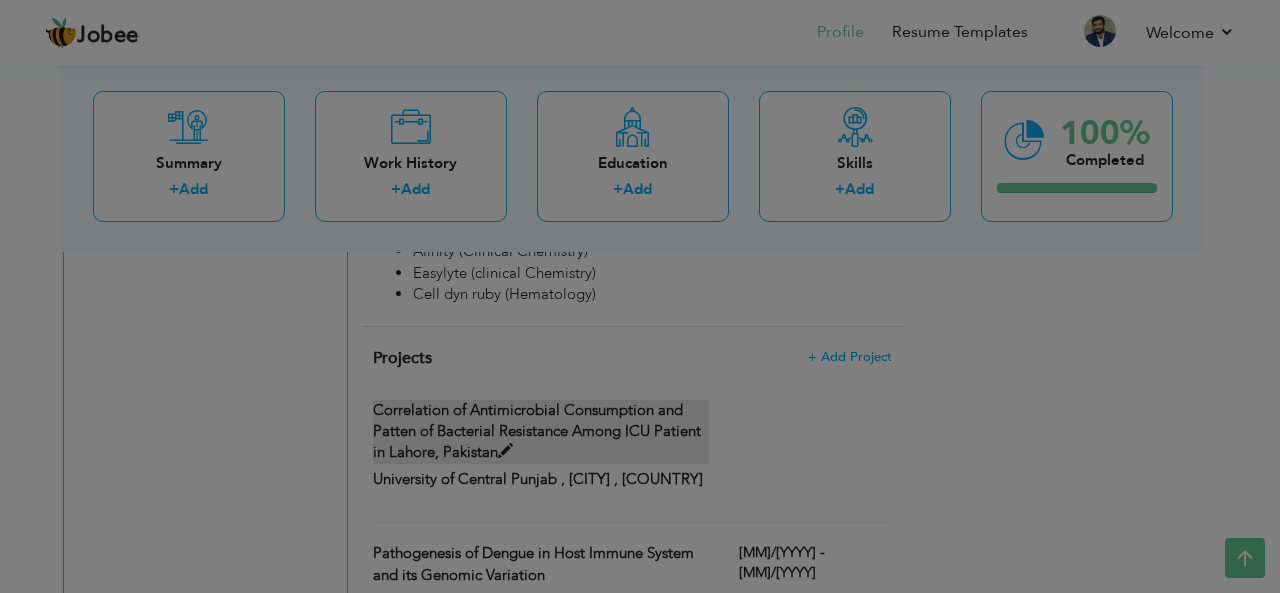 scroll, scrollTop: 0, scrollLeft: 0, axis: both 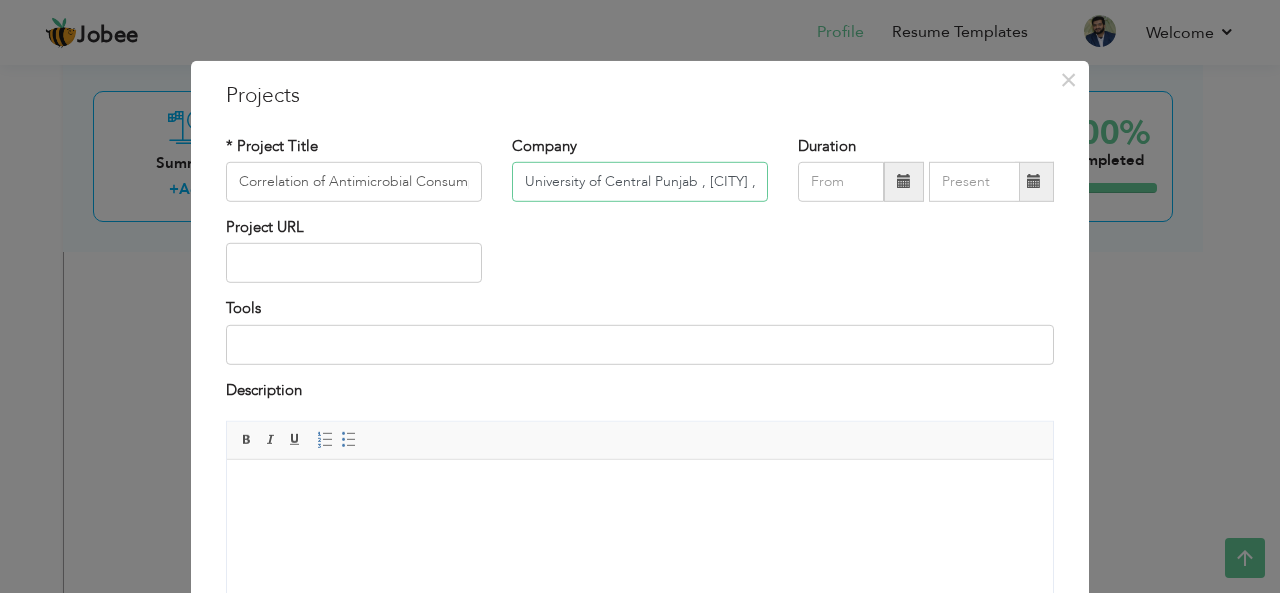 click on "University of Central Punjab , Lahore , Pakistan" at bounding box center [640, 182] 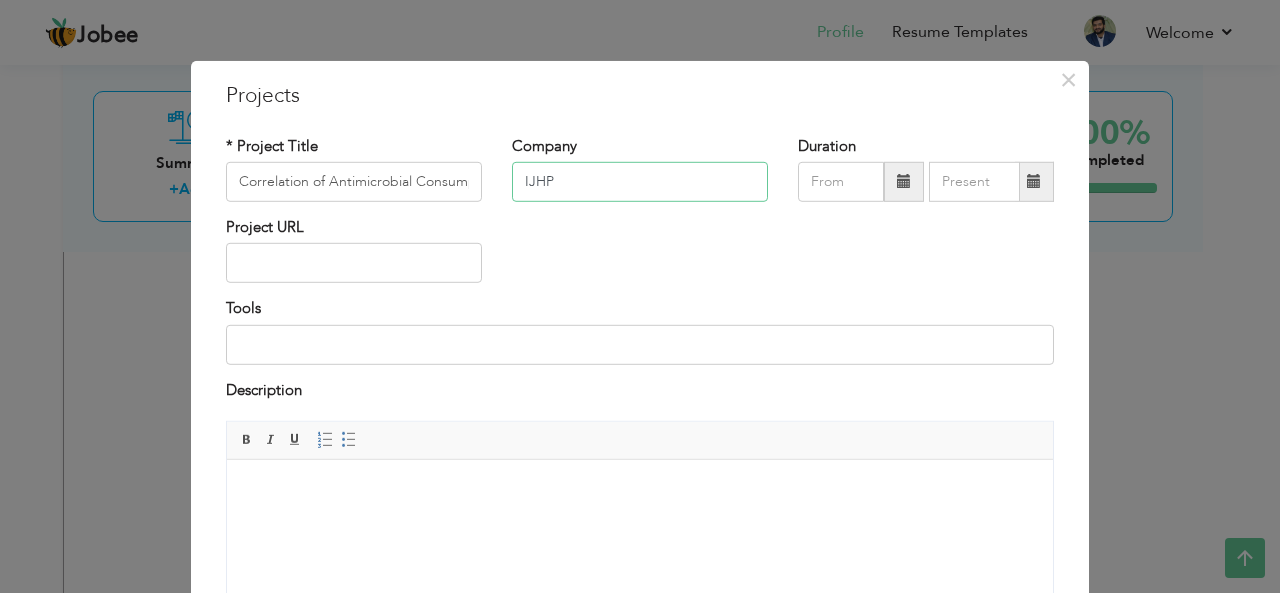 click on "IJHP" at bounding box center [640, 182] 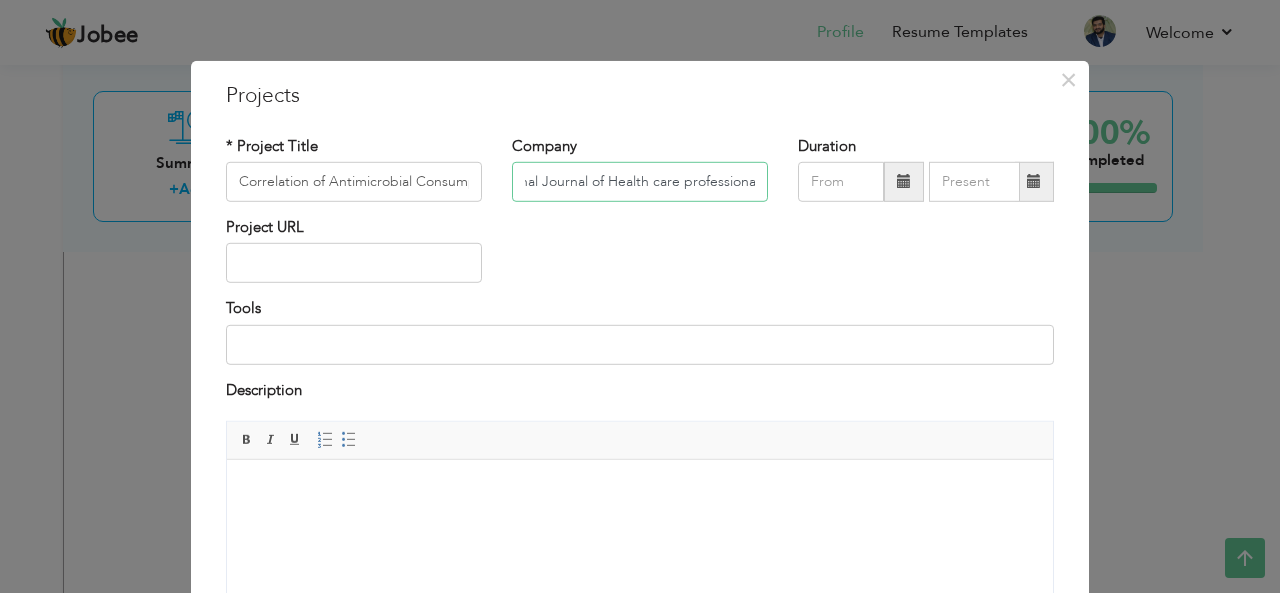scroll, scrollTop: 0, scrollLeft: 72, axis: horizontal 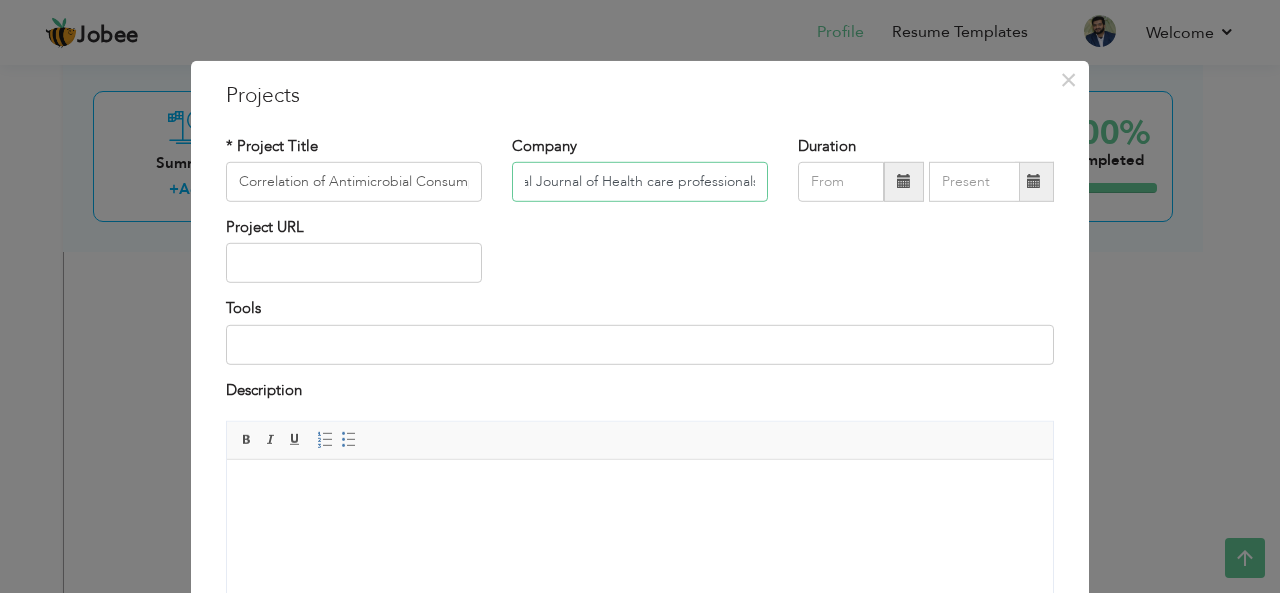 type on "International Journal of Health care professionals" 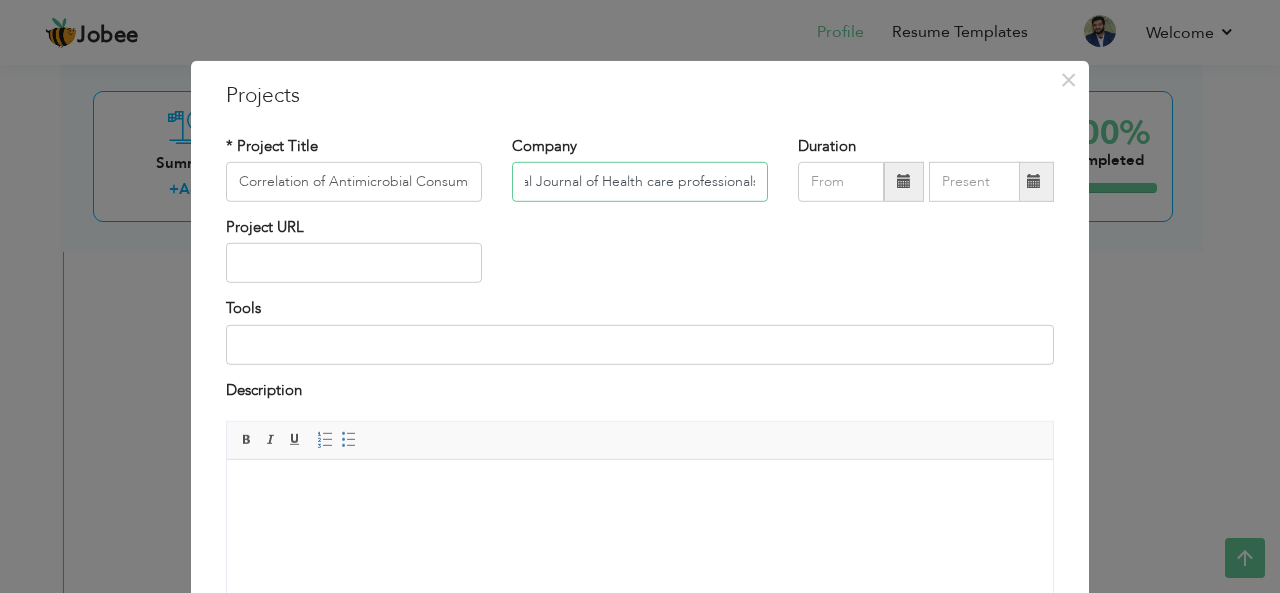 scroll, scrollTop: 0, scrollLeft: 0, axis: both 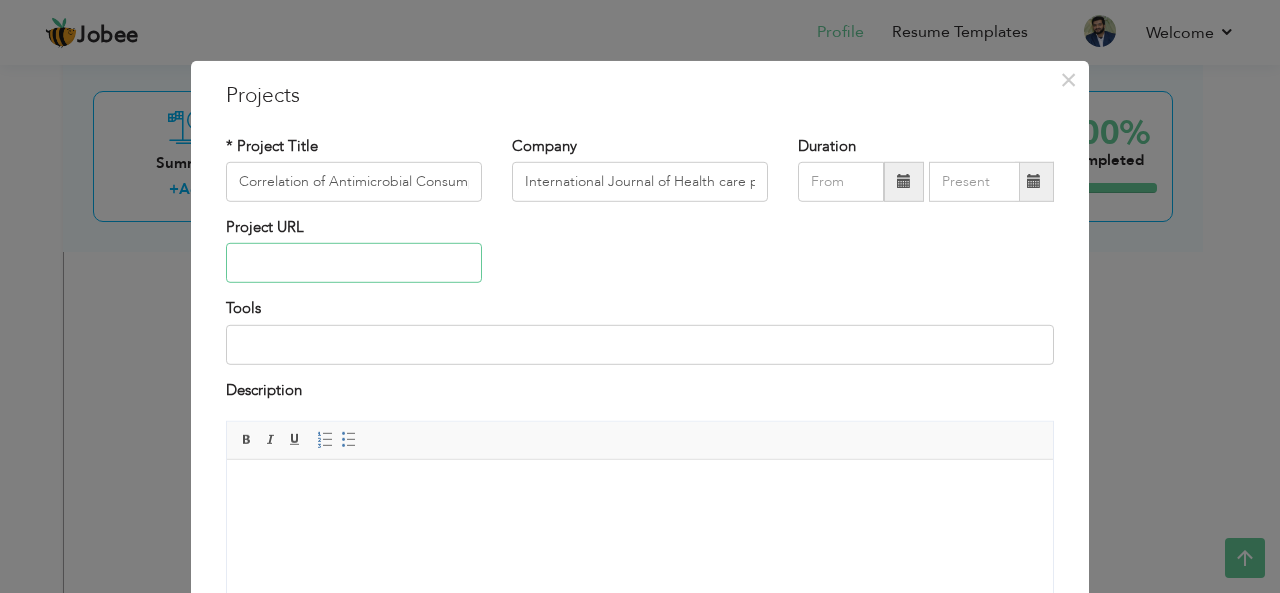 click at bounding box center (354, 263) 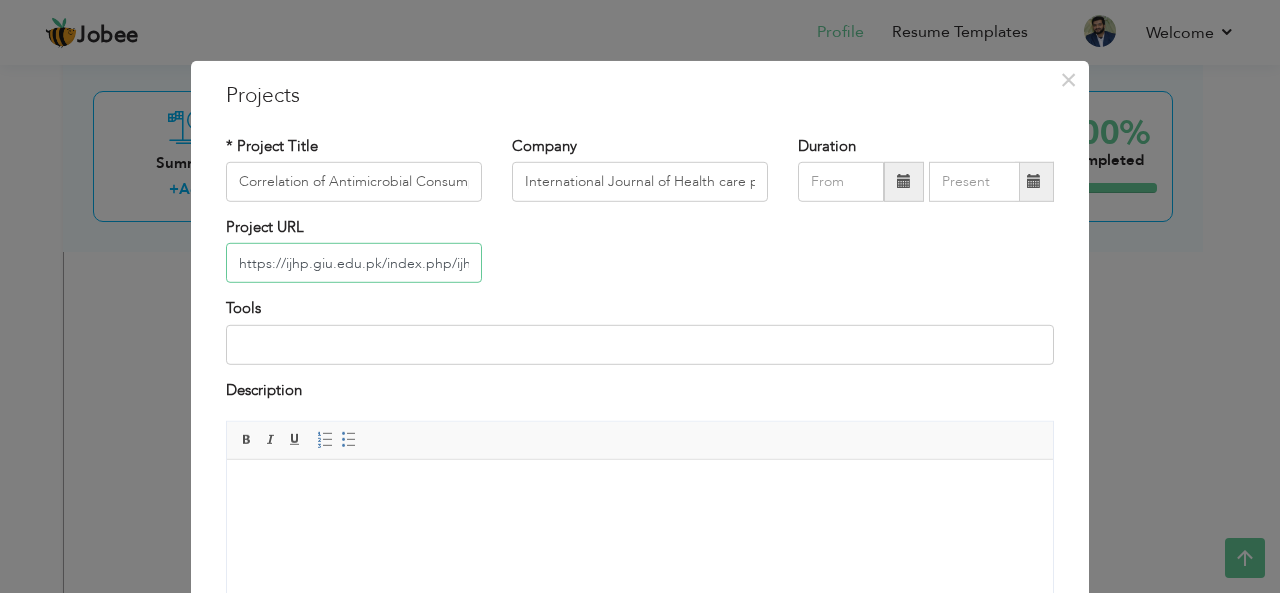 scroll, scrollTop: 0, scrollLeft: 99, axis: horizontal 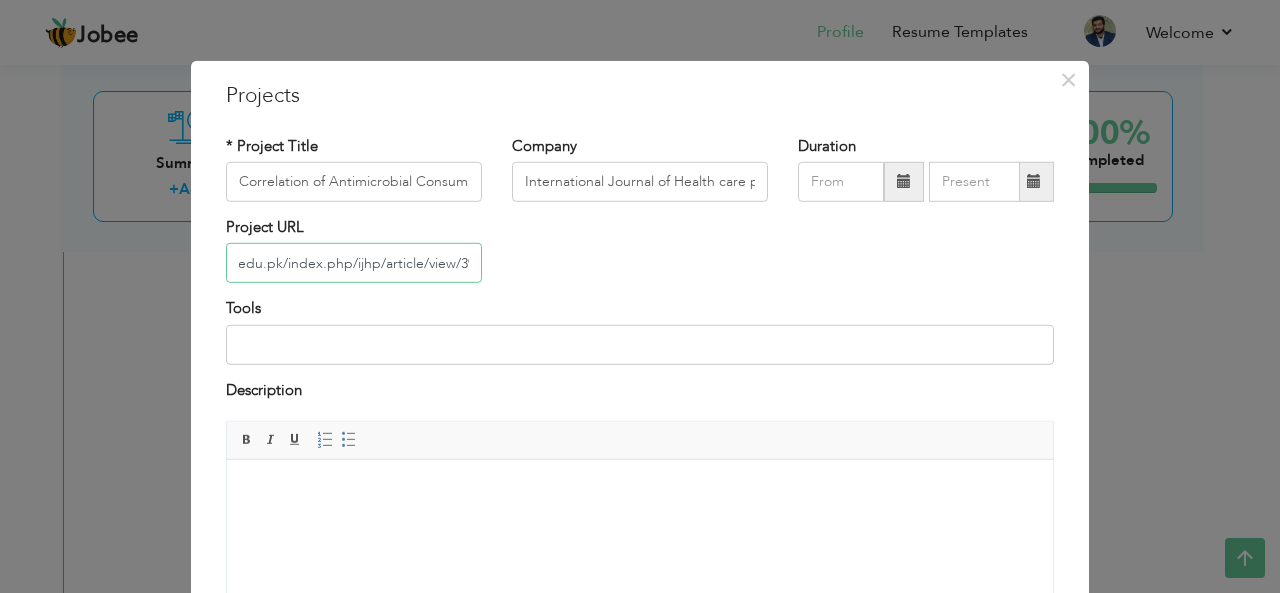 type on "https://ijhp.giu.edu.pk/index.php/ijhp/article/view/39" 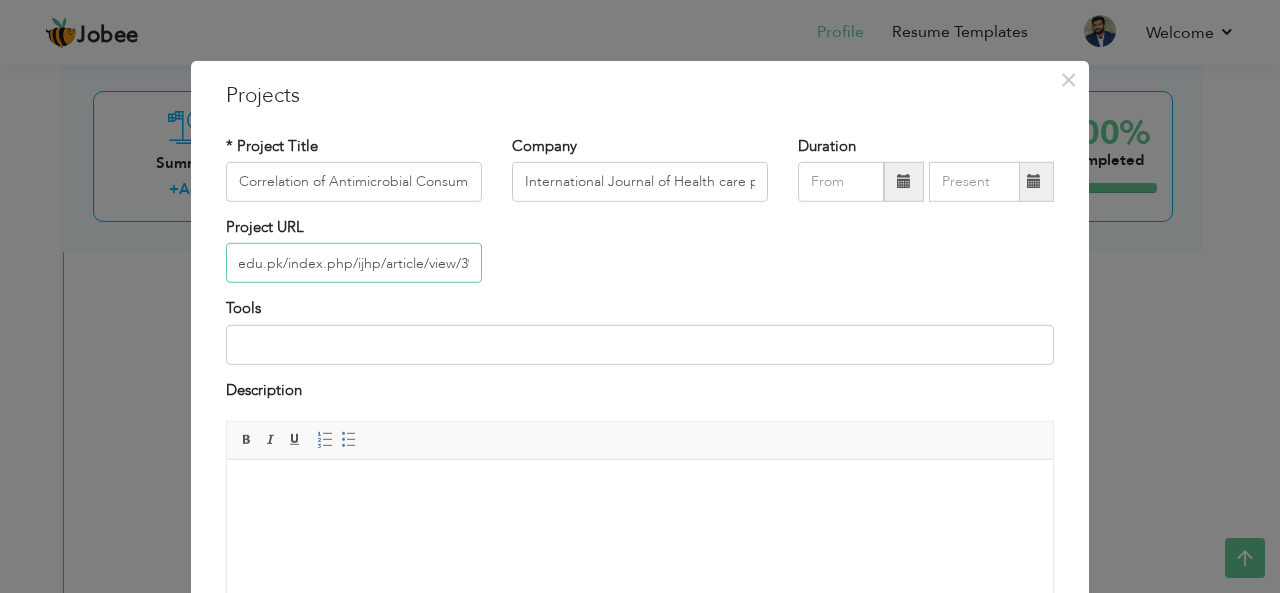 scroll, scrollTop: 0, scrollLeft: 0, axis: both 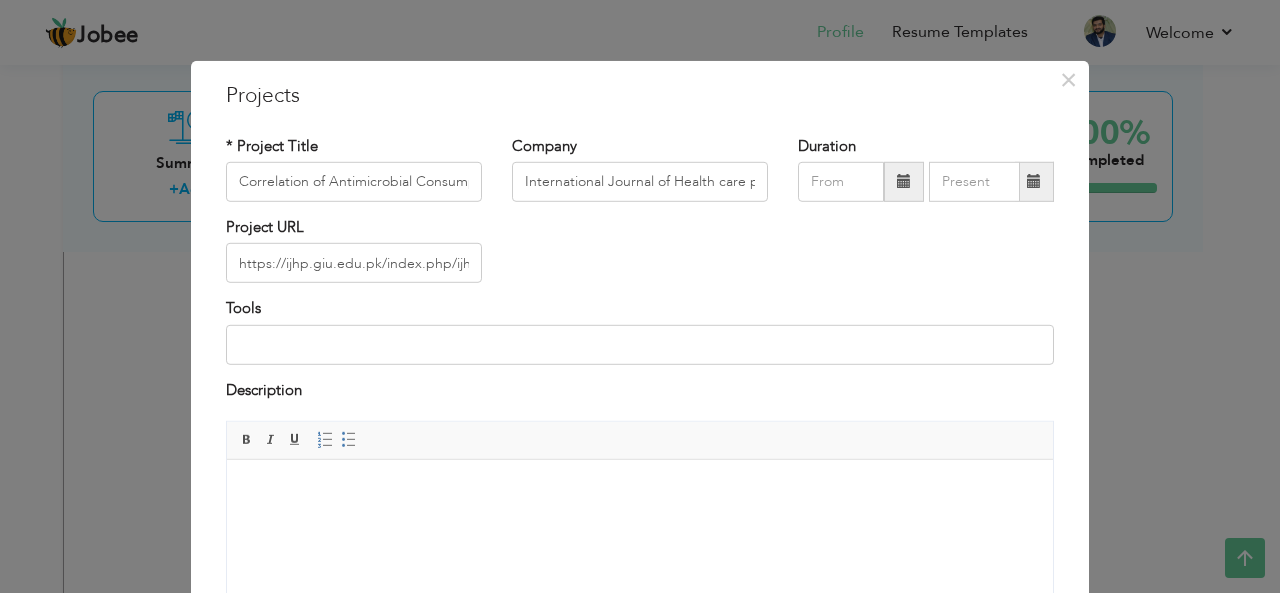 click at bounding box center [904, 181] 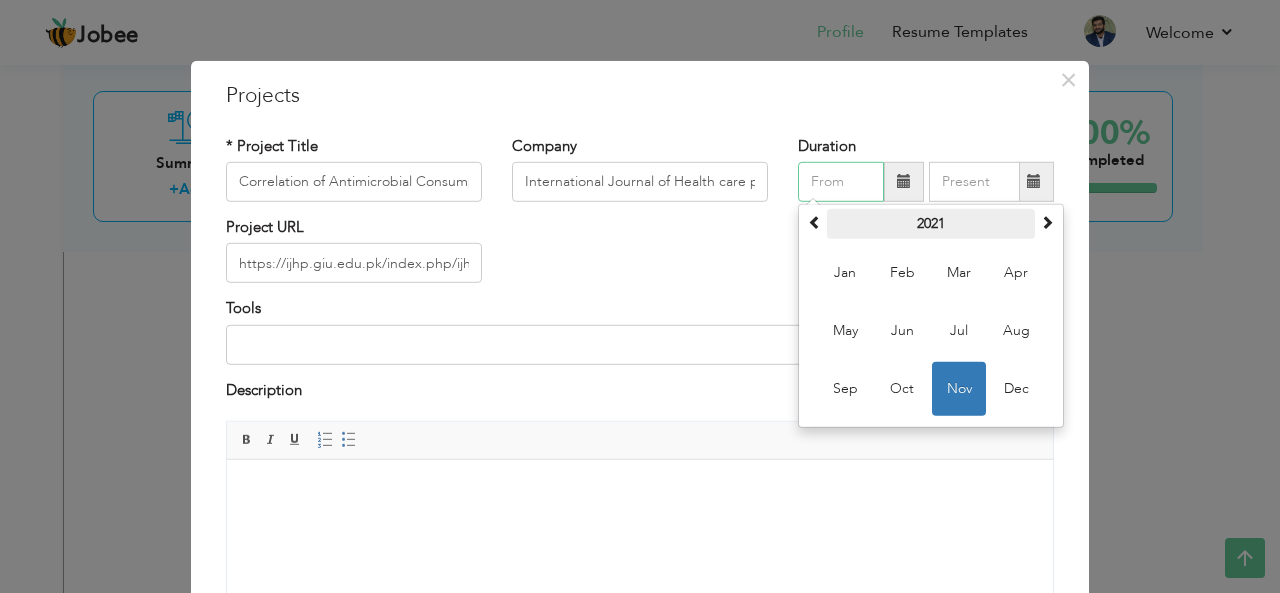 click on "2021" at bounding box center (931, 224) 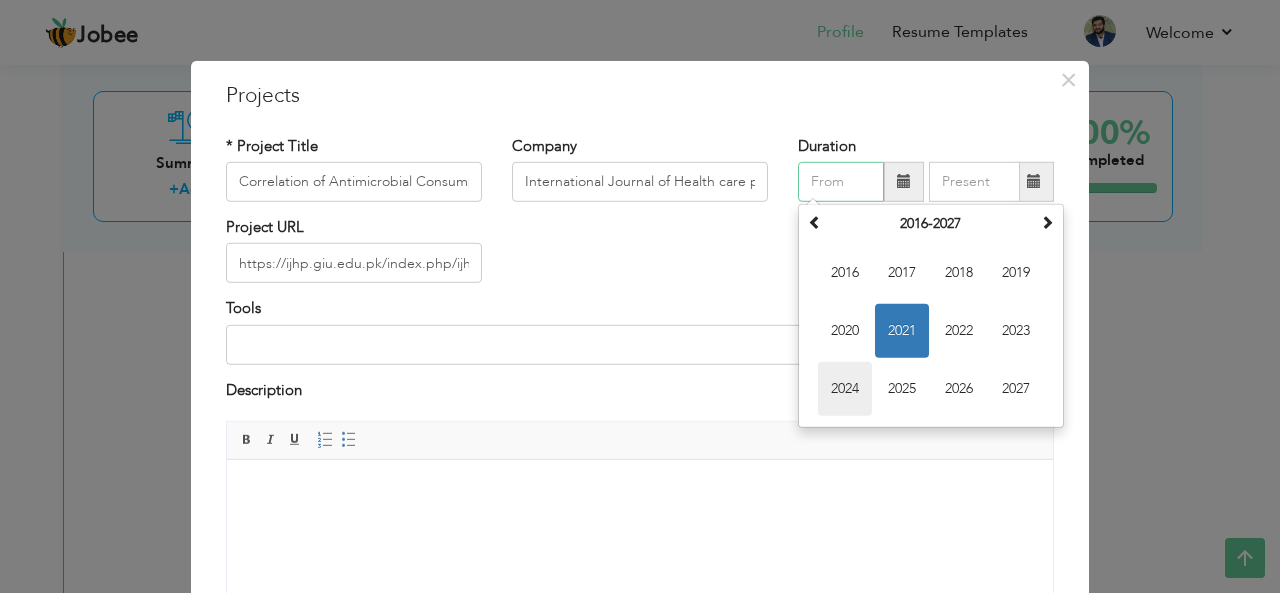 click on "2024" at bounding box center (845, 389) 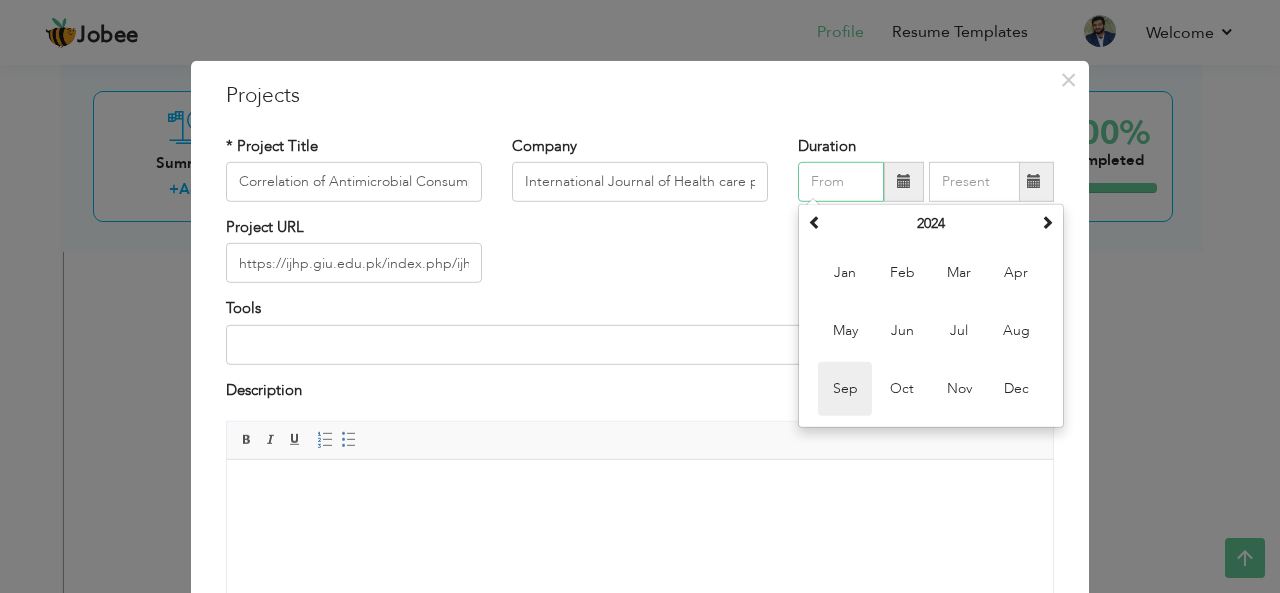 click on "Sep" at bounding box center (845, 389) 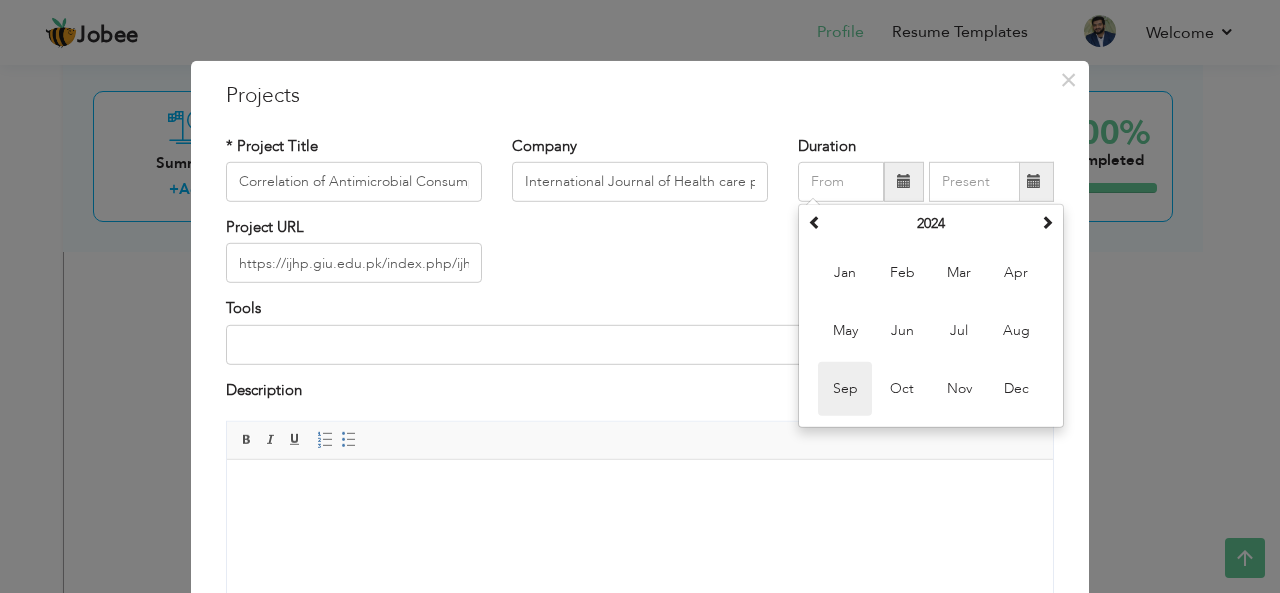 type on "09/2024" 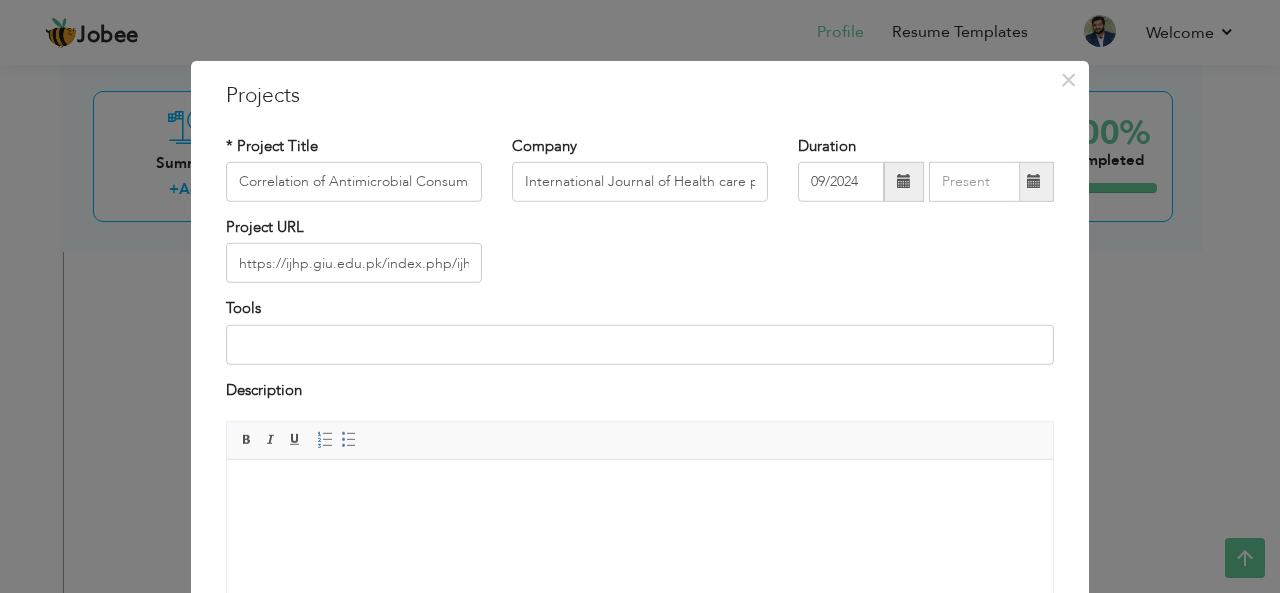 click on "Duration
09/2024" at bounding box center [926, 175] 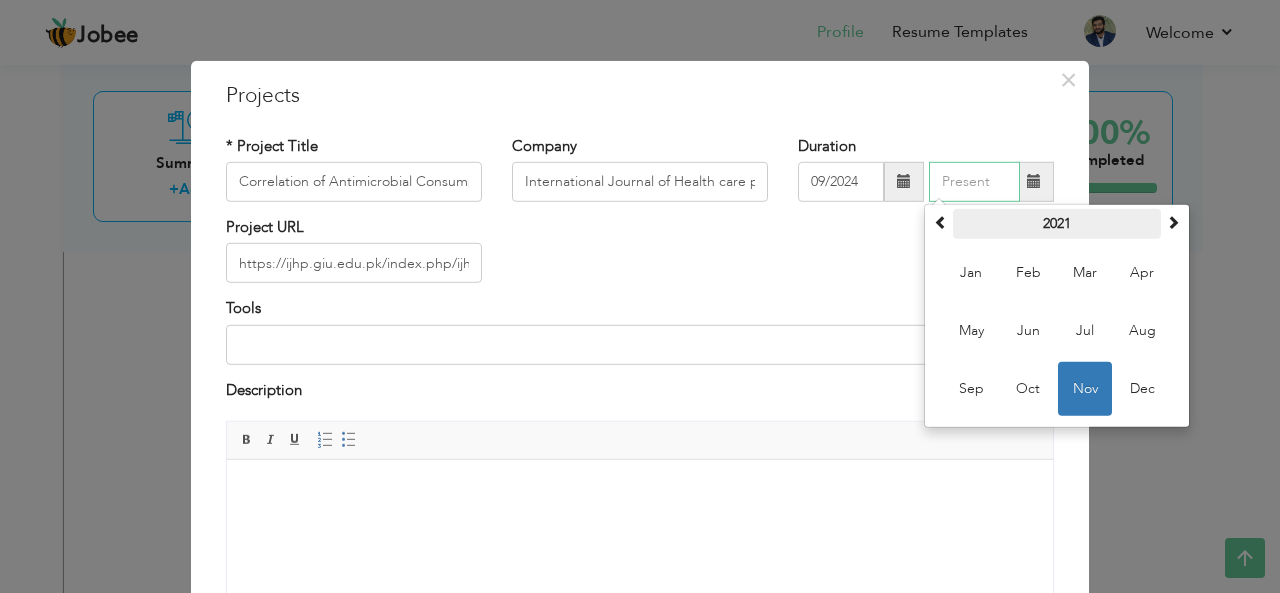click on "2021" at bounding box center [1057, 224] 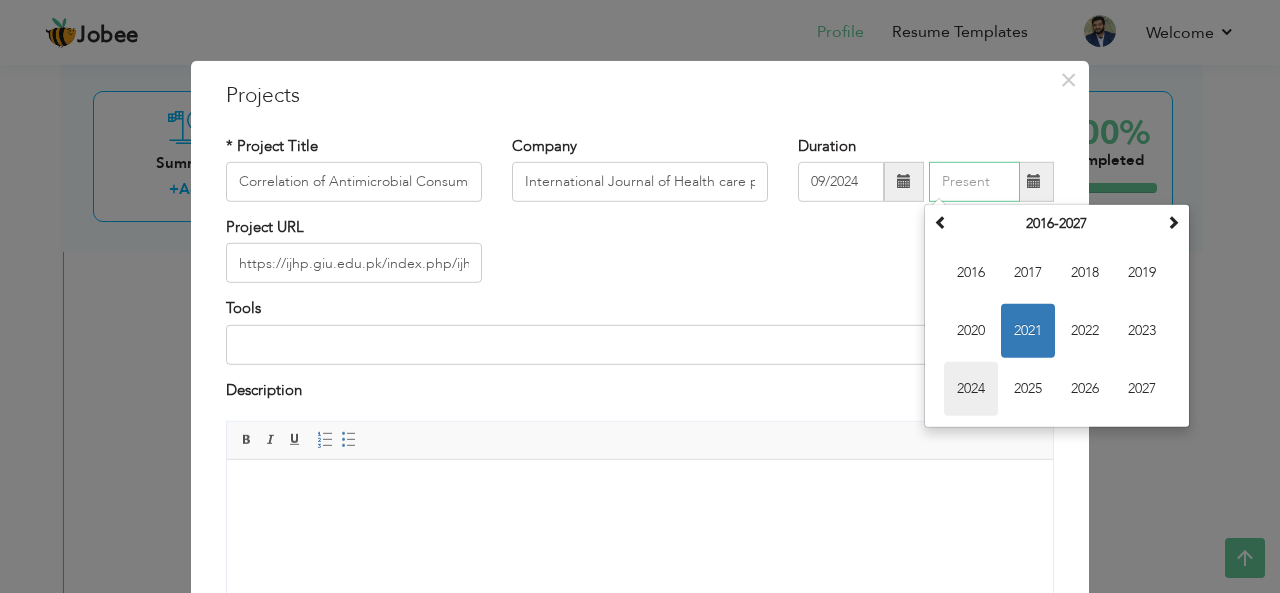 click on "2024" at bounding box center [971, 389] 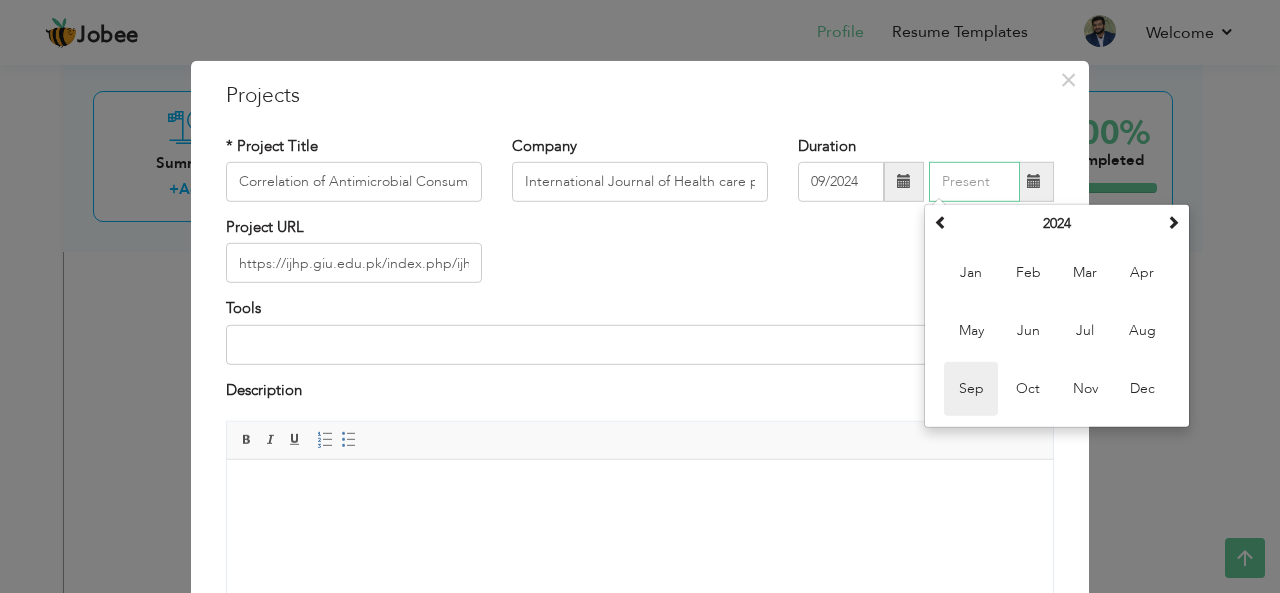 click on "Sep" at bounding box center (971, 389) 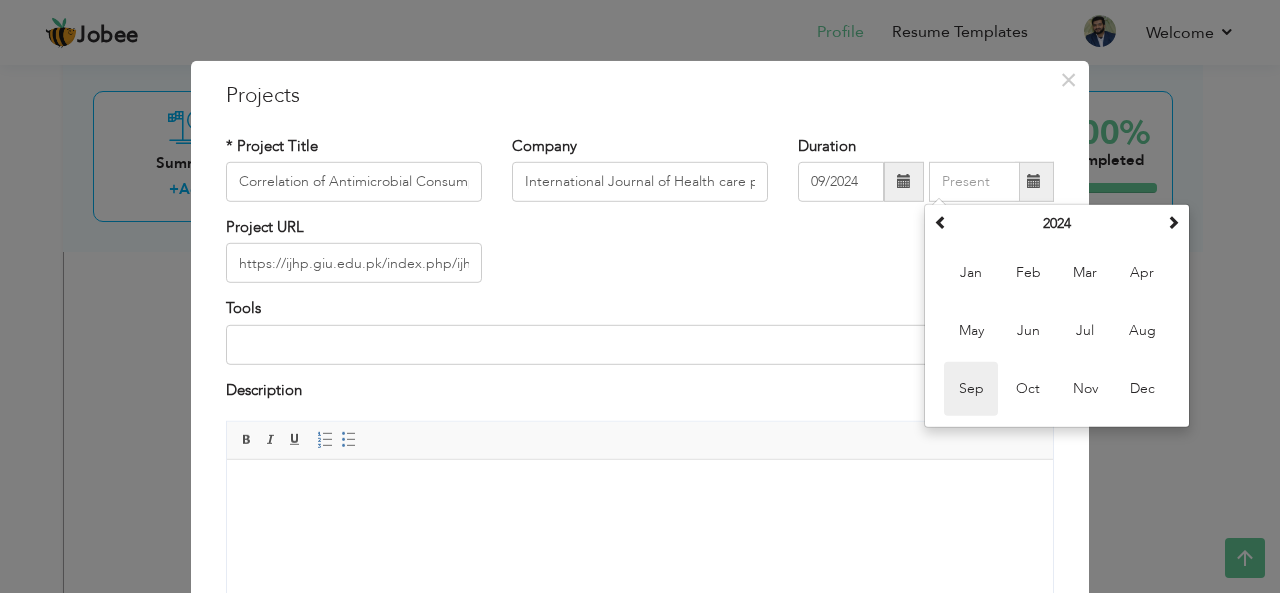 type on "09/2024" 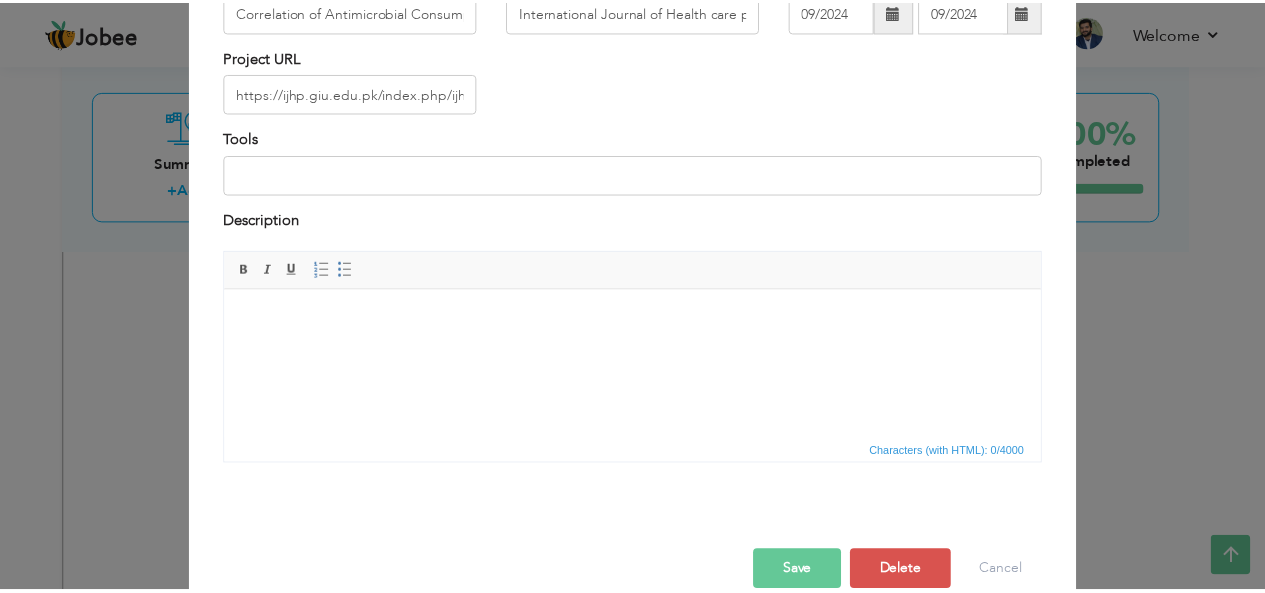 scroll, scrollTop: 186, scrollLeft: 0, axis: vertical 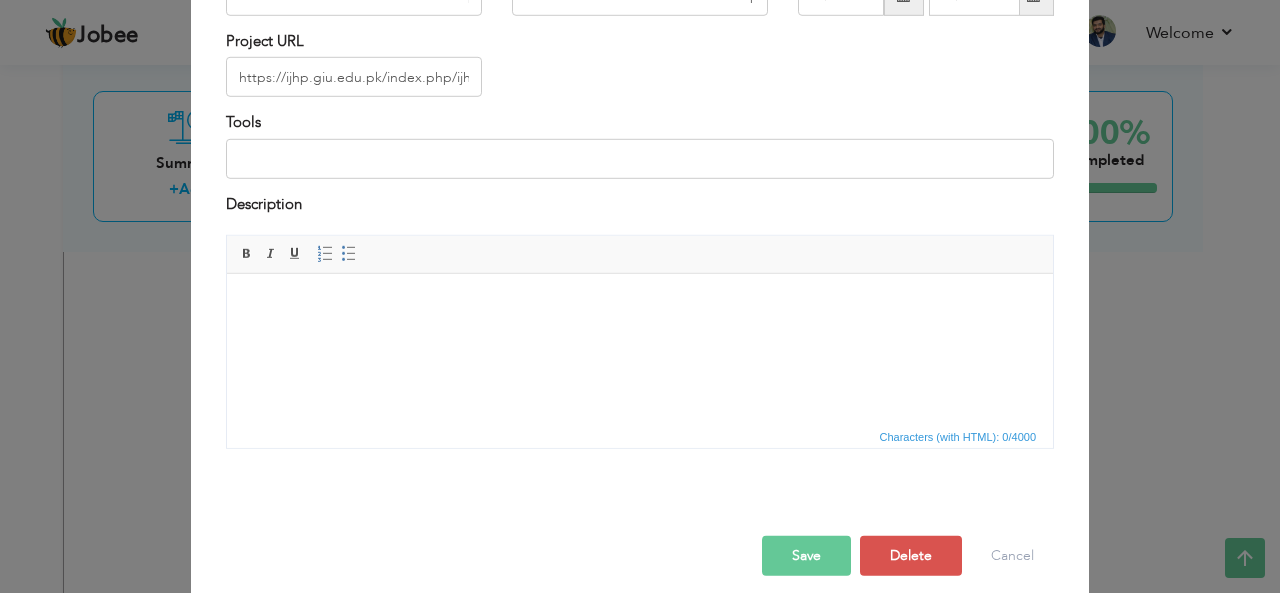 click on "Save" at bounding box center (806, 556) 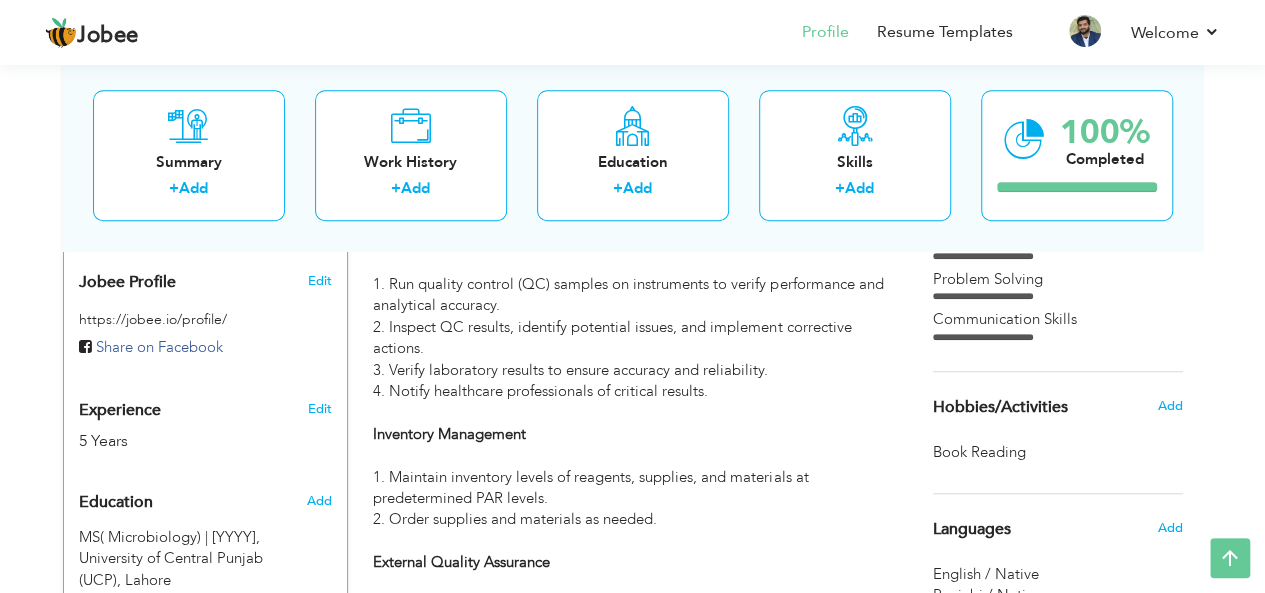 scroll, scrollTop: 0, scrollLeft: 0, axis: both 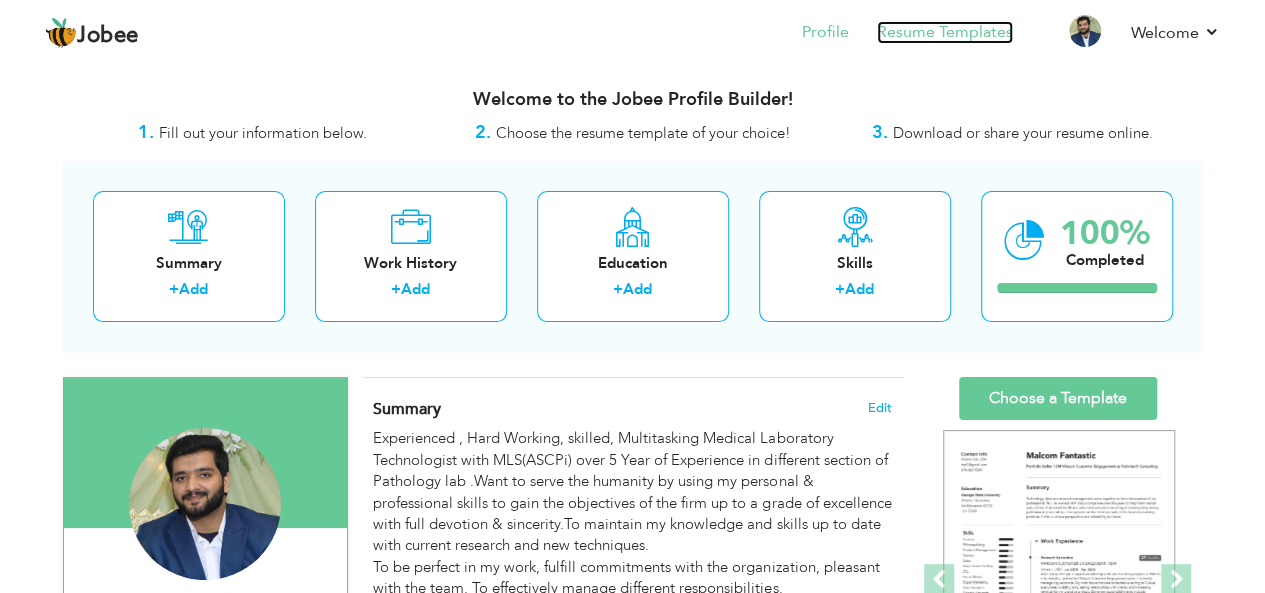 click on "Resume Templates" at bounding box center [945, 32] 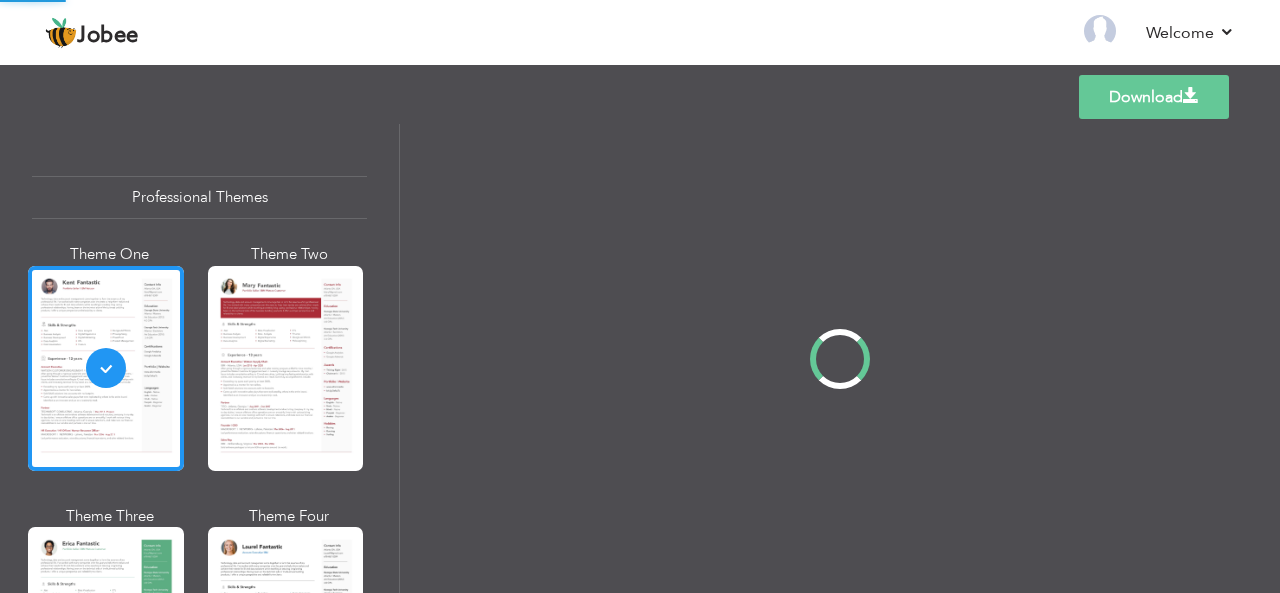 scroll, scrollTop: 0, scrollLeft: 0, axis: both 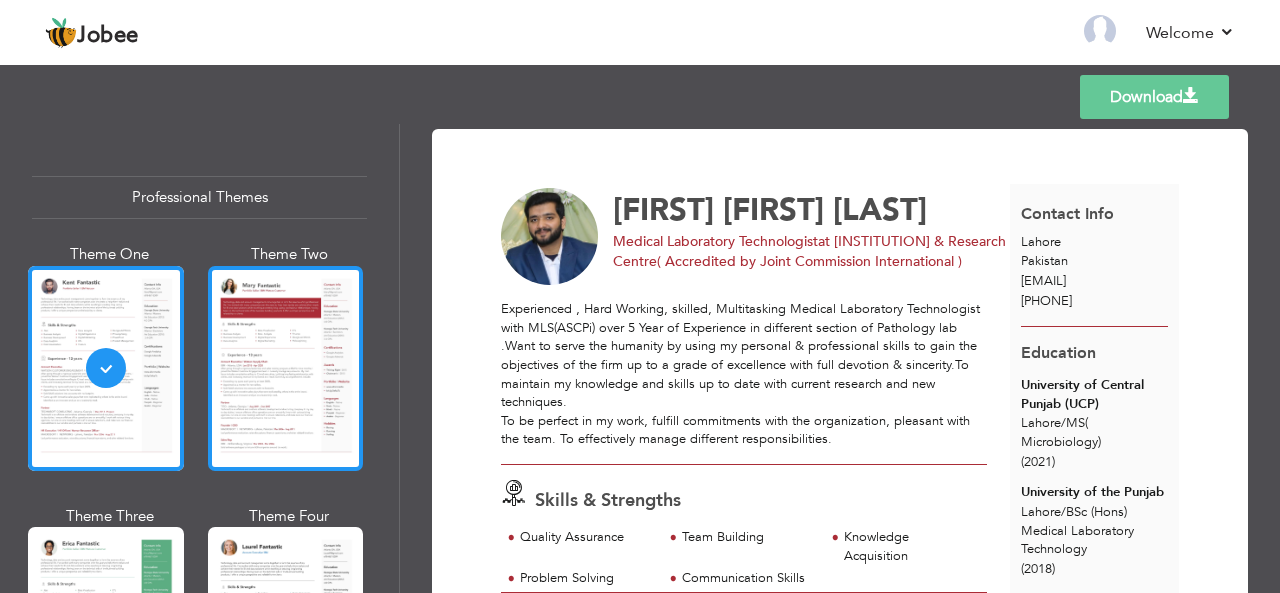 click at bounding box center (286, 368) 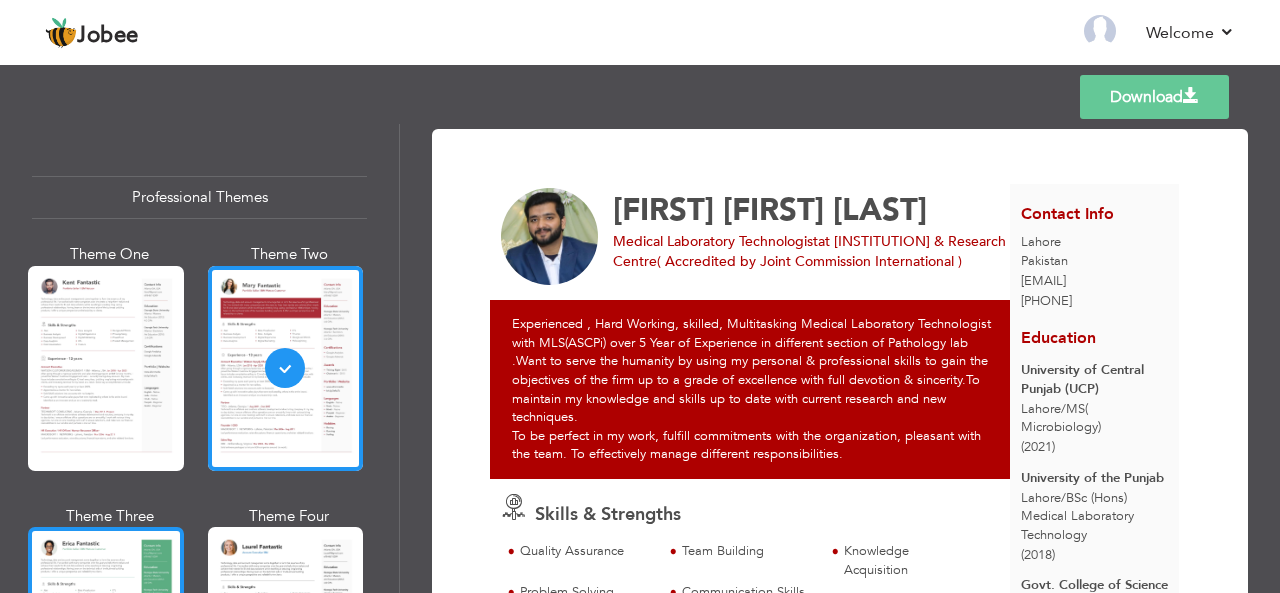 click at bounding box center [106, 629] 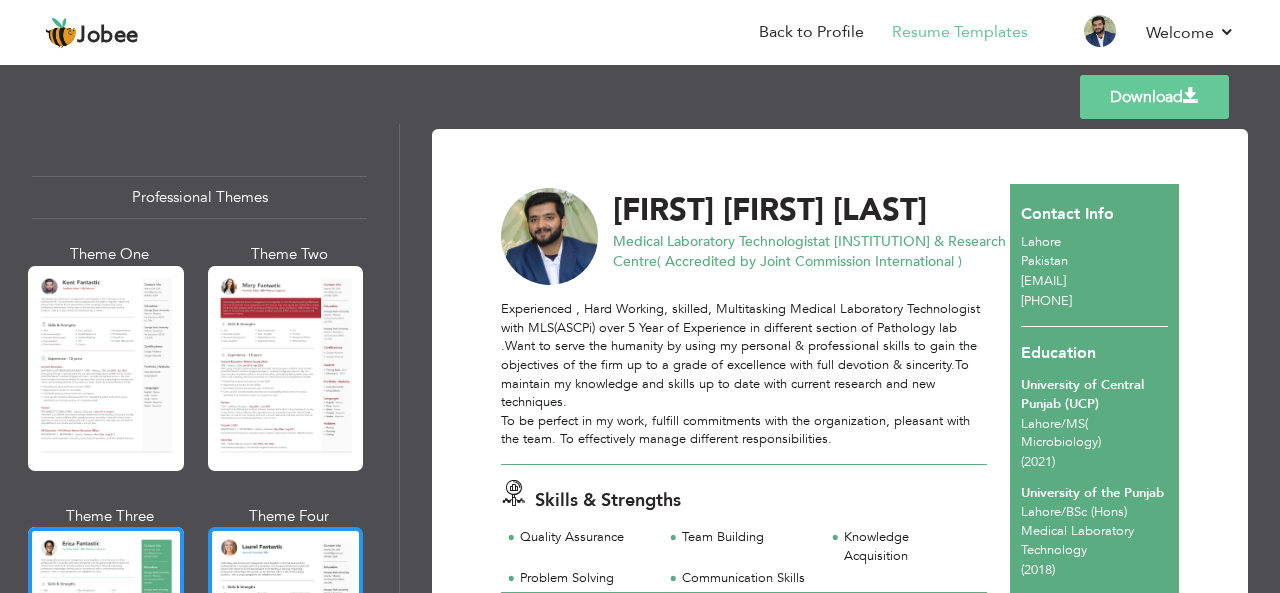 click at bounding box center (286, 629) 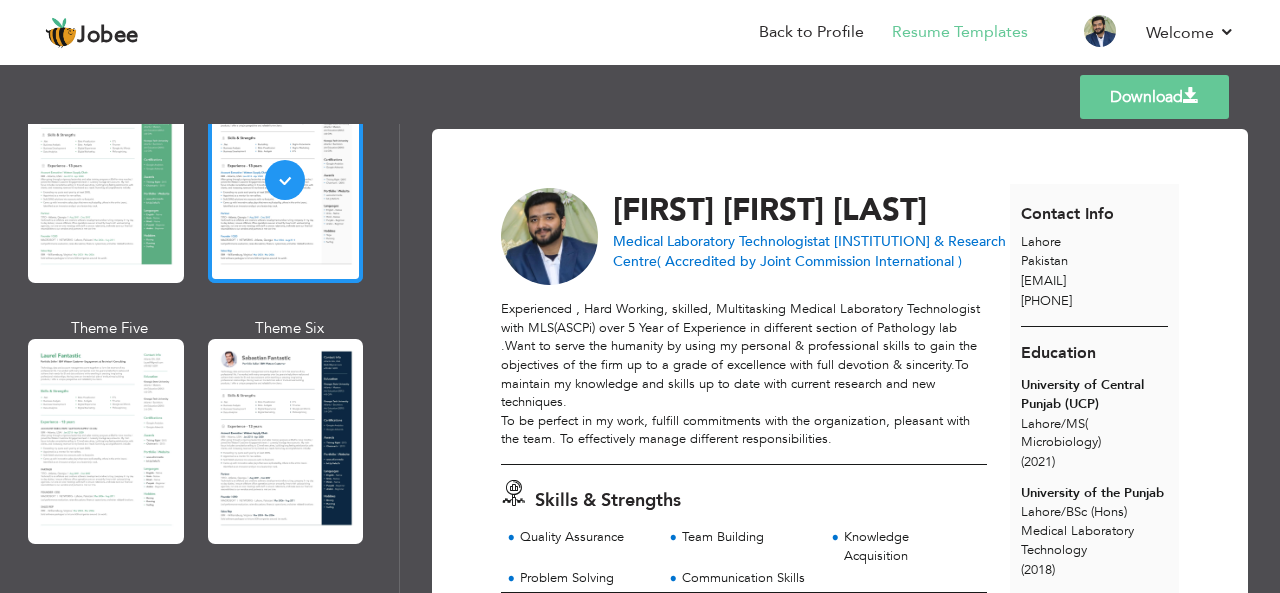 scroll, scrollTop: 480, scrollLeft: 0, axis: vertical 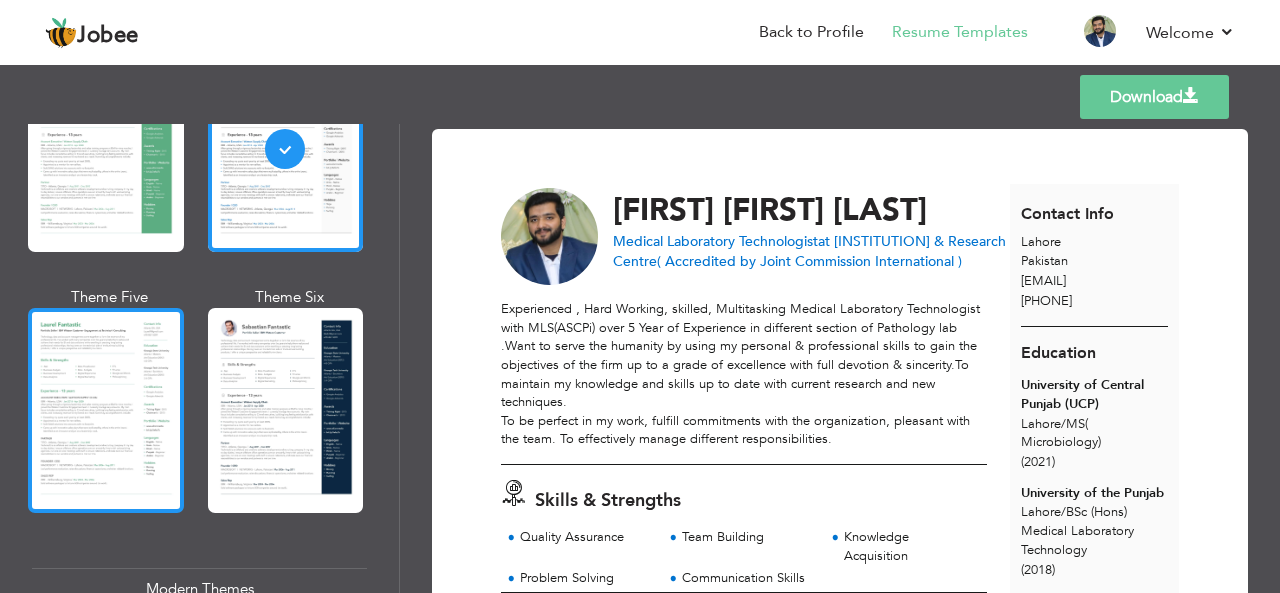 click at bounding box center (106, 410) 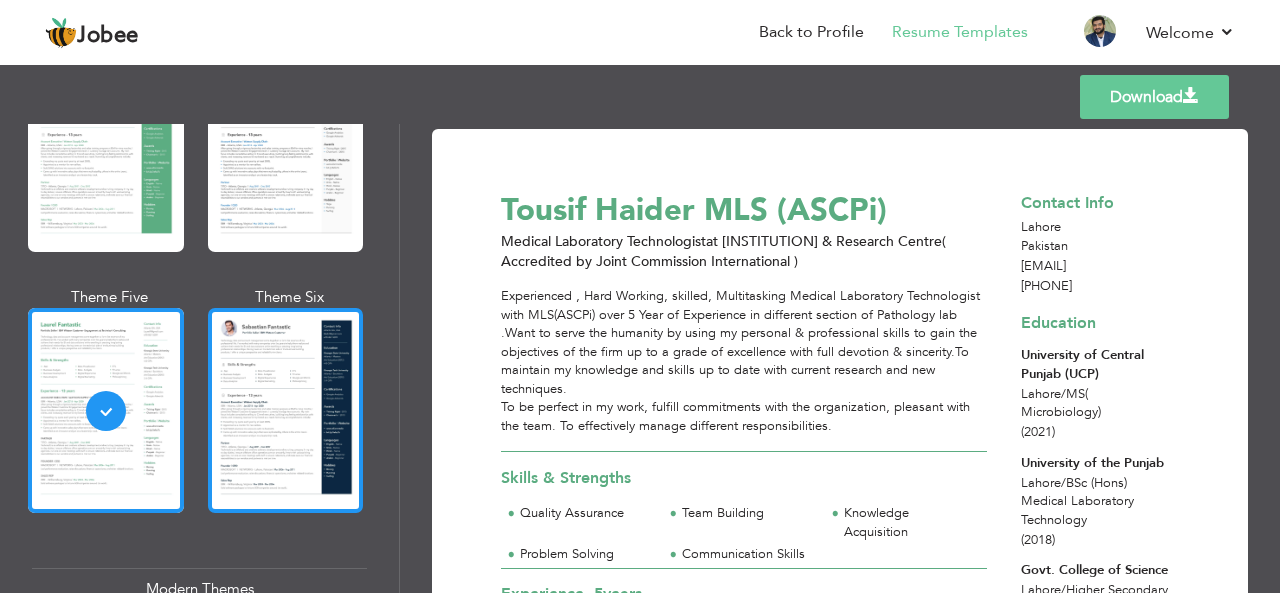 click at bounding box center (286, 410) 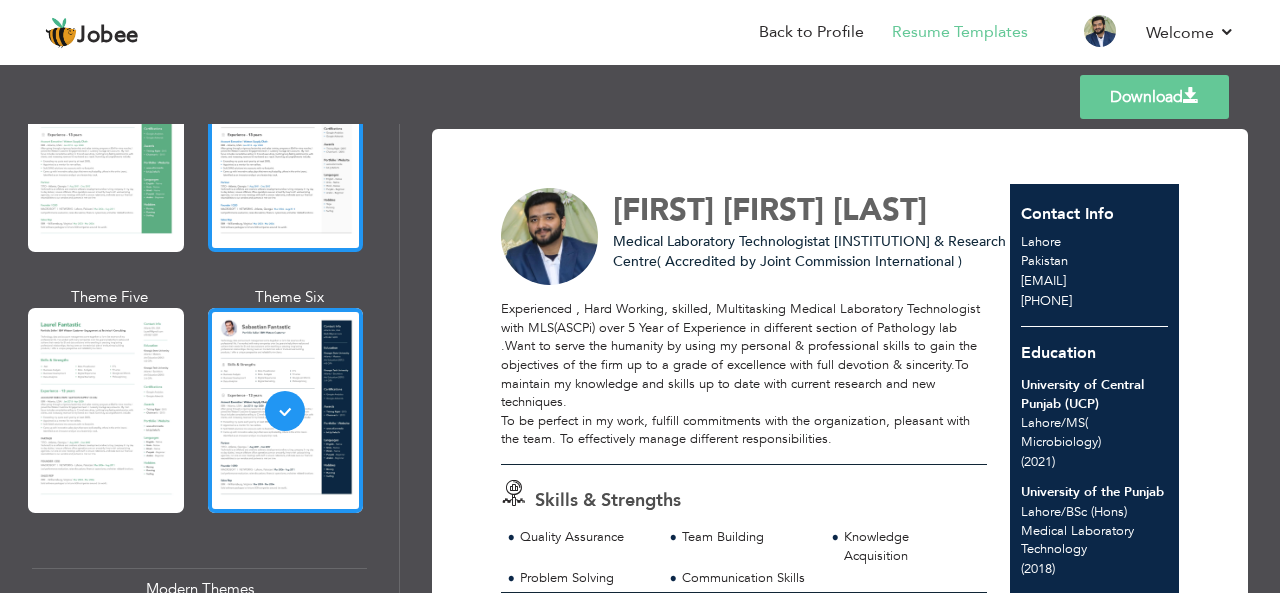 click at bounding box center [286, 149] 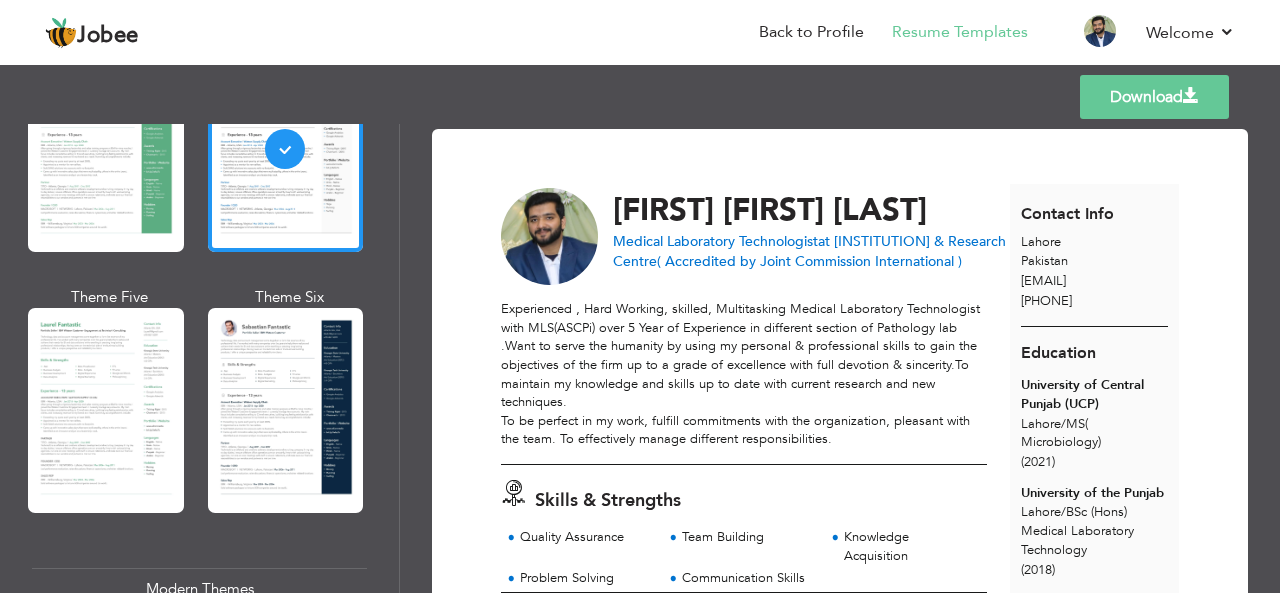 click on "Modern Themes" at bounding box center (199, 589) 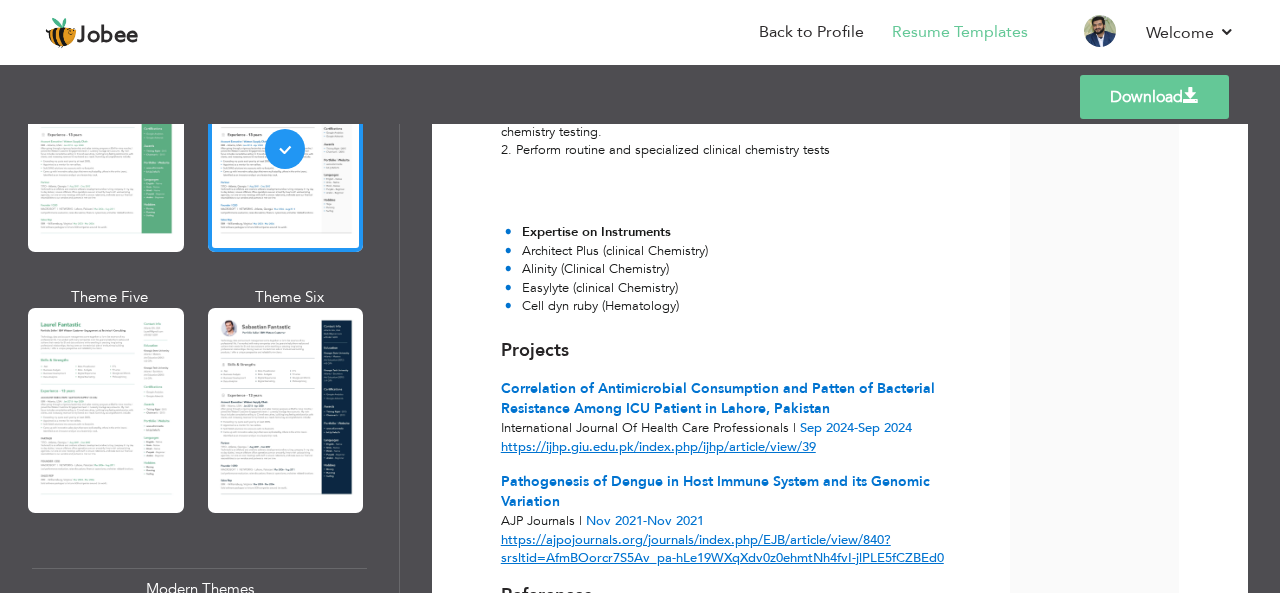 scroll, scrollTop: 2873, scrollLeft: 0, axis: vertical 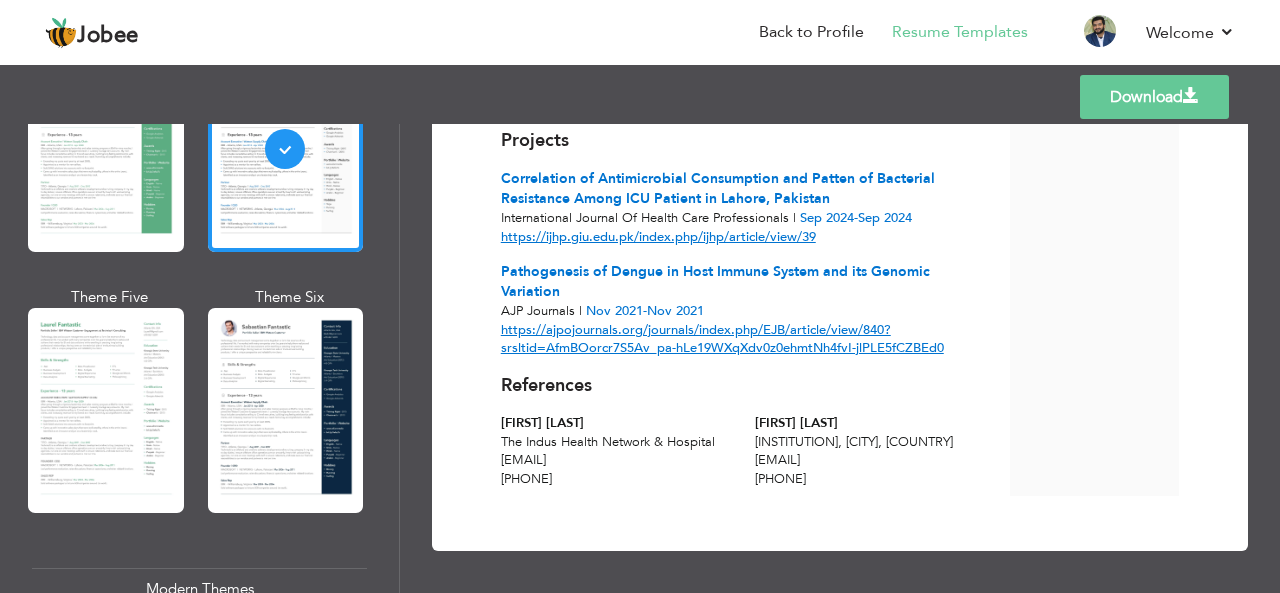 click on "Download" at bounding box center (1154, 97) 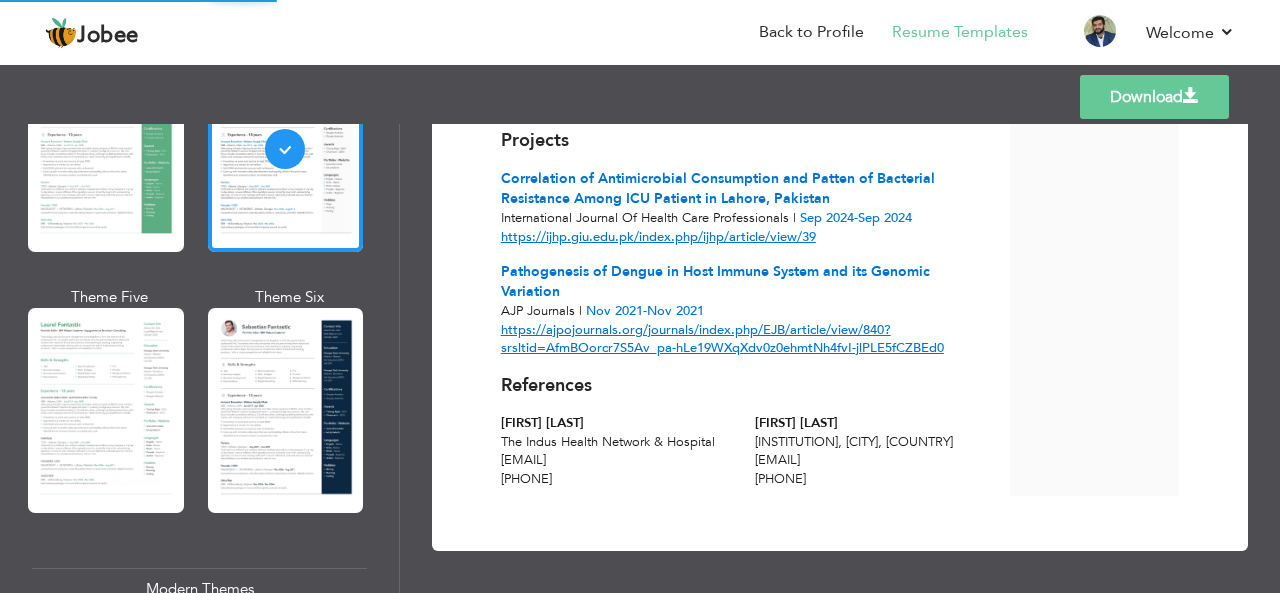 click on "Download" at bounding box center (1154, 97) 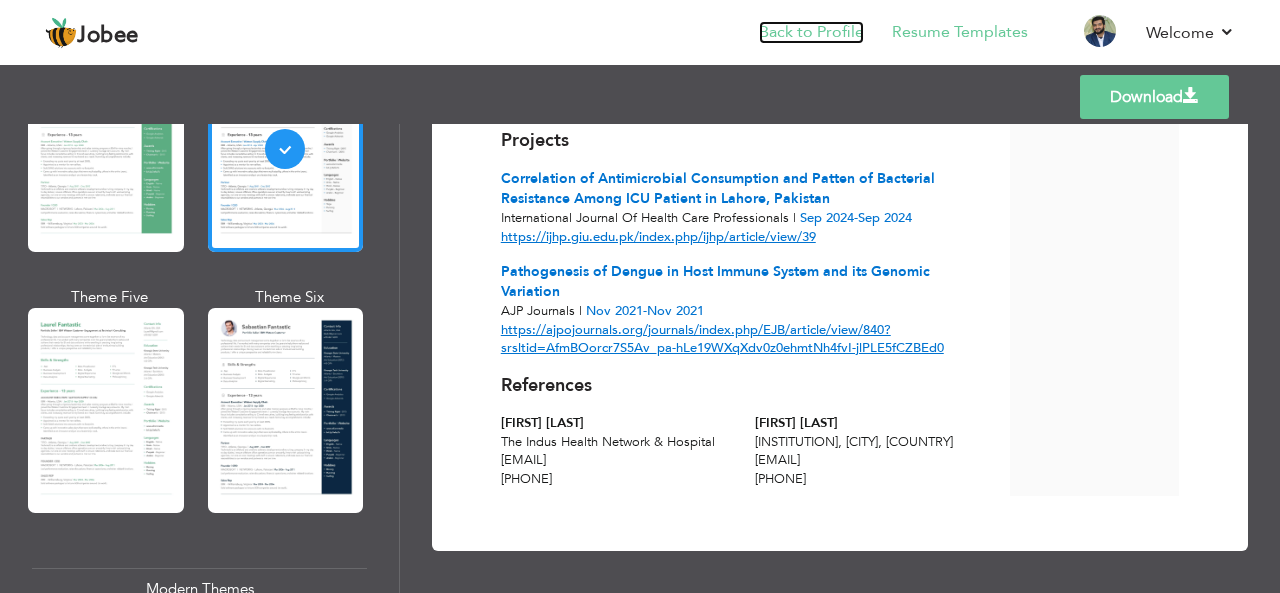click on "Back to Profile" at bounding box center [811, 32] 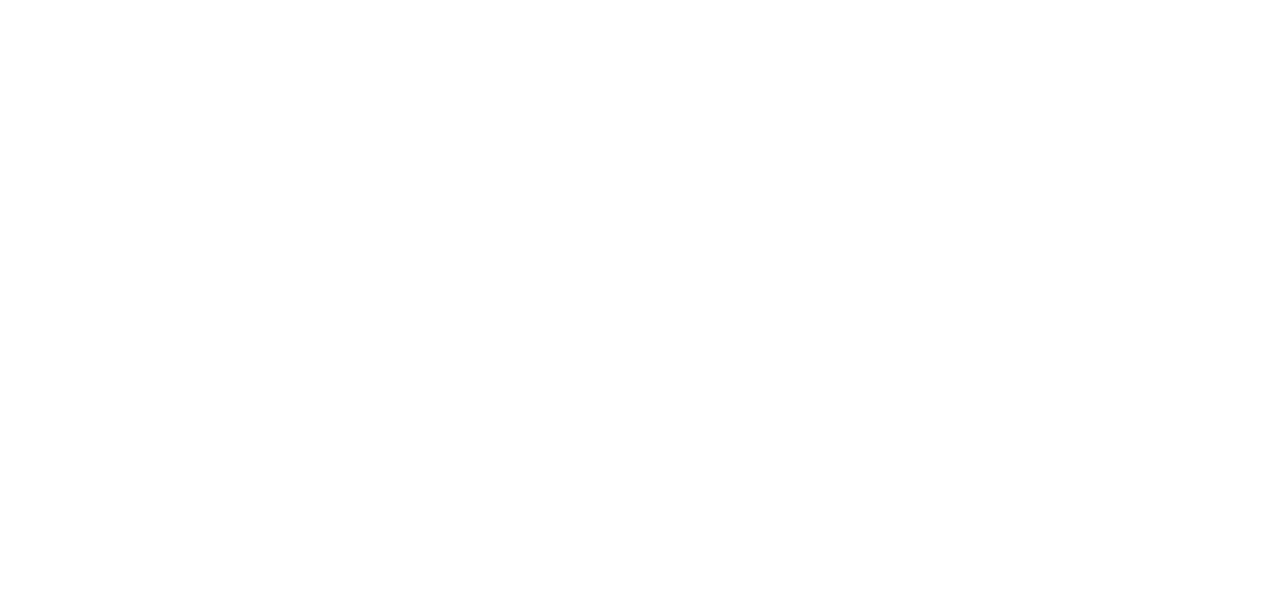 scroll, scrollTop: 0, scrollLeft: 0, axis: both 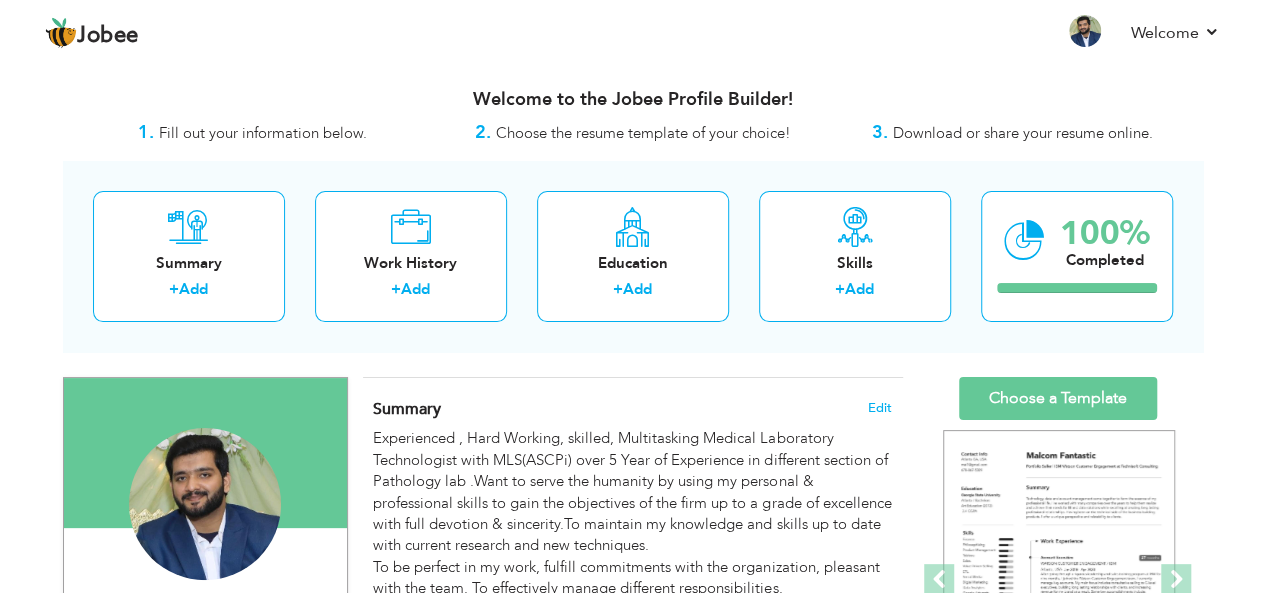click on "2. Choose the resume template of your choice!" at bounding box center (633, 133) 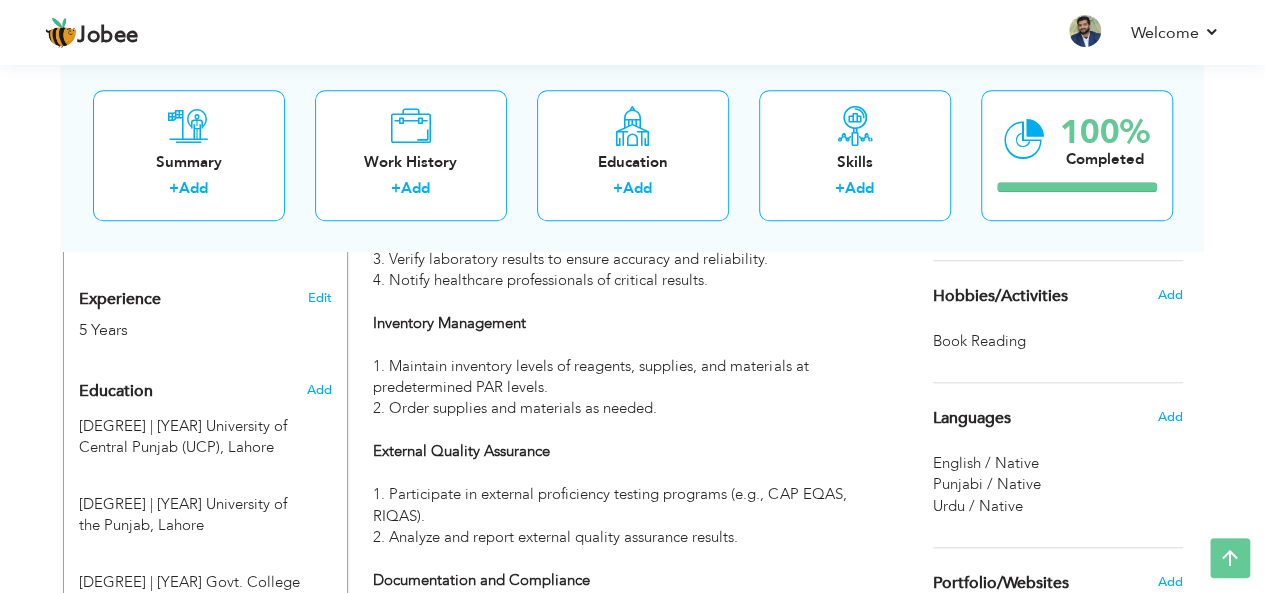 scroll, scrollTop: 781, scrollLeft: 0, axis: vertical 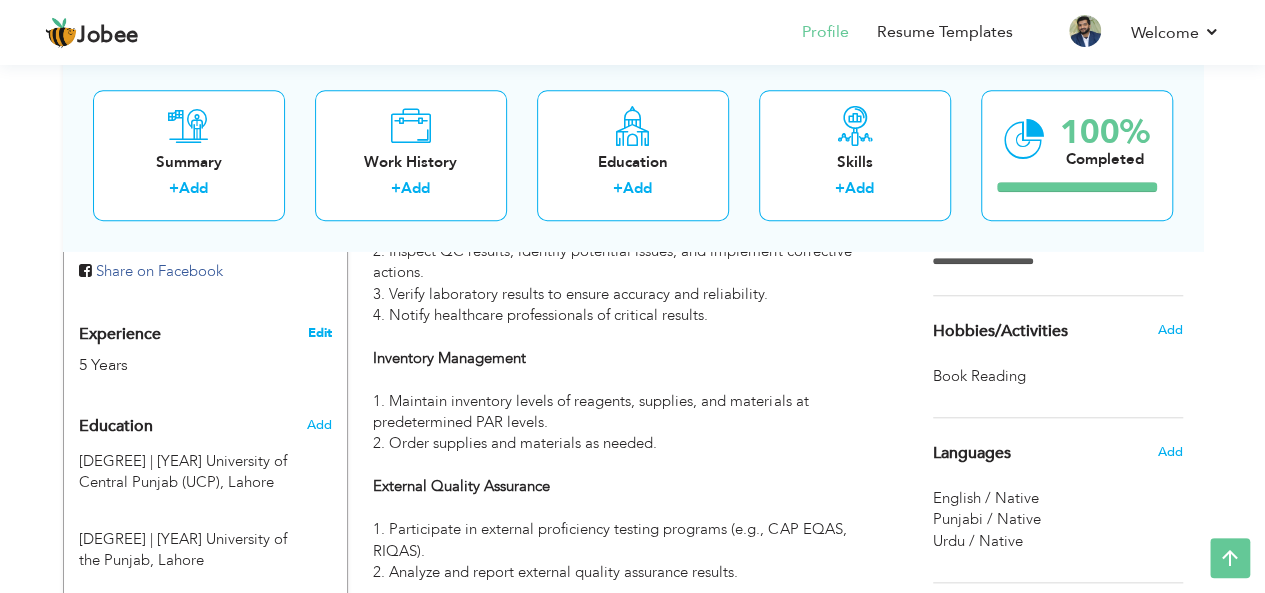 click on "Edit" at bounding box center [319, 333] 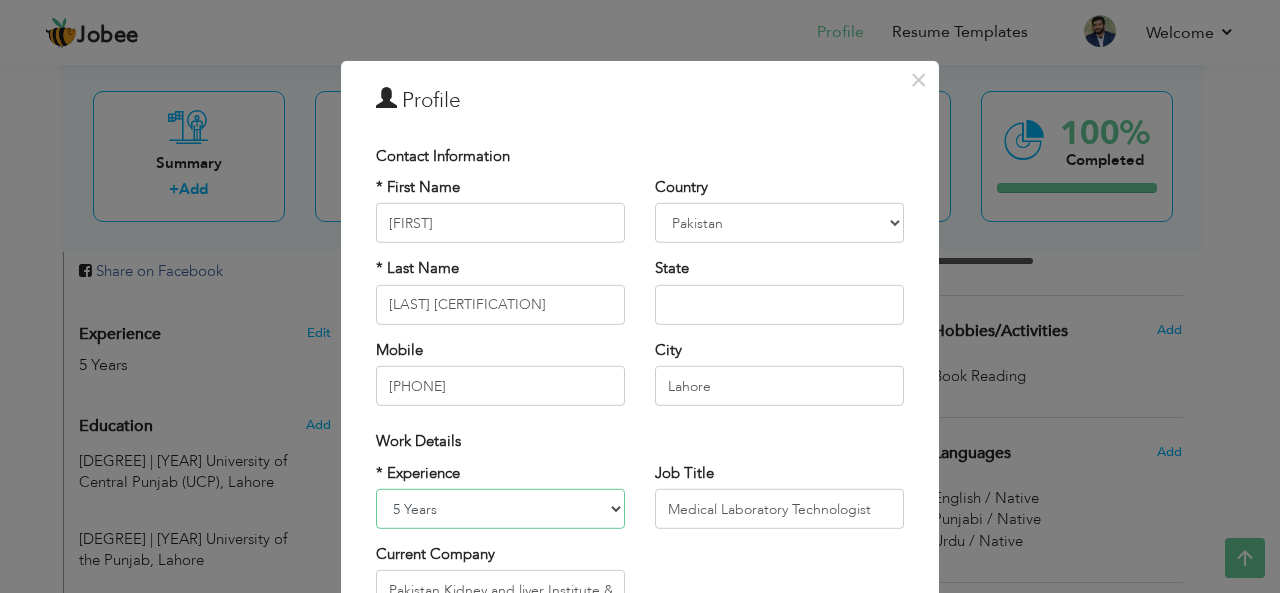 click on "Entry Level Less than 1 Year 1 Year 2 Years 3 Years 4 Years 5 Years 6 Years 7 Years 8 Years 9 Years 10 Years 11 Years 12 Years 13 Years 14 Years 15 Years 16 Years 17 Years 18 Years 19 Years 20 Years 21 Years 22 Years 23 Years 24 Years 25 Years 26 Years 27 Years 28 Years 29 Years 30 Years 31 Years 32 Years 33 Years 34 Years 35 Years More than 35 Years" at bounding box center (500, 509) 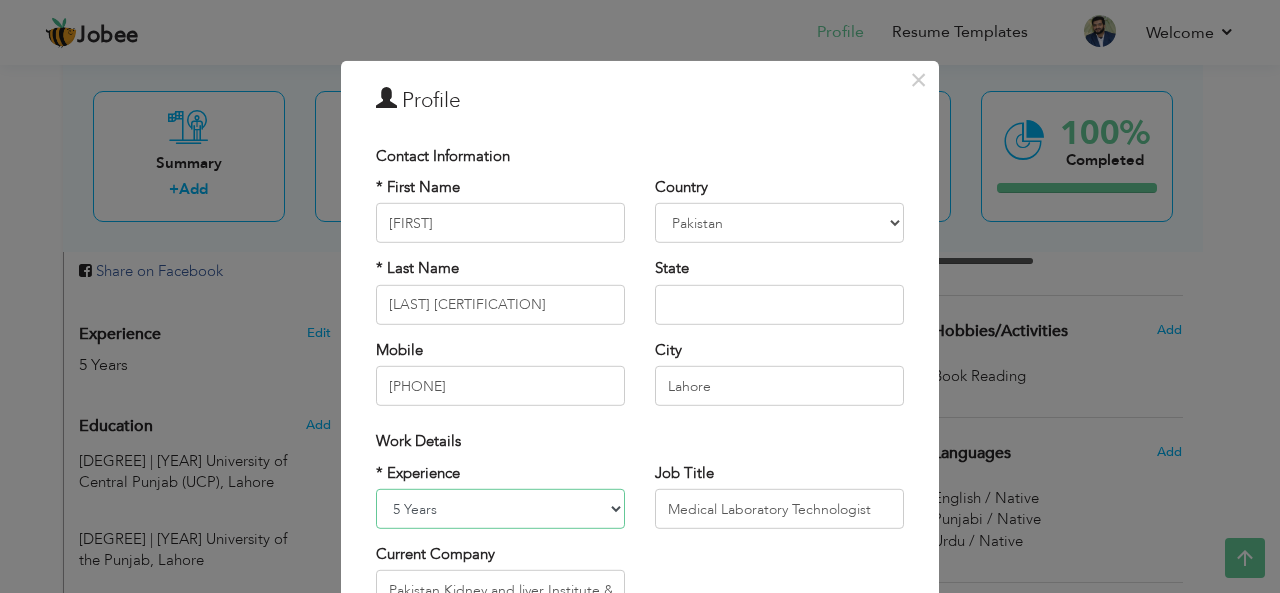 select on "number:8" 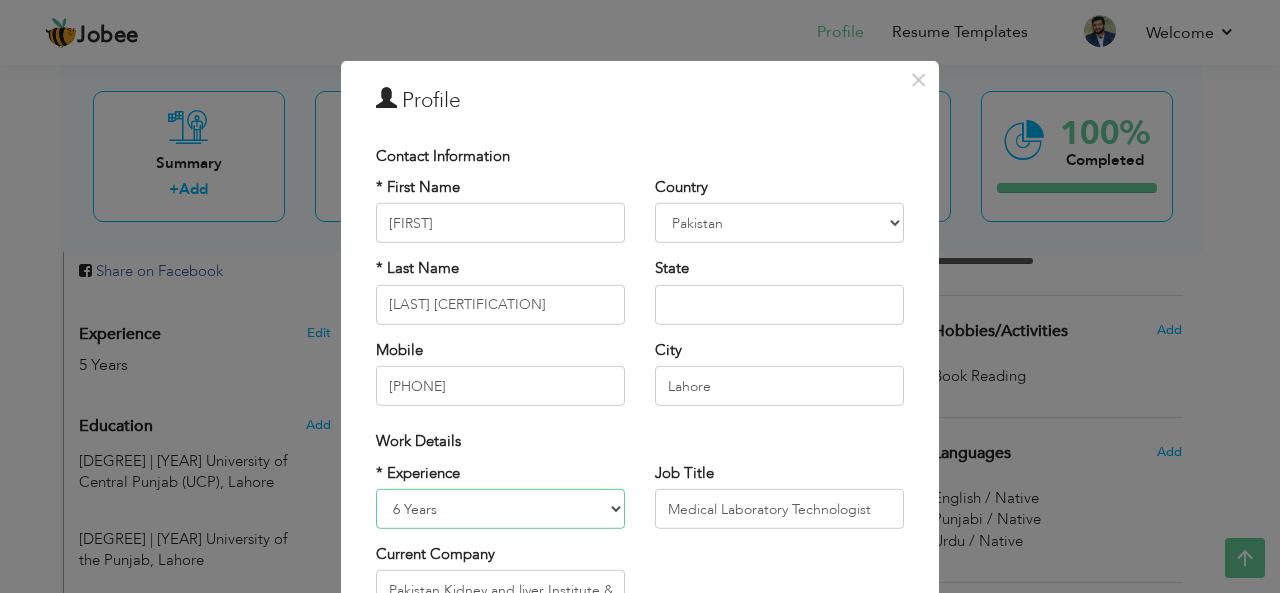 click on "Entry Level Less than 1 Year 1 Year 2 Years 3 Years 4 Years 5 Years 6 Years 7 Years 8 Years 9 Years 10 Years 11 Years 12 Years 13 Years 14 Years 15 Years 16 Years 17 Years 18 Years 19 Years 20 Years 21 Years 22 Years 23 Years 24 Years 25 Years 26 Years 27 Years 28 Years 29 Years 30 Years 31 Years 32 Years 33 Years 34 Years 35 Years More than 35 Years" at bounding box center [500, 509] 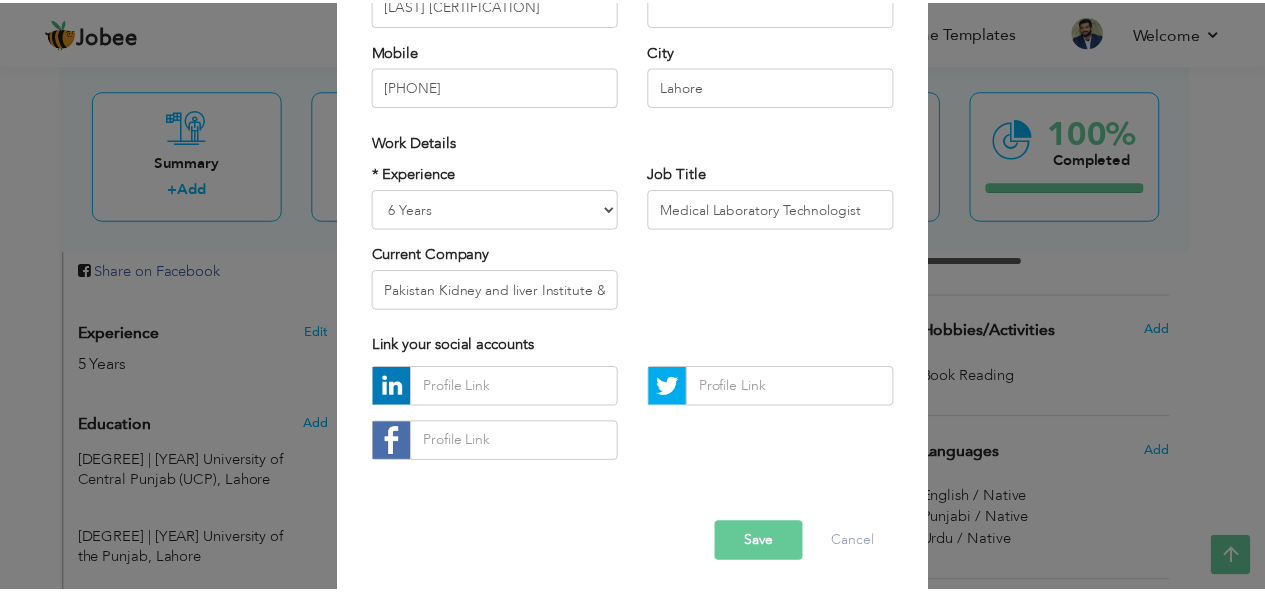scroll, scrollTop: 304, scrollLeft: 0, axis: vertical 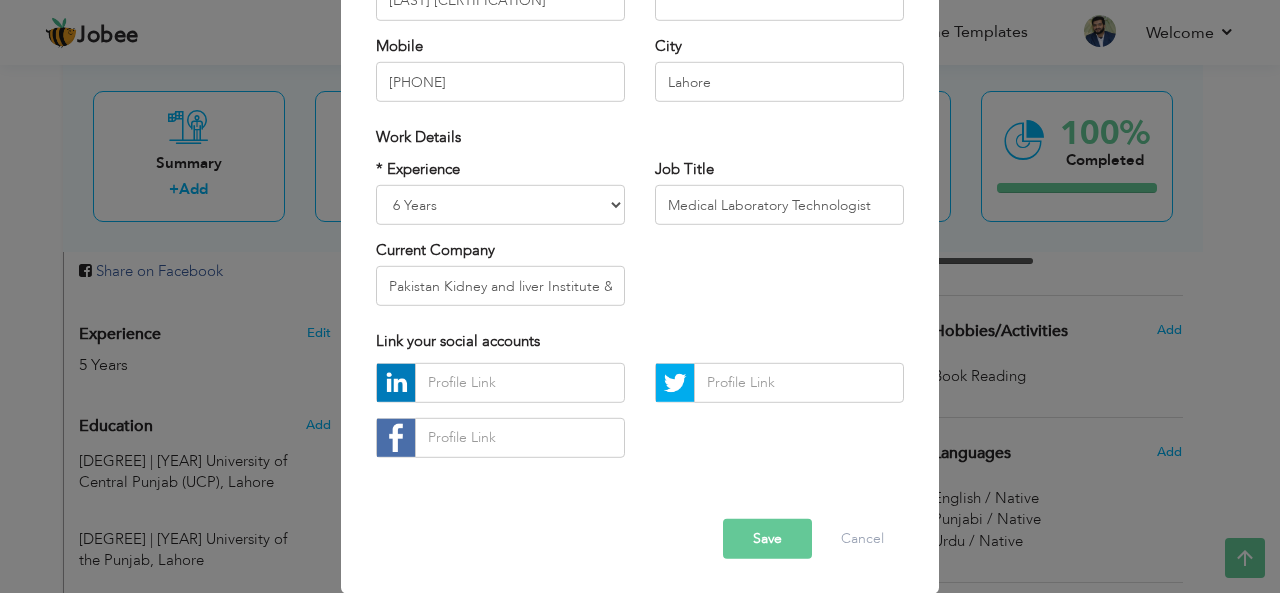 click on "Save" at bounding box center (767, 539) 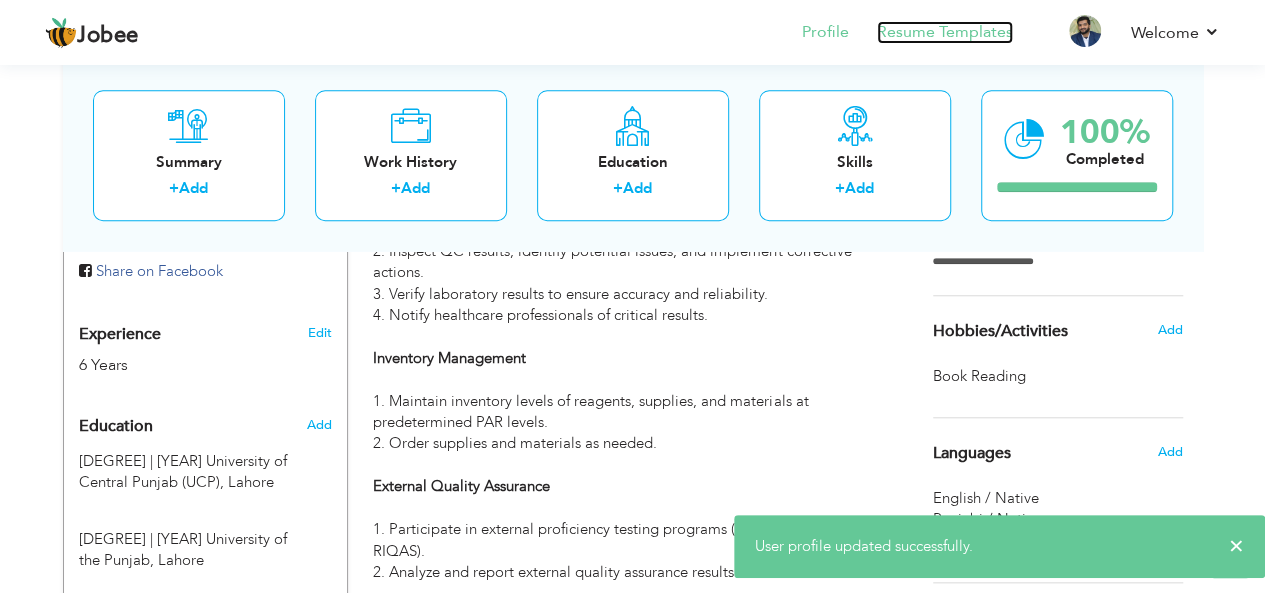 click on "Resume Templates" at bounding box center (945, 32) 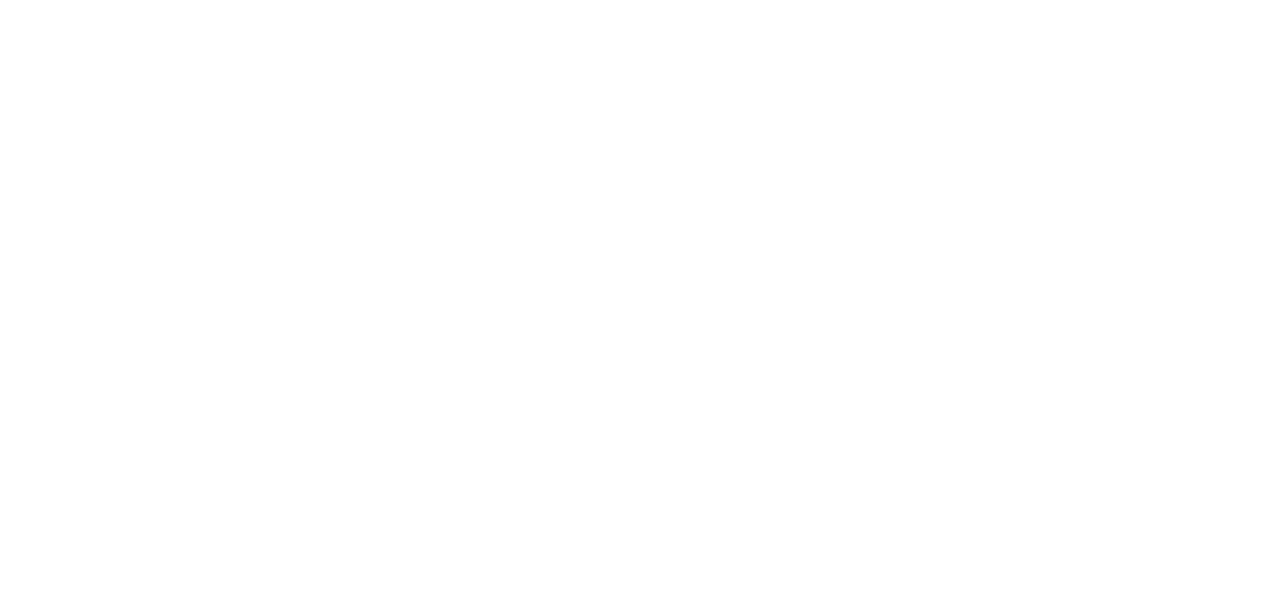 scroll, scrollTop: 0, scrollLeft: 0, axis: both 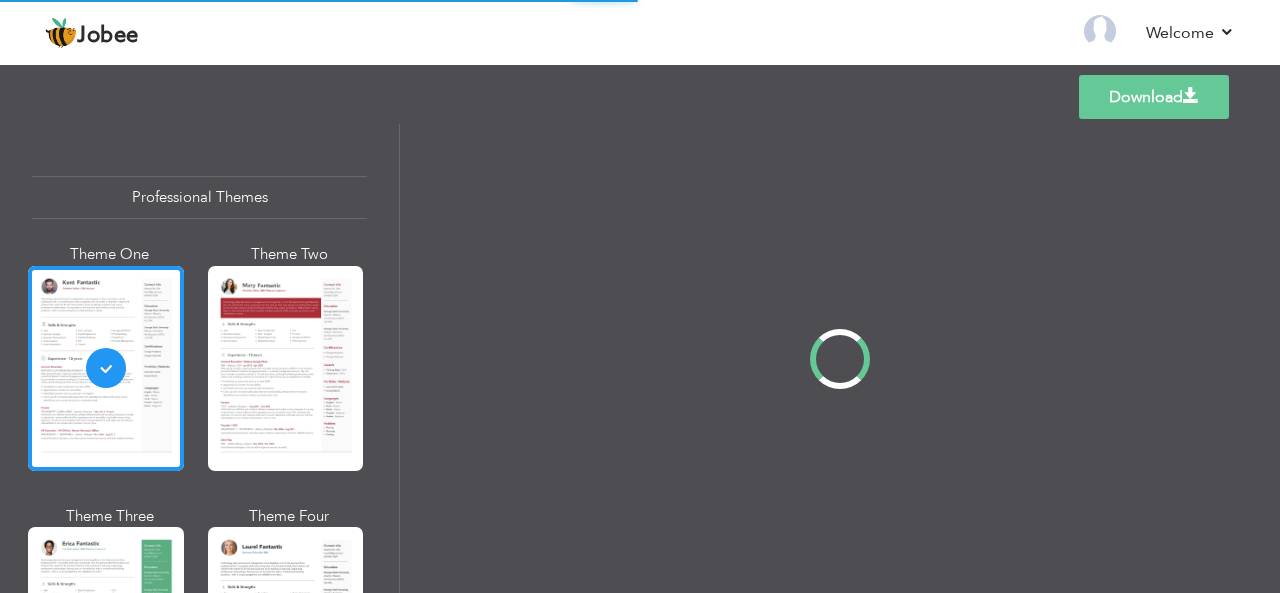click on "Professional Themes
Theme One
Theme Two
Theme Three
Theme Four" at bounding box center (640, 358) 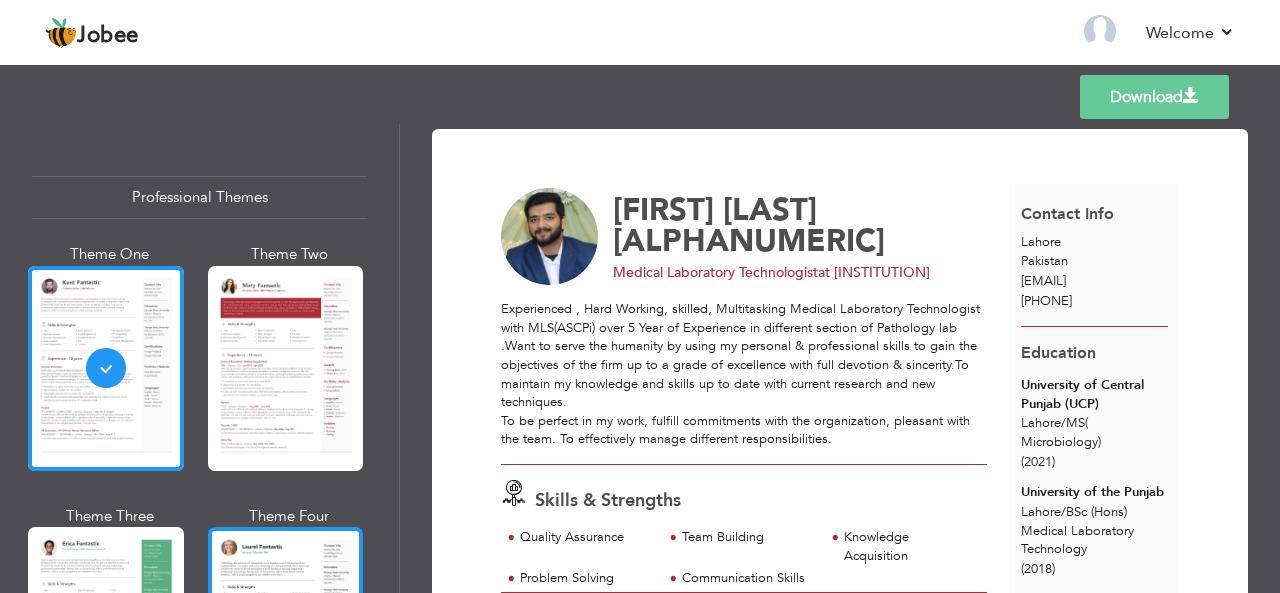 click at bounding box center (286, 629) 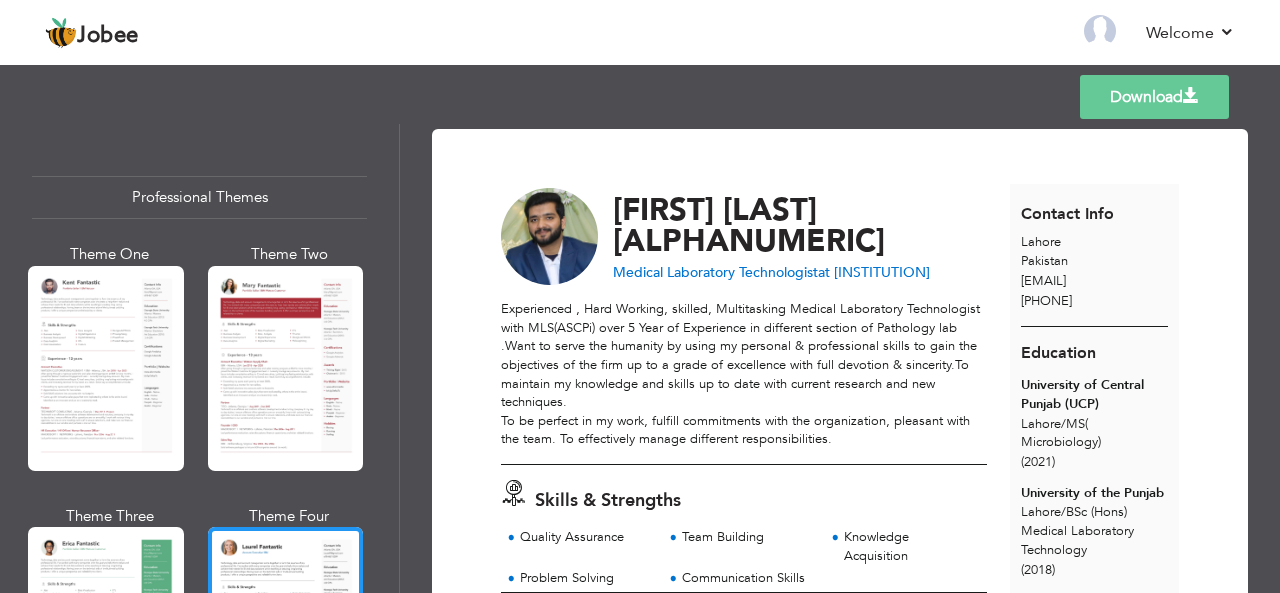 click on "Download" at bounding box center [1154, 97] 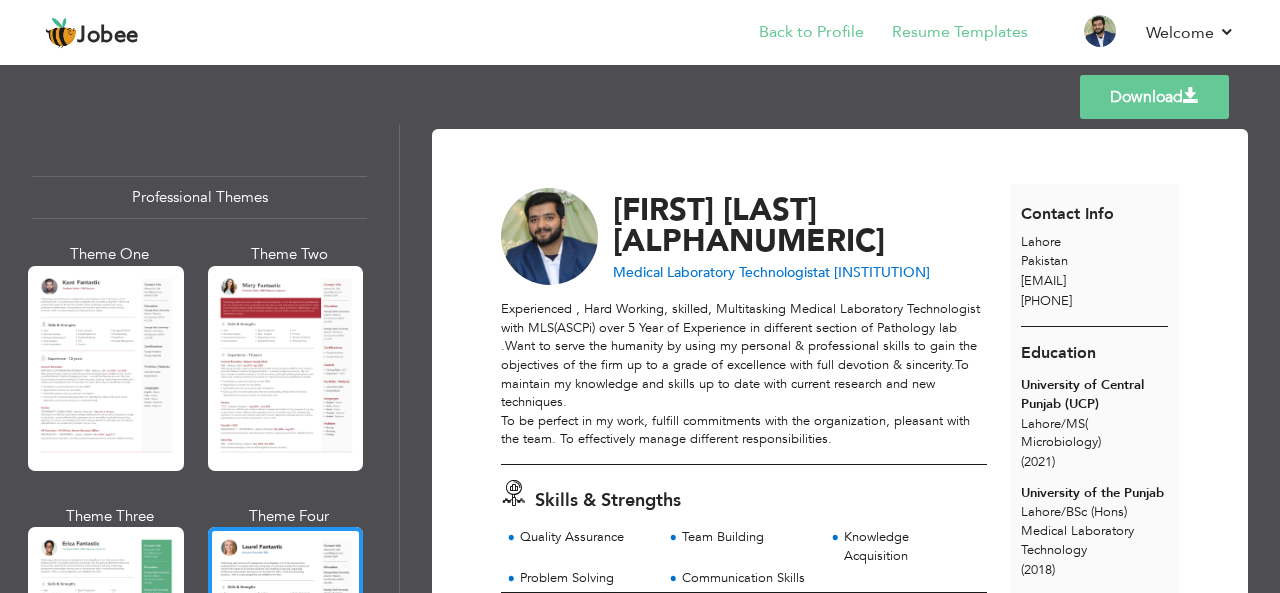 click on "Back to Profile" at bounding box center [797, 34] 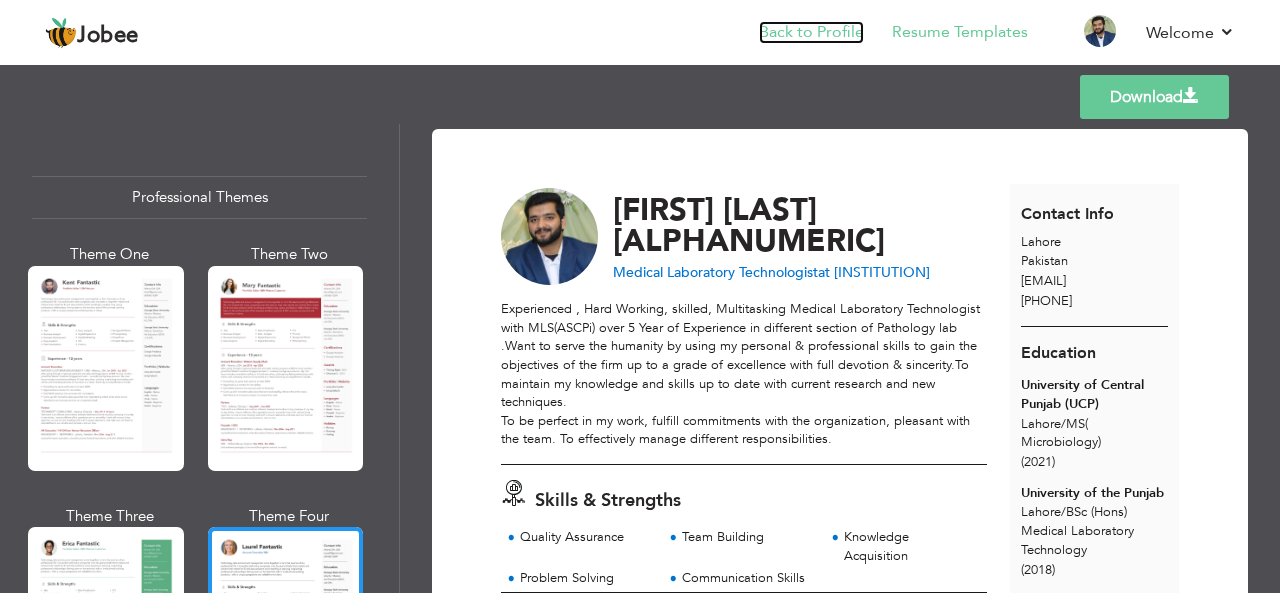 click on "Back to Profile" at bounding box center (811, 32) 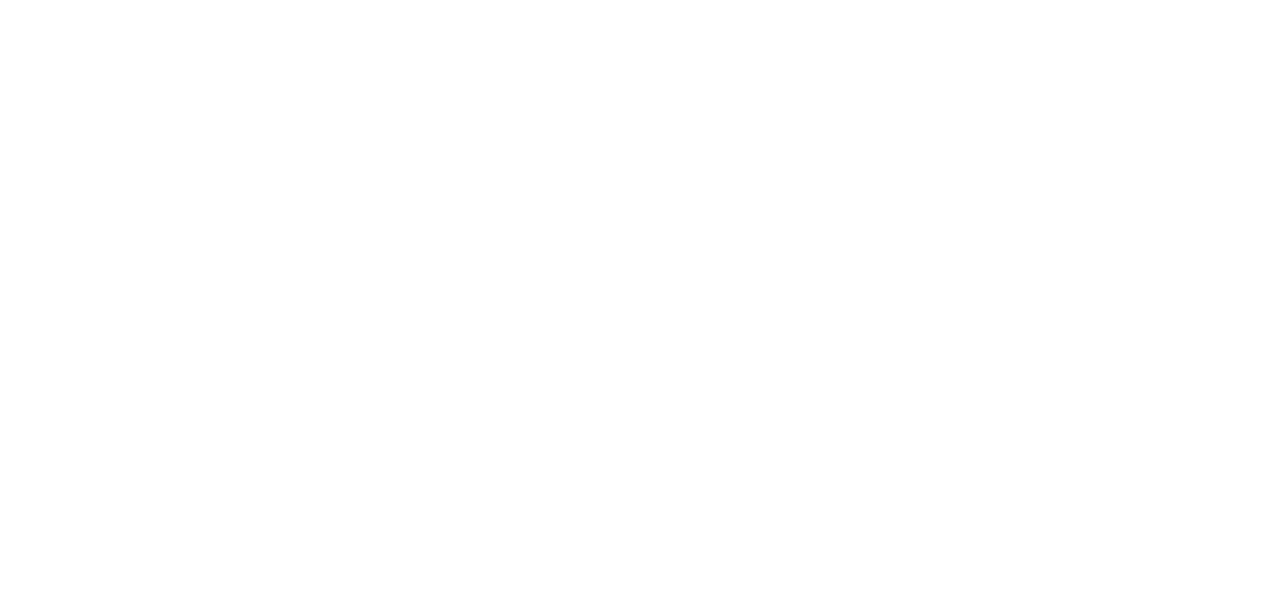 scroll, scrollTop: 0, scrollLeft: 0, axis: both 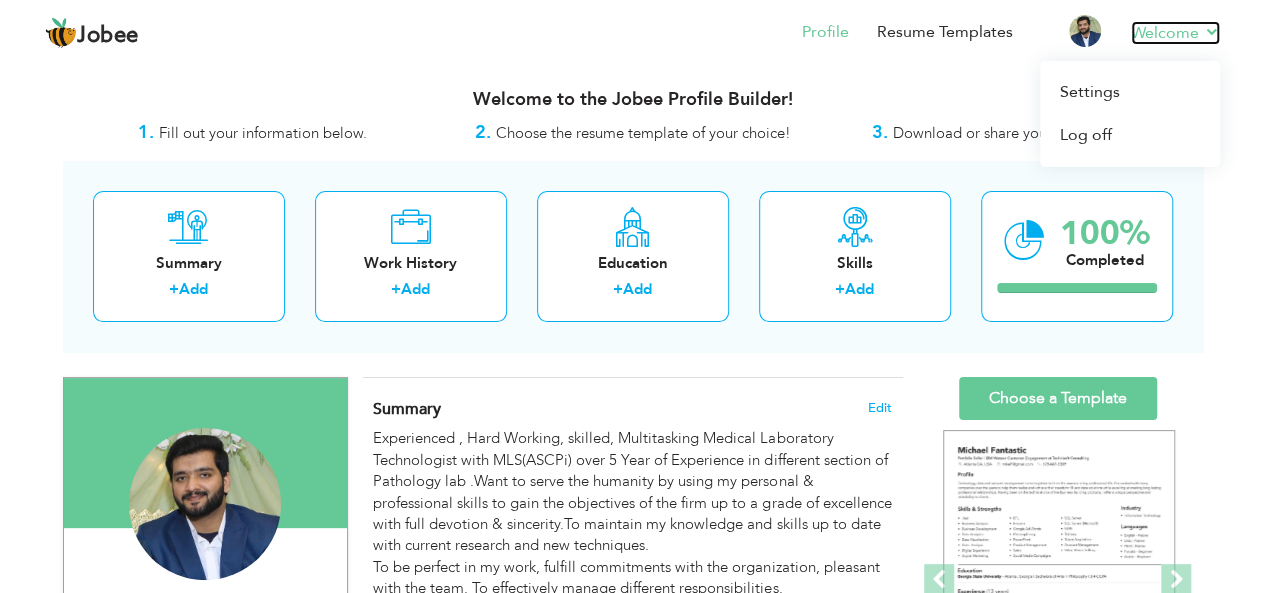 click on "Welcome" at bounding box center (1175, 33) 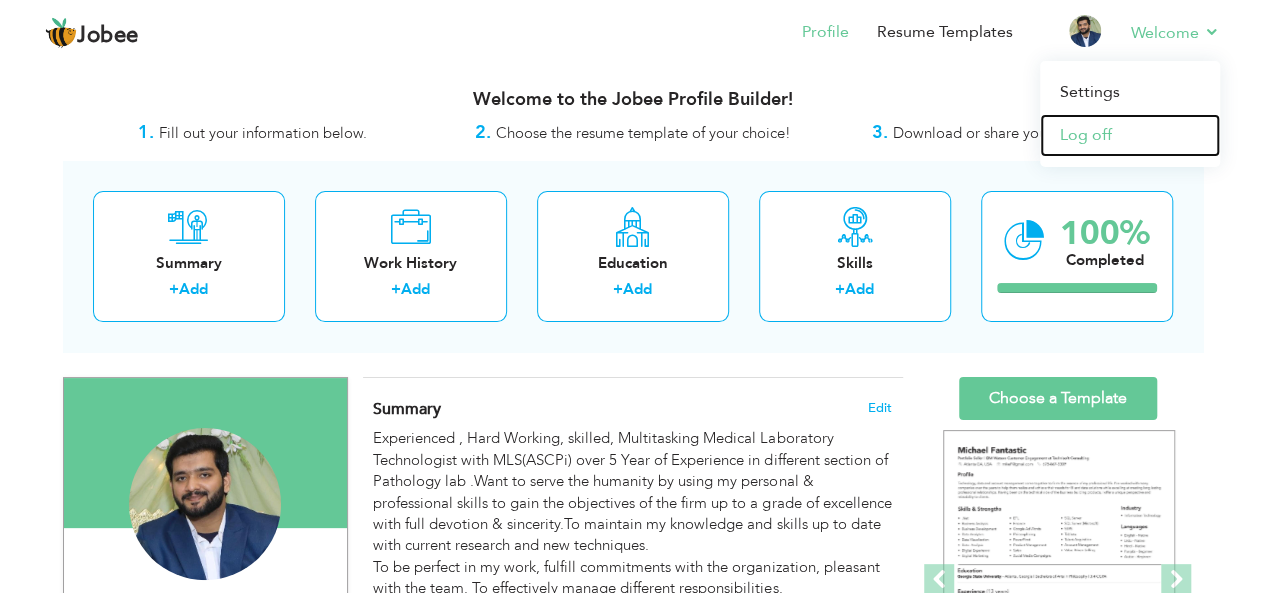 click on "Log off" at bounding box center (1130, 135) 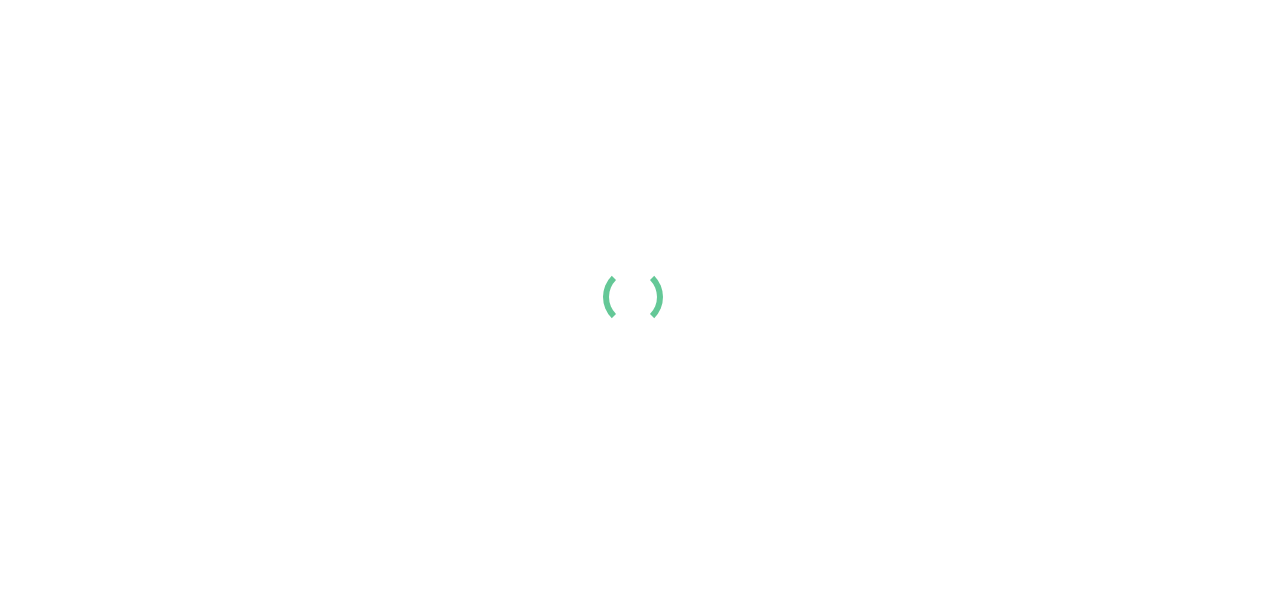 scroll, scrollTop: 0, scrollLeft: 0, axis: both 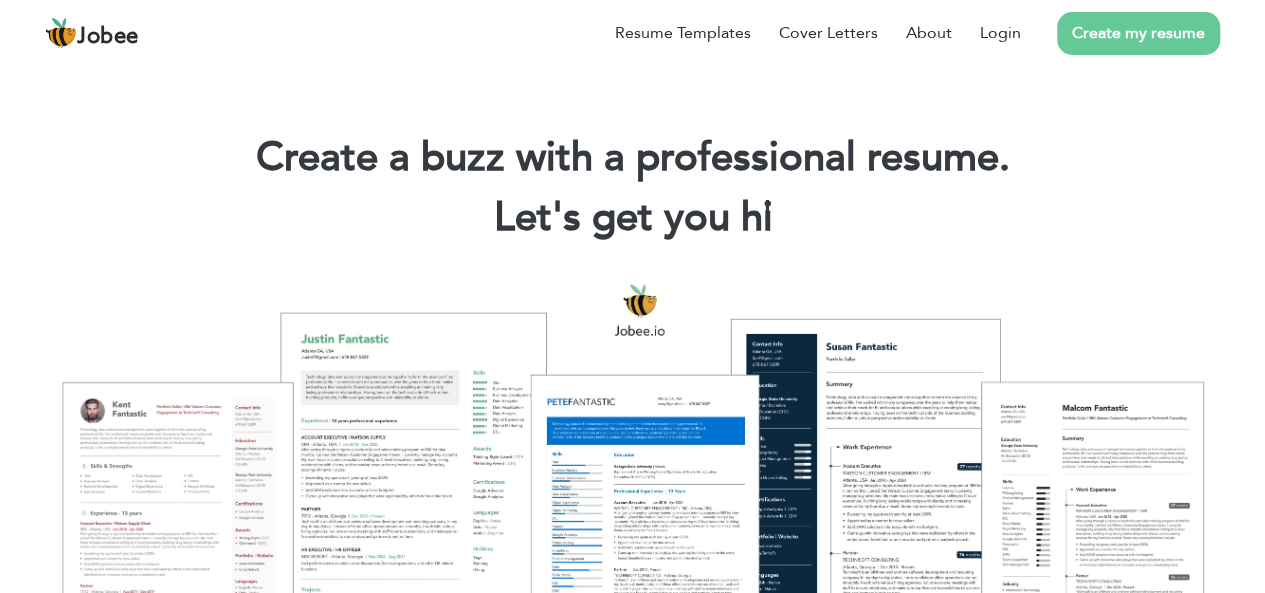 click on "Create my resume" at bounding box center (1138, 33) 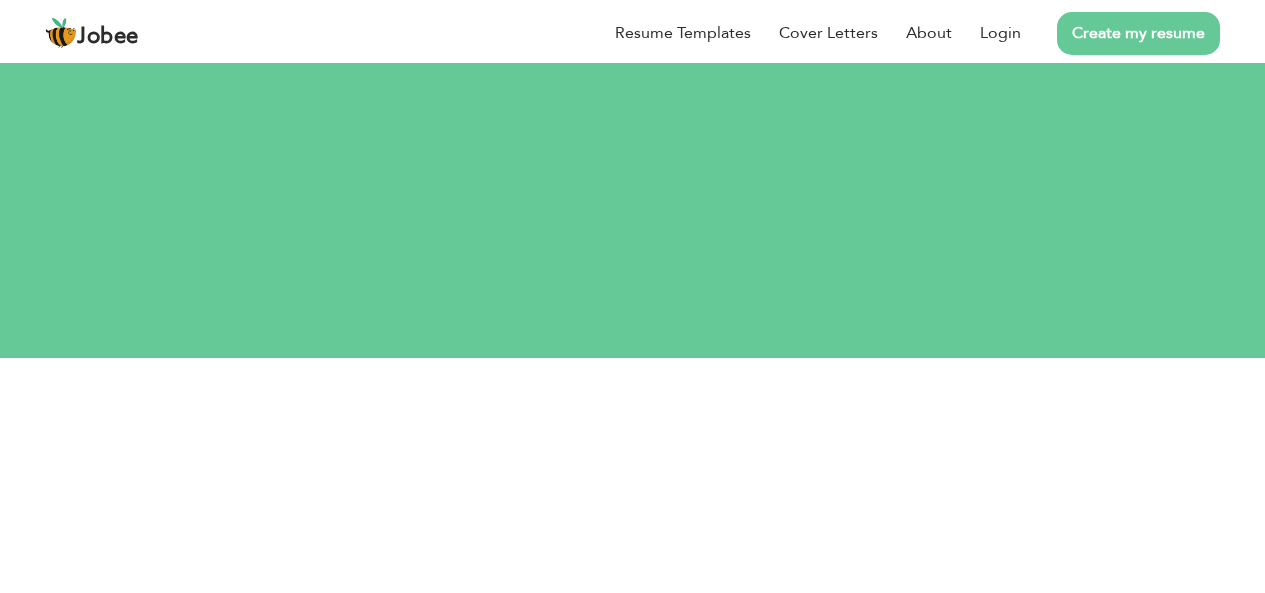 scroll, scrollTop: 0, scrollLeft: 0, axis: both 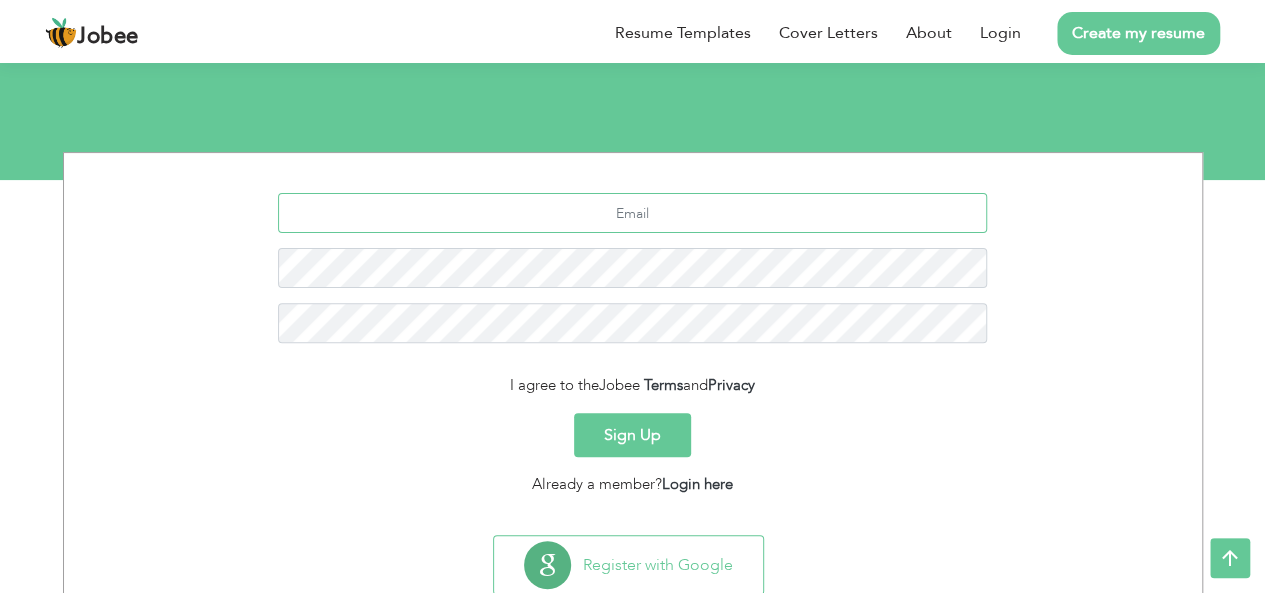 click at bounding box center (632, 213) 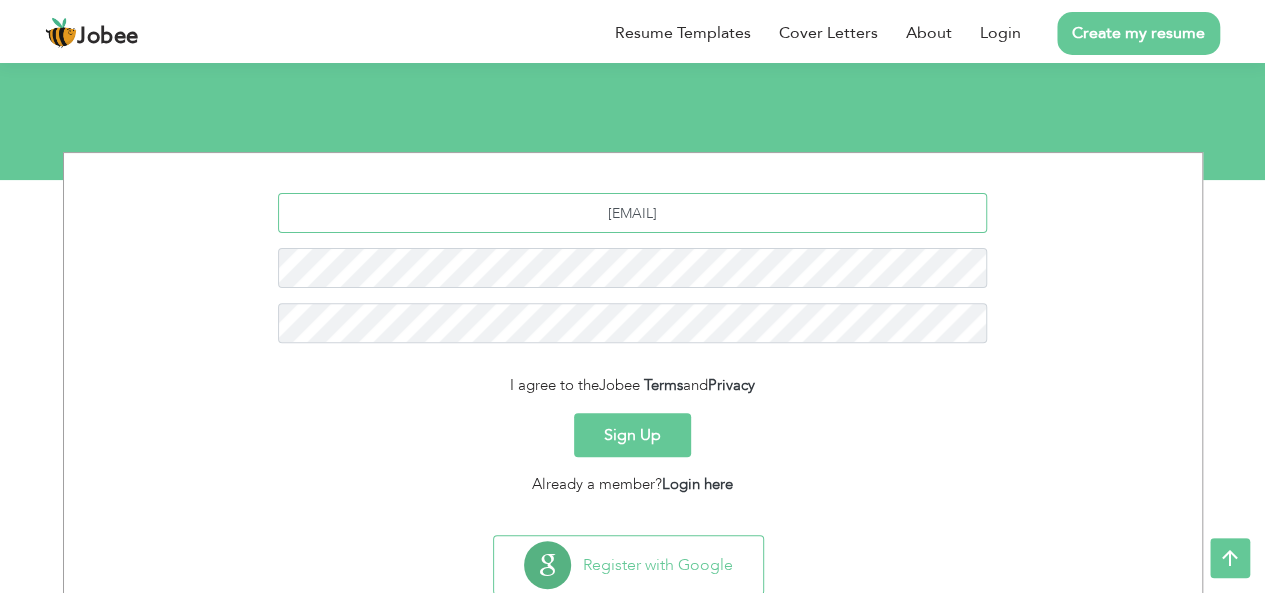 click on "saniashehbaz123@gmail.com" at bounding box center [632, 213] 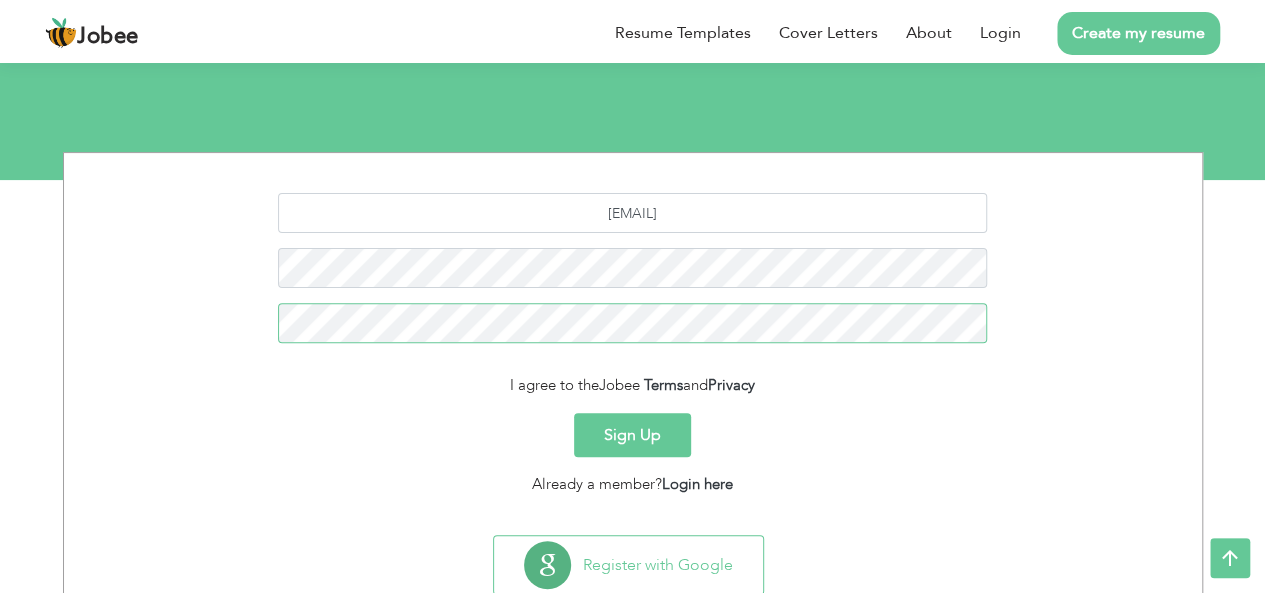 click on "Sign Up" at bounding box center [632, 435] 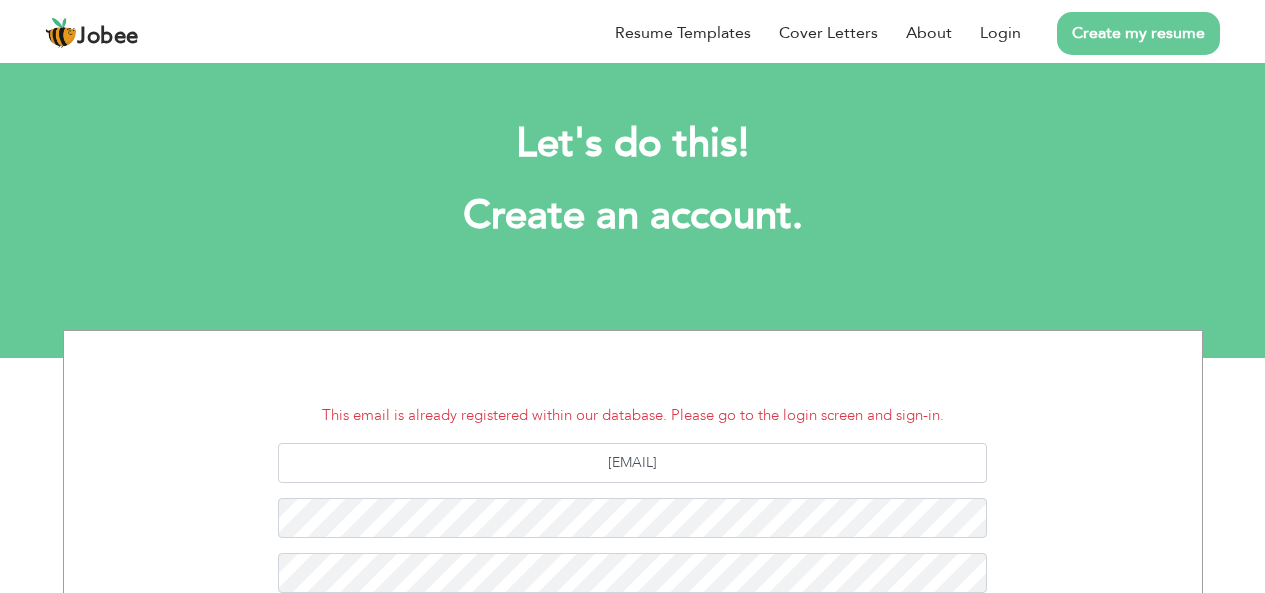 scroll, scrollTop: 0, scrollLeft: 0, axis: both 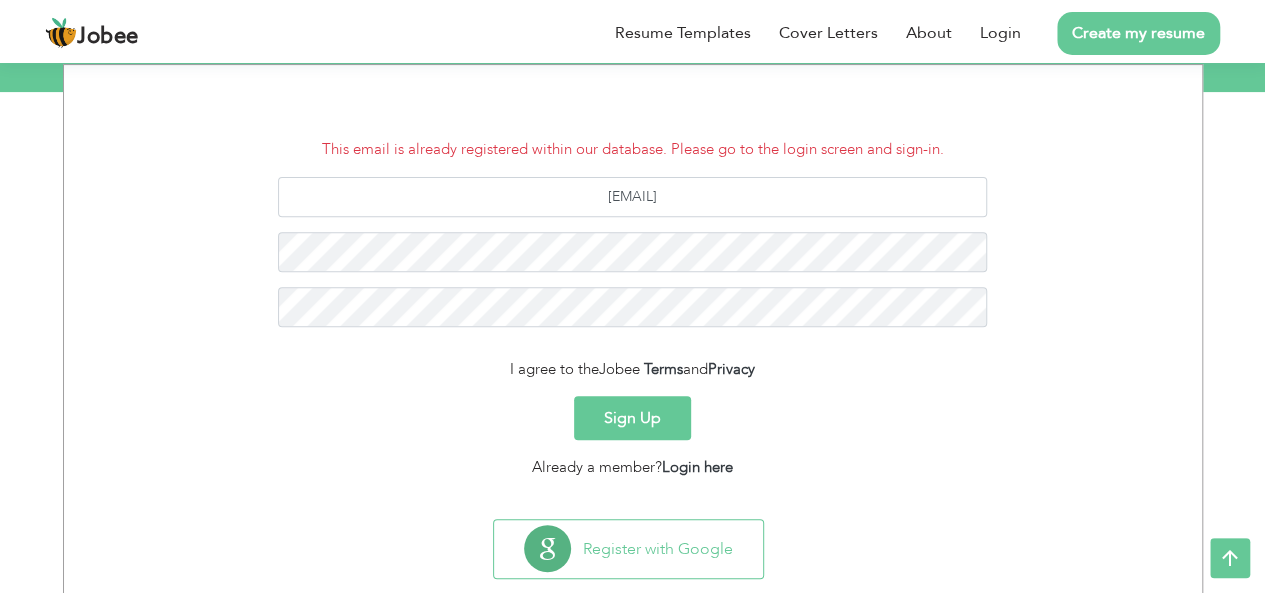 drag, startPoint x: 830, startPoint y: 501, endPoint x: 746, endPoint y: 511, distance: 84.59315 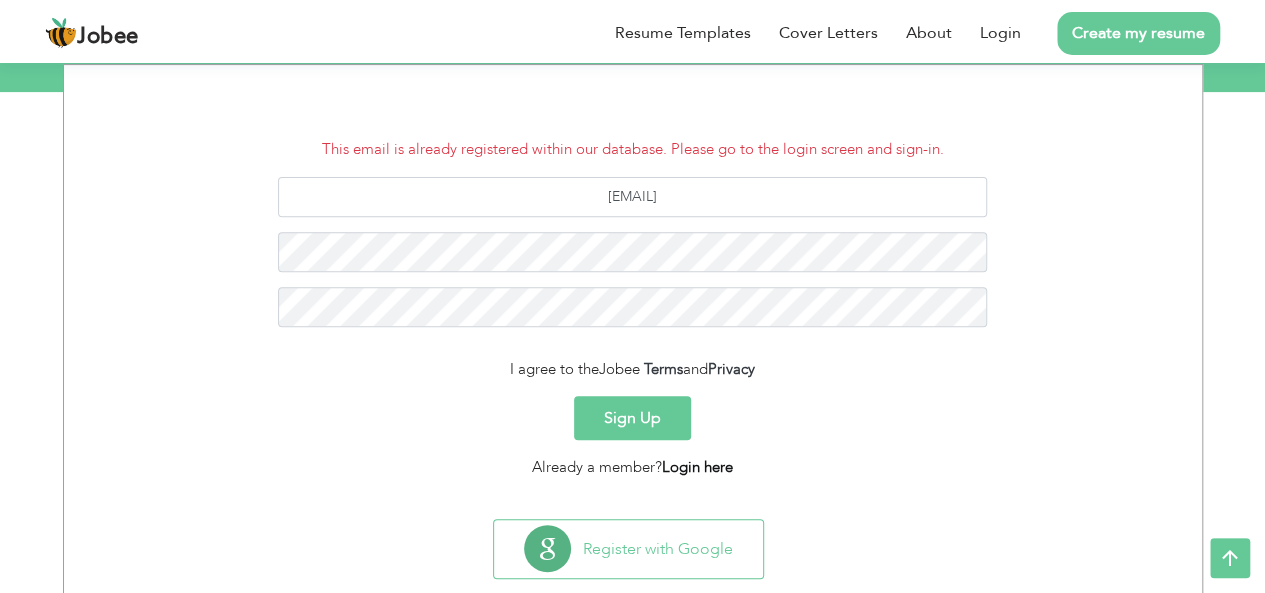 click on "Login here" at bounding box center (697, 467) 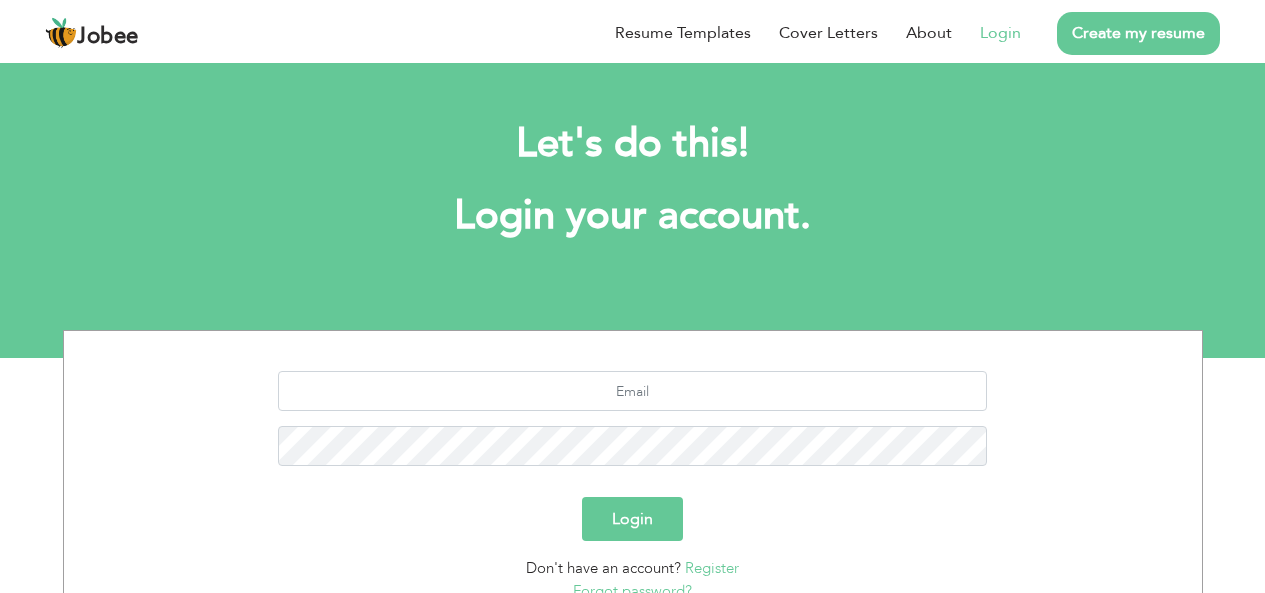 scroll, scrollTop: 0, scrollLeft: 0, axis: both 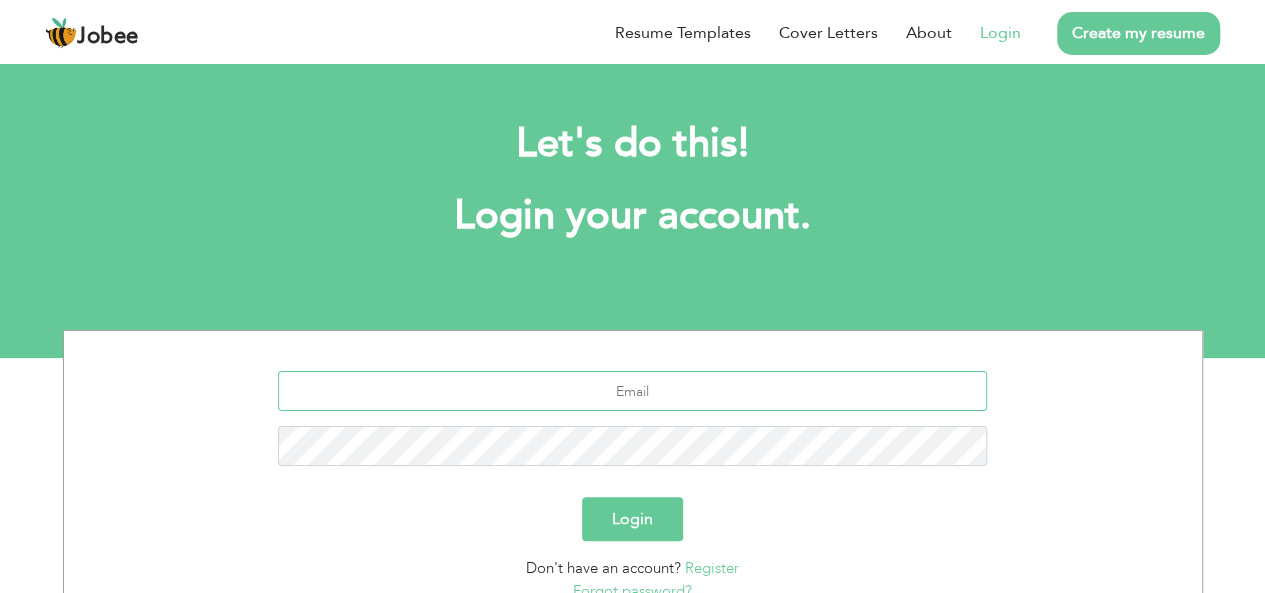 click at bounding box center [632, 391] 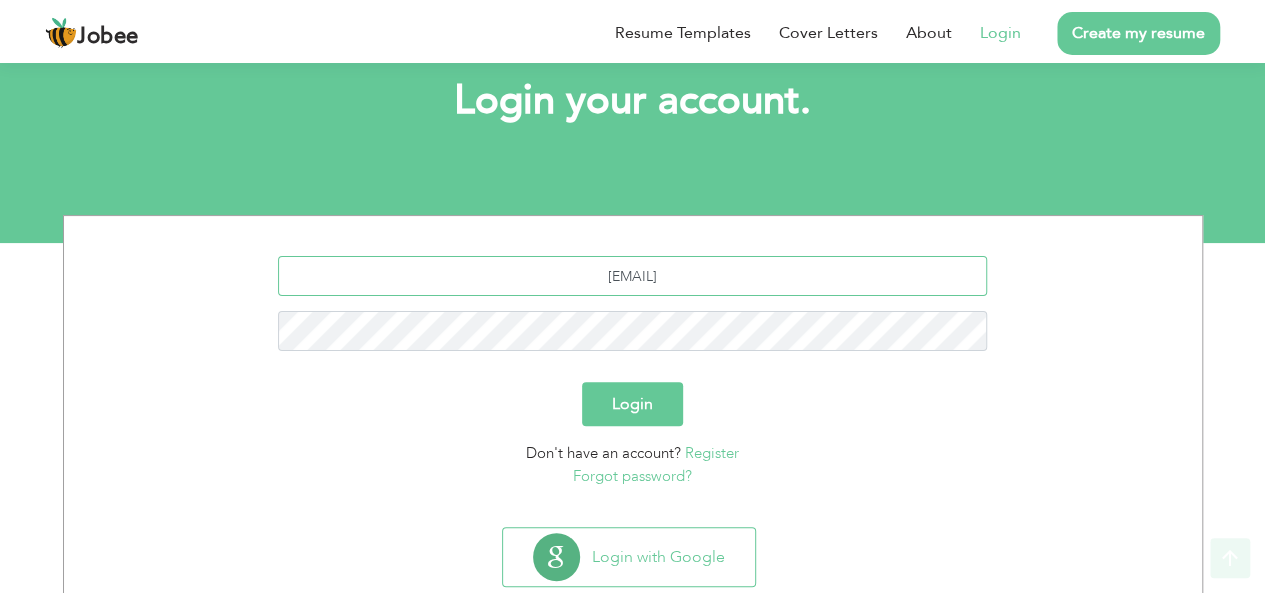 scroll, scrollTop: 122, scrollLeft: 0, axis: vertical 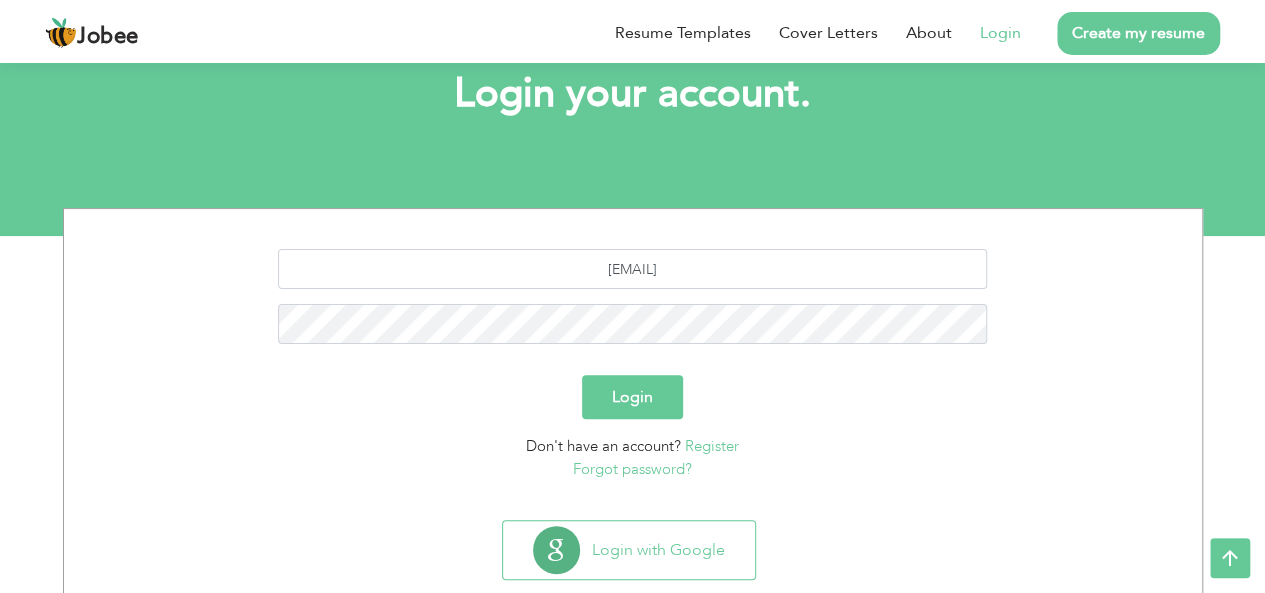 click on "Forgot password?" at bounding box center [632, 469] 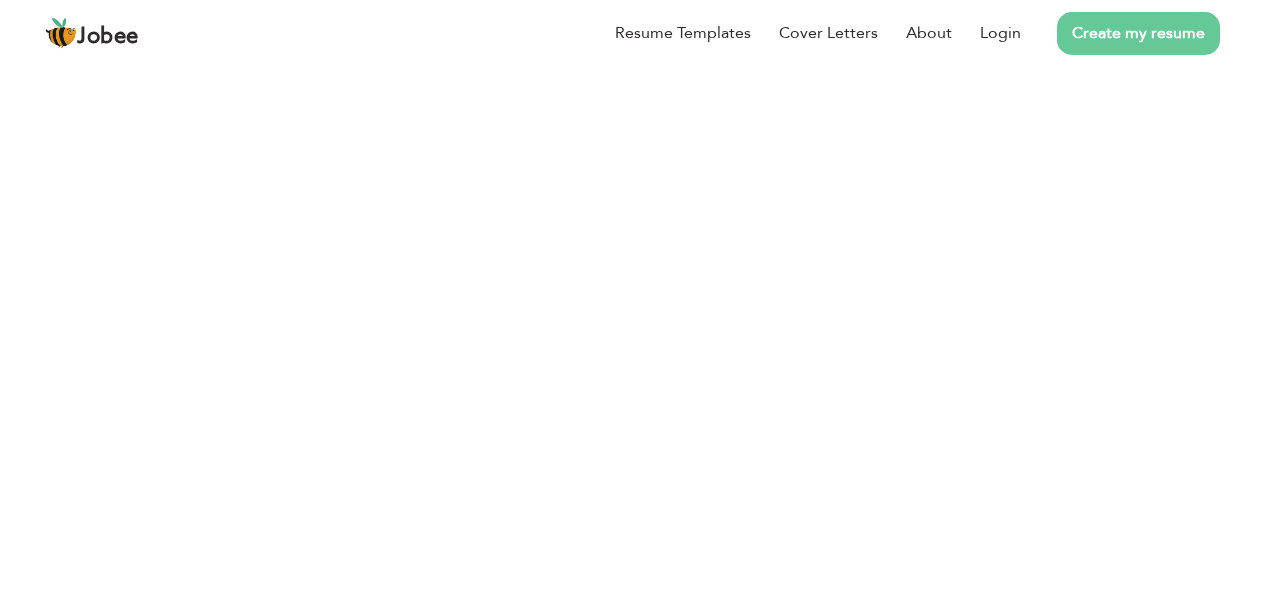 scroll, scrollTop: 0, scrollLeft: 0, axis: both 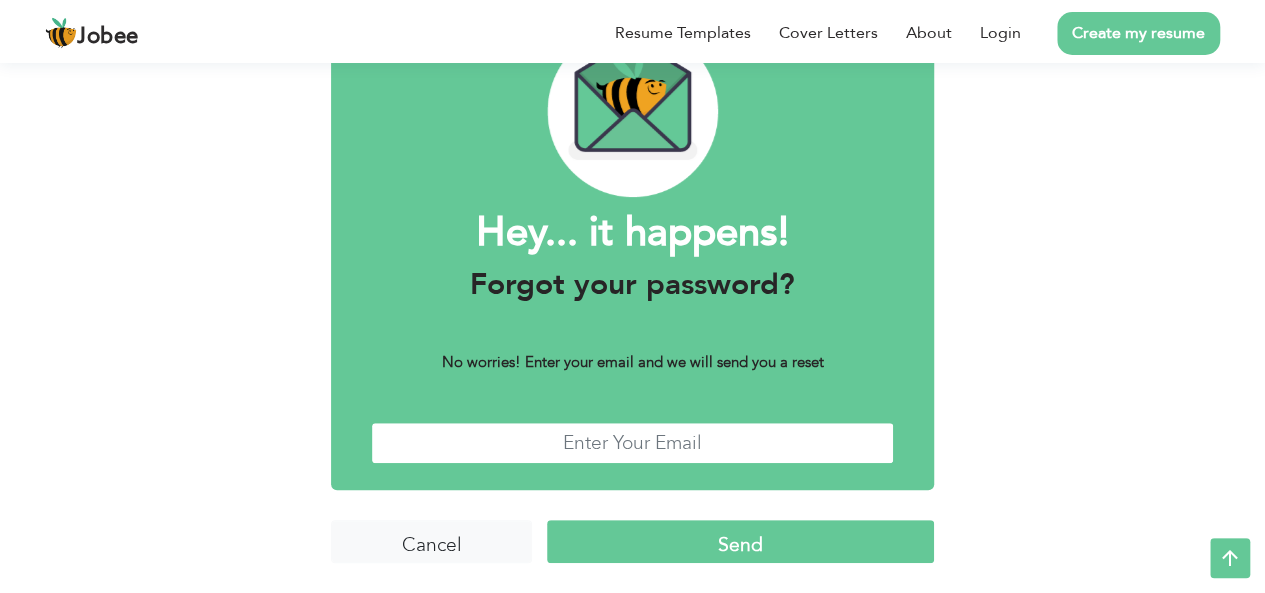 click at bounding box center (632, 443) 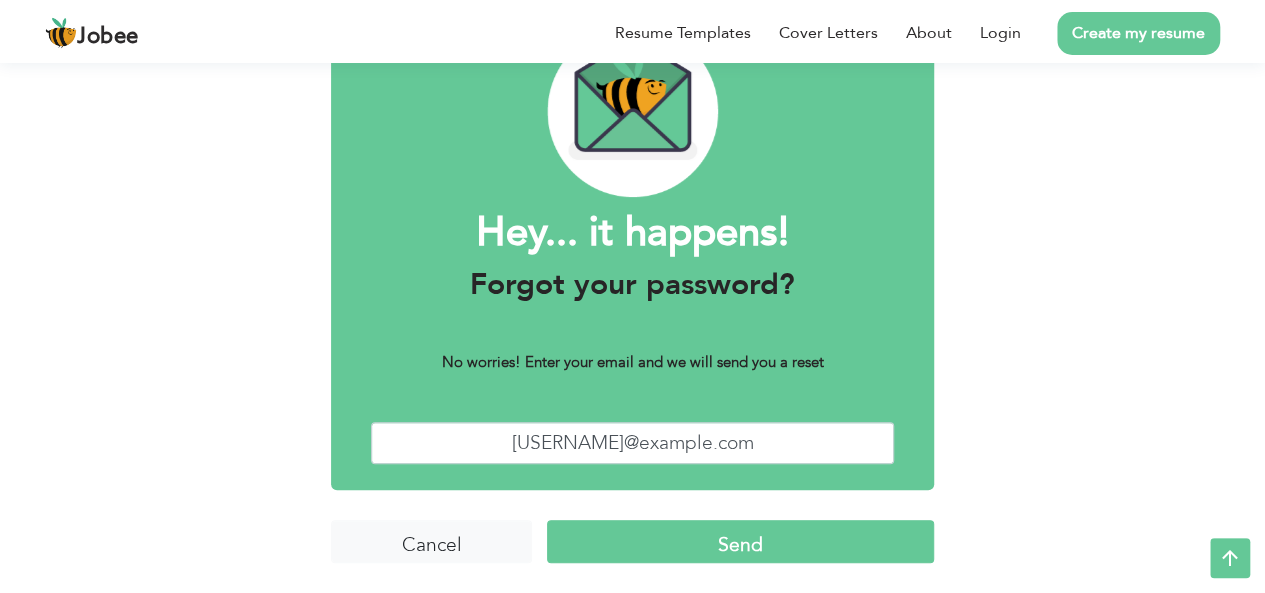 click on "Send" at bounding box center [740, 541] 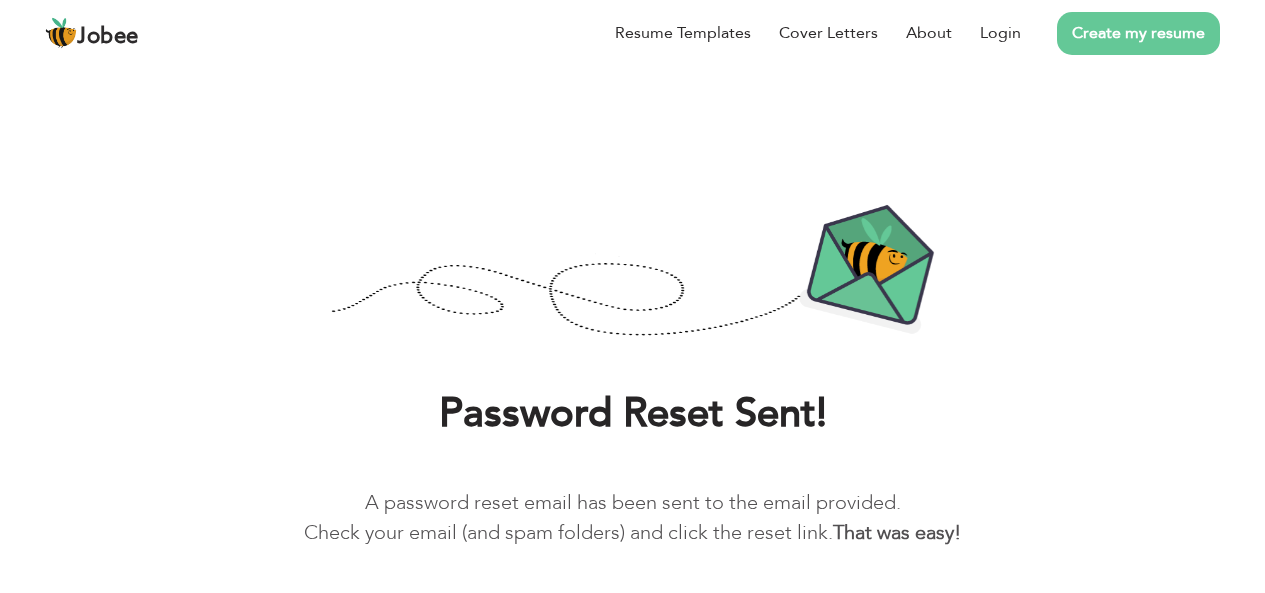 scroll, scrollTop: 0, scrollLeft: 0, axis: both 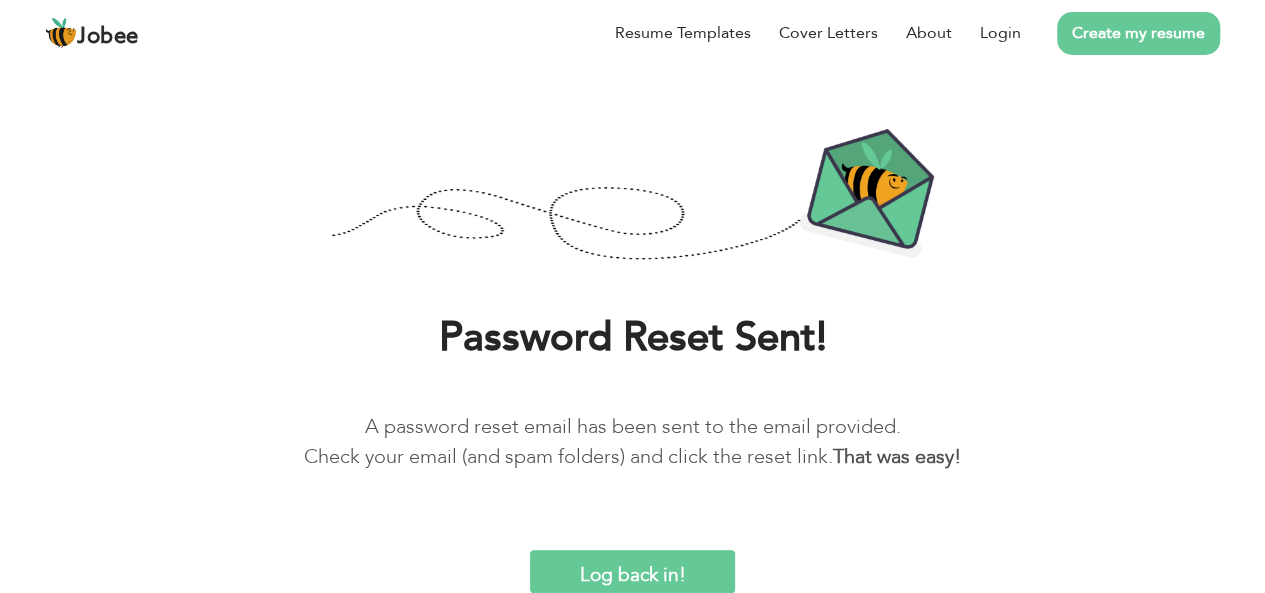 click on "Log back in!" at bounding box center [633, 571] 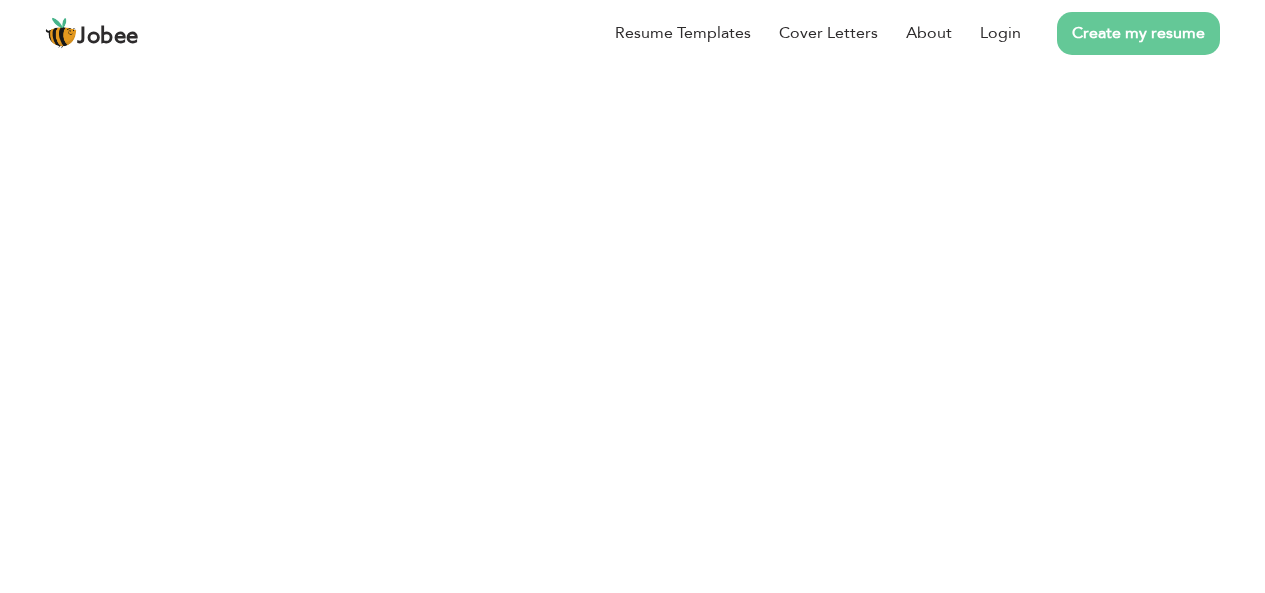 scroll, scrollTop: 76, scrollLeft: 0, axis: vertical 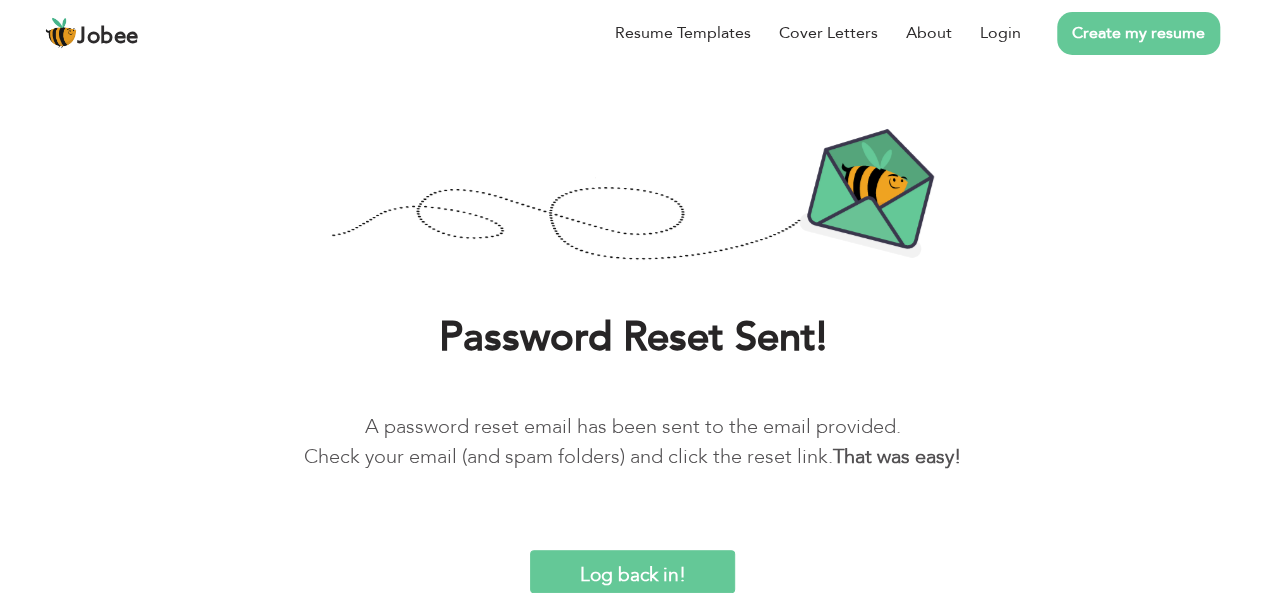 click on "Log back in!" at bounding box center [633, 571] 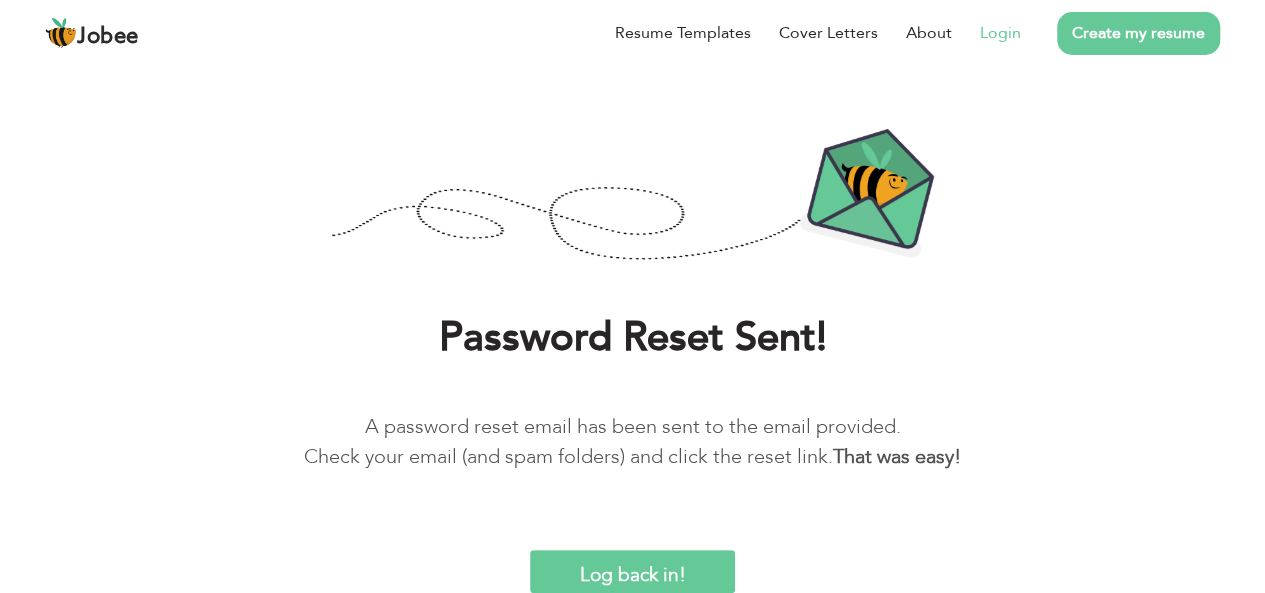 click on "Login" at bounding box center [1000, 33] 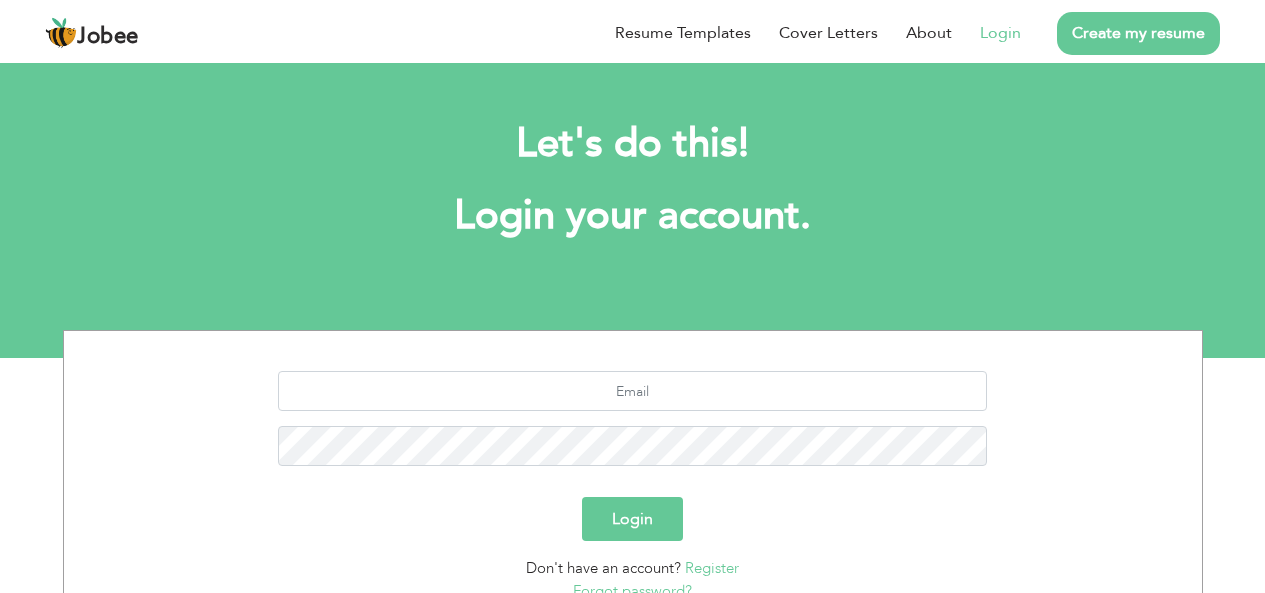 scroll, scrollTop: 0, scrollLeft: 0, axis: both 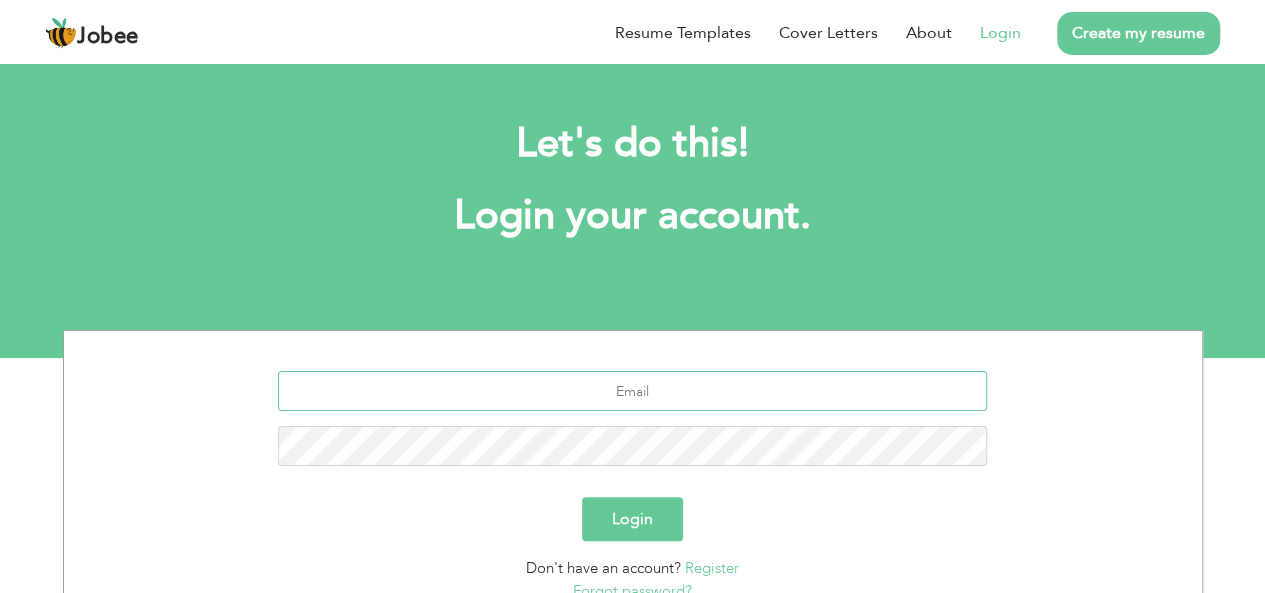 click at bounding box center (632, 391) 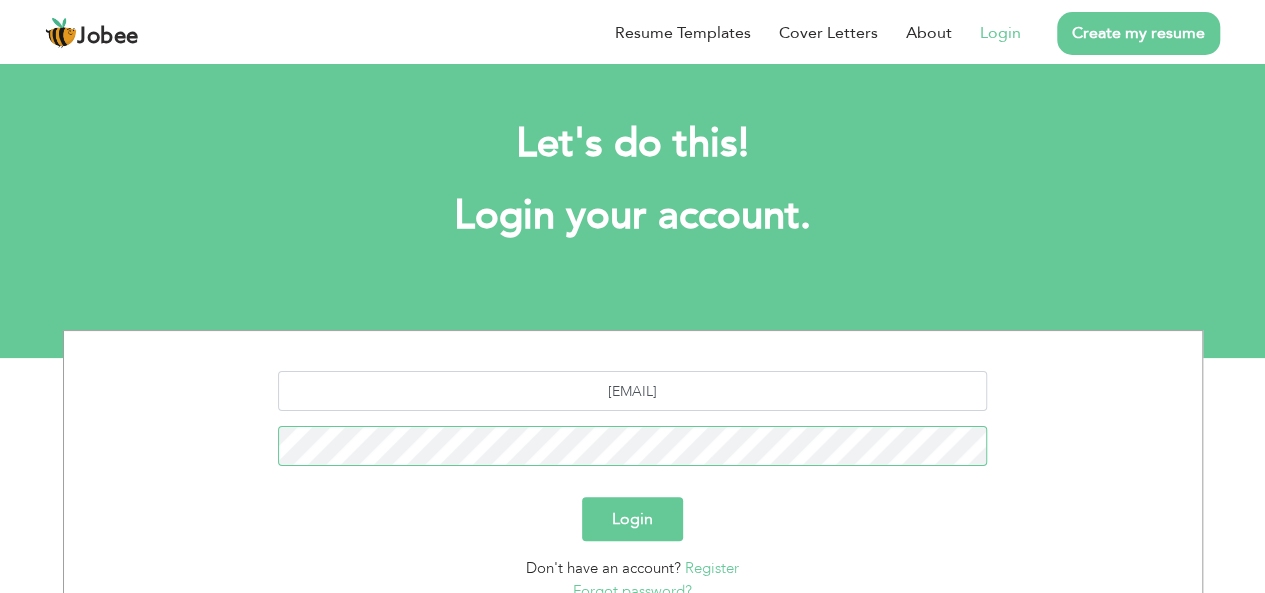 click on "Login" at bounding box center [632, 519] 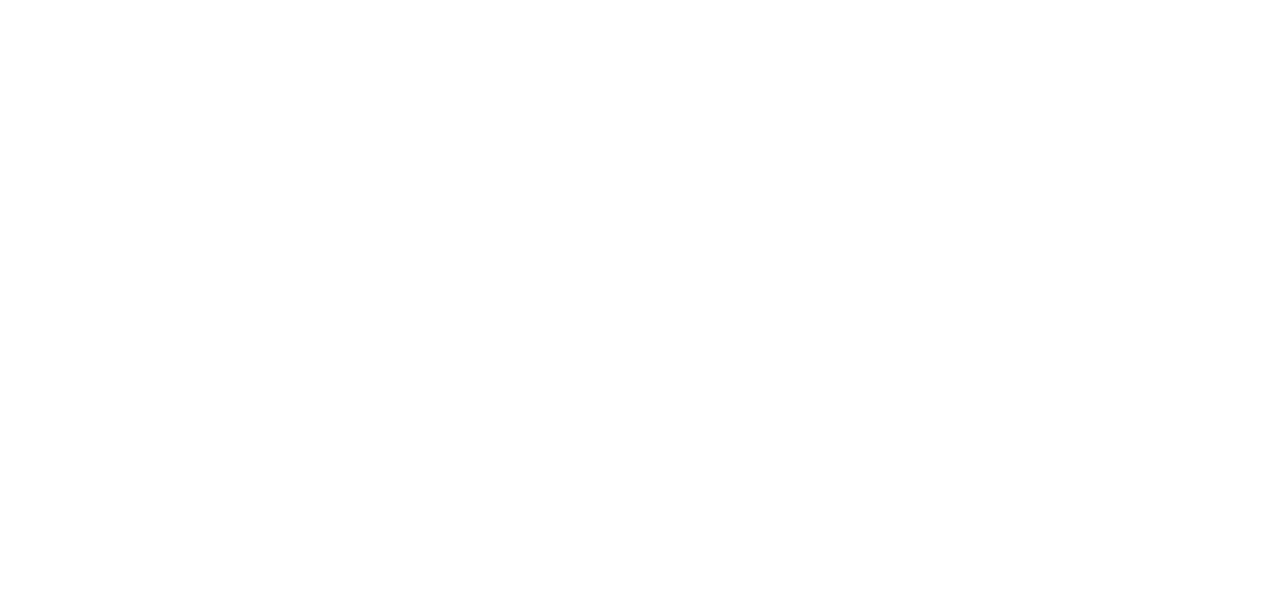 scroll, scrollTop: 0, scrollLeft: 0, axis: both 